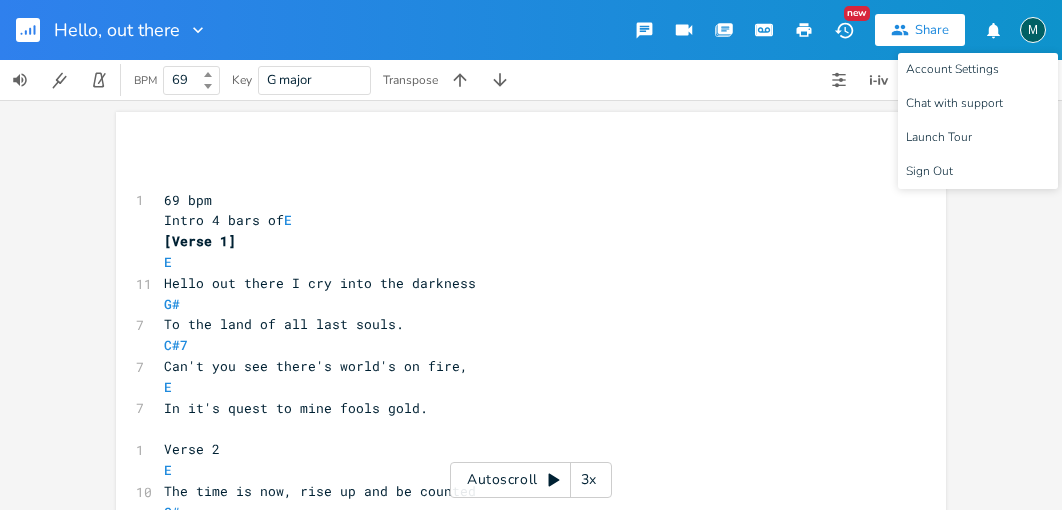 scroll, scrollTop: 0, scrollLeft: 0, axis: both 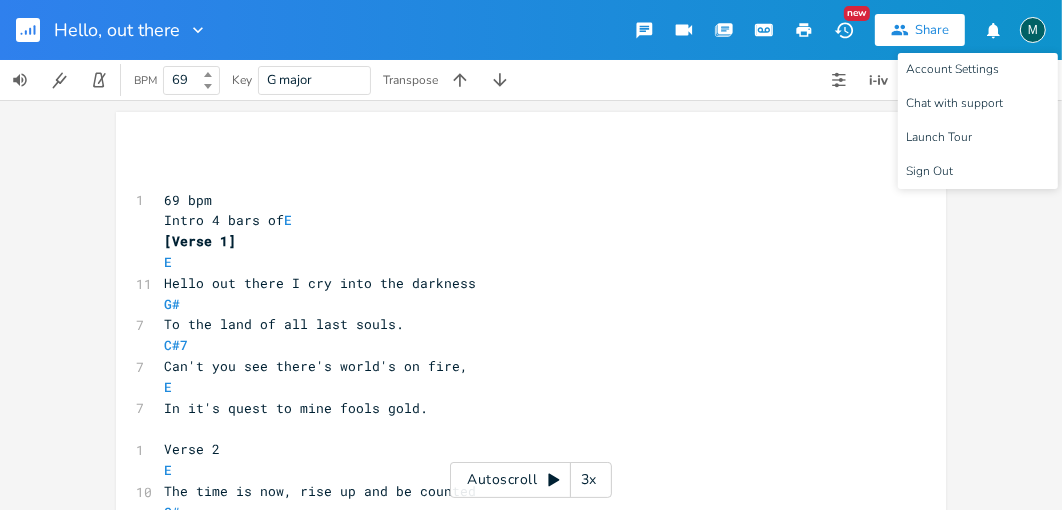 click on "M" at bounding box center (1033, 30) 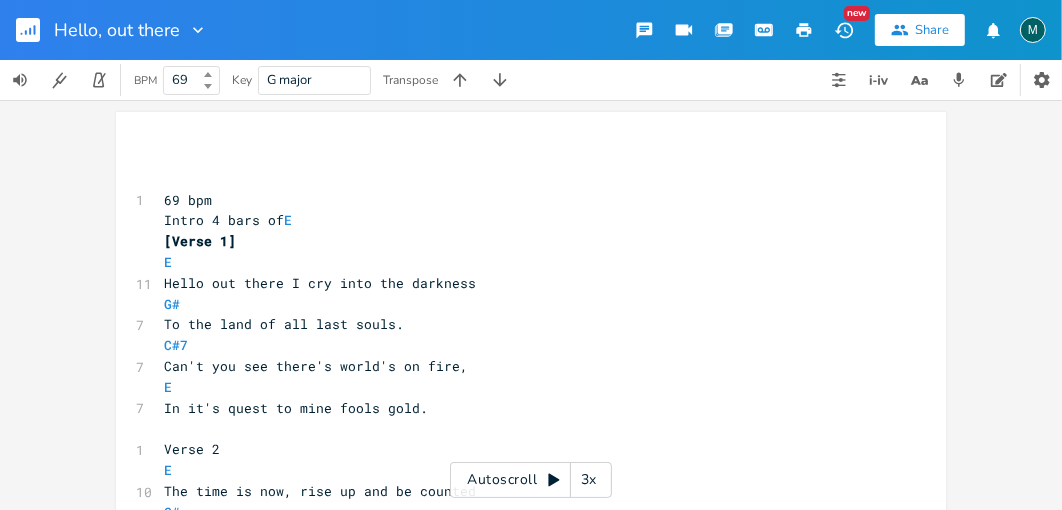 click on "M" at bounding box center [1033, 30] 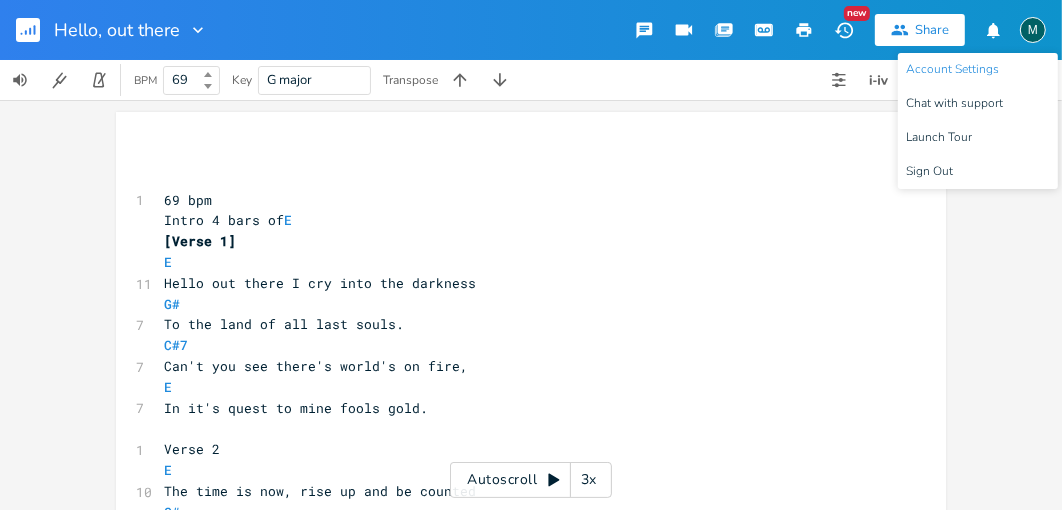 click on "Account Settings" at bounding box center [952, 69] 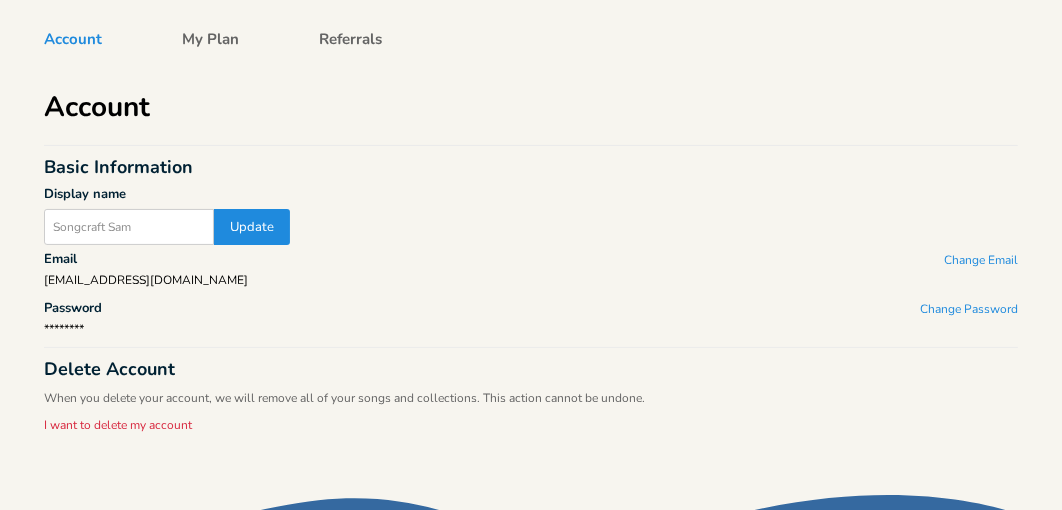 scroll, scrollTop: 0, scrollLeft: 0, axis: both 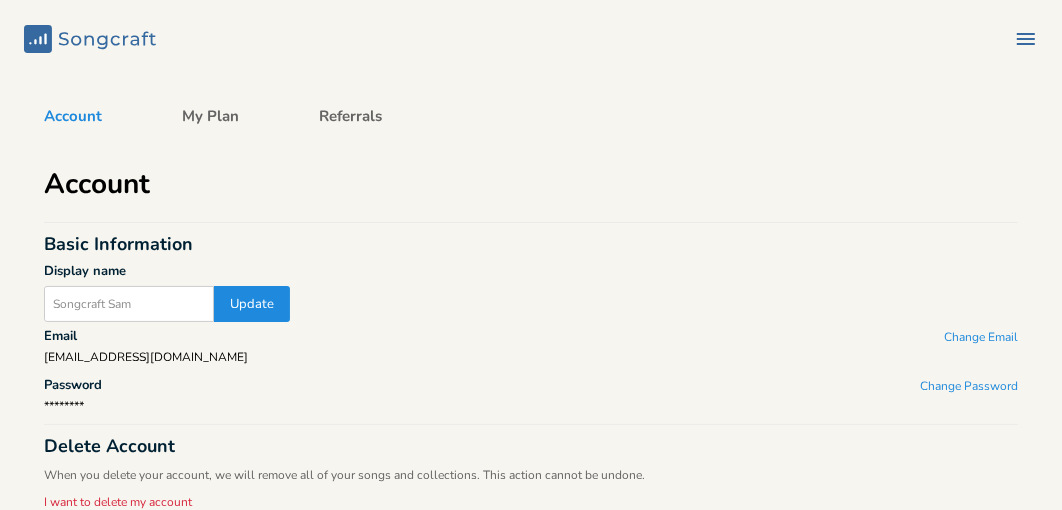 click 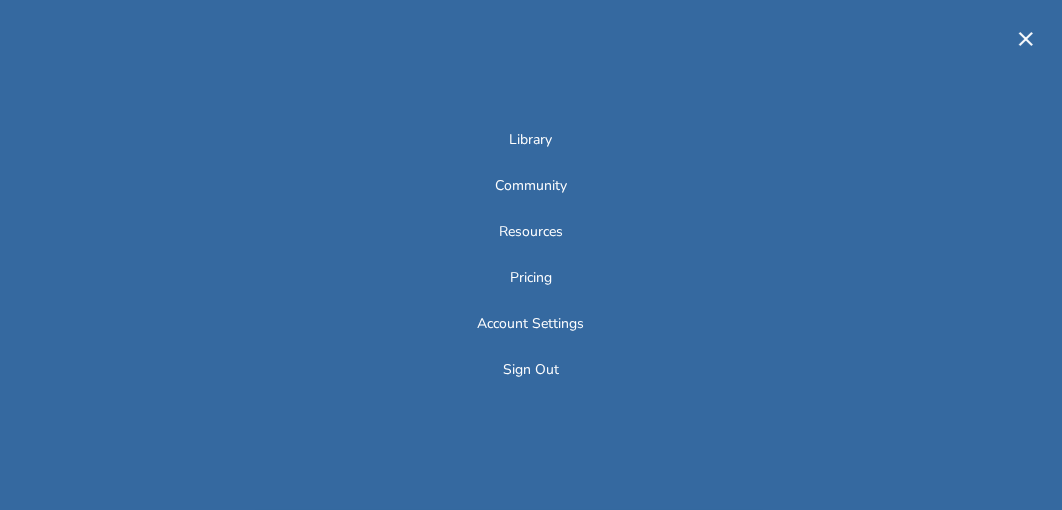 click 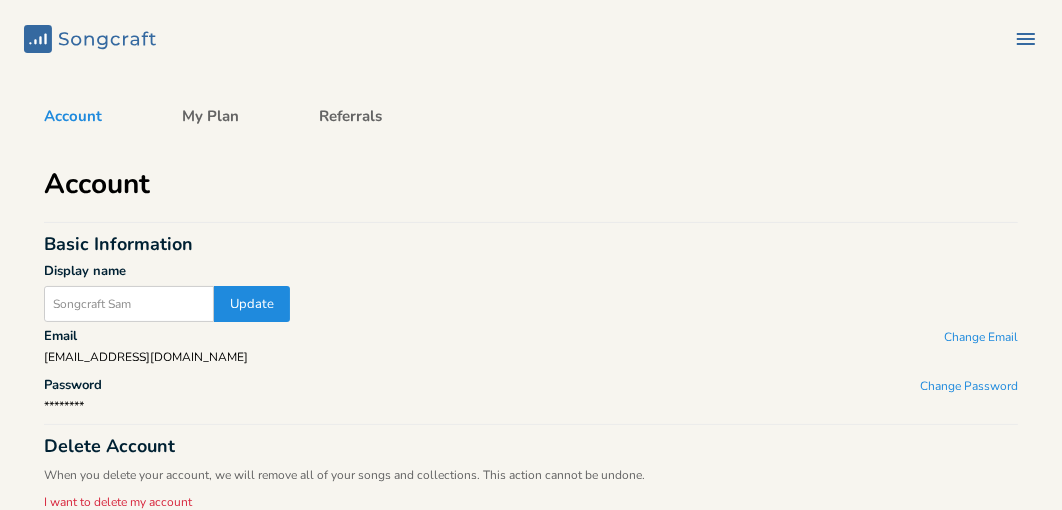 click on "Songcraft" 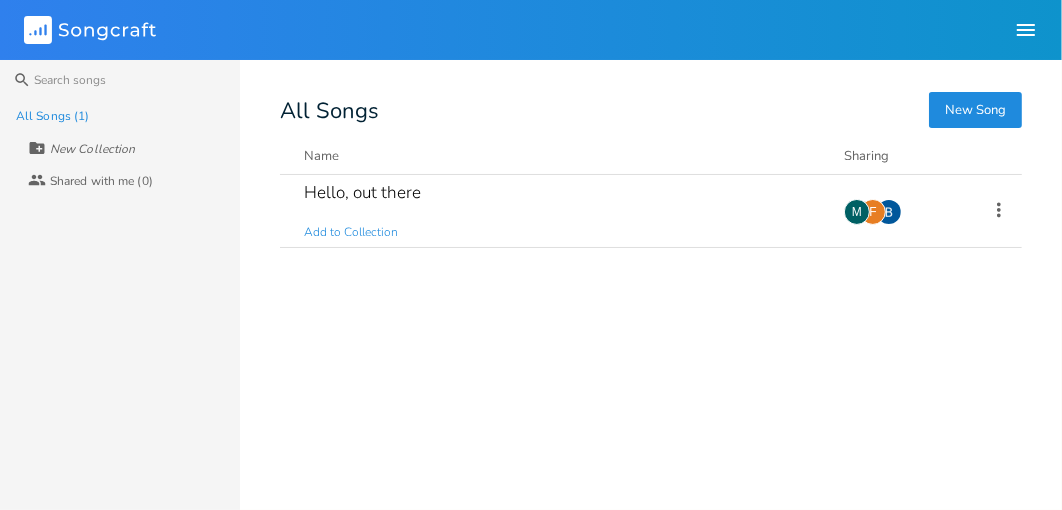 click on "New Song" at bounding box center [975, 110] 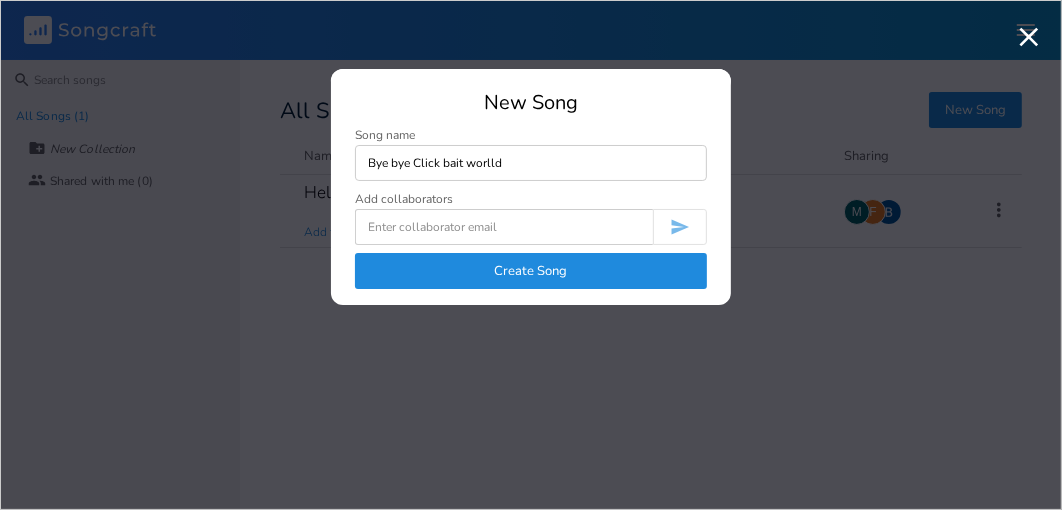 click on "Bye bye Click bait worlld" at bounding box center (531, 163) 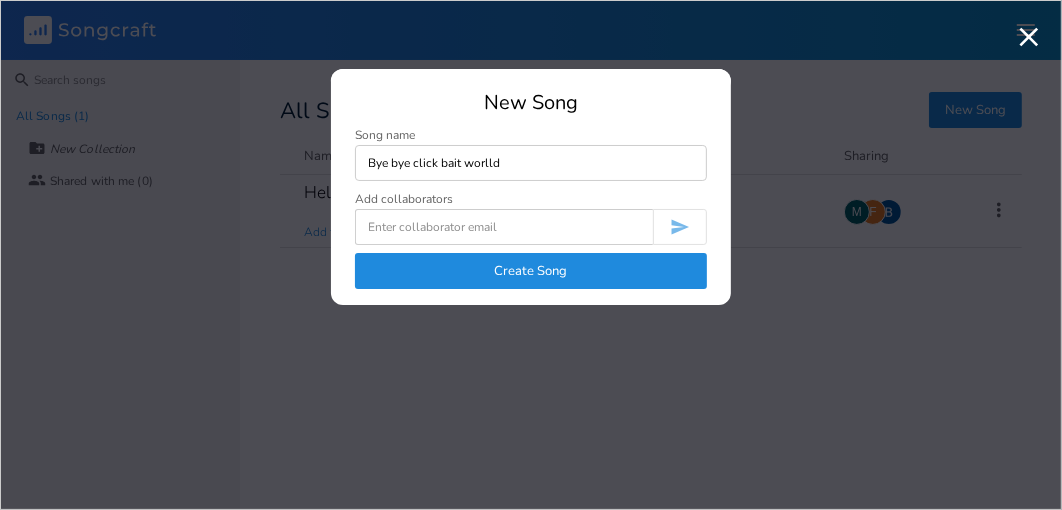 drag, startPoint x: 485, startPoint y: 162, endPoint x: 542, endPoint y: 188, distance: 62.649822 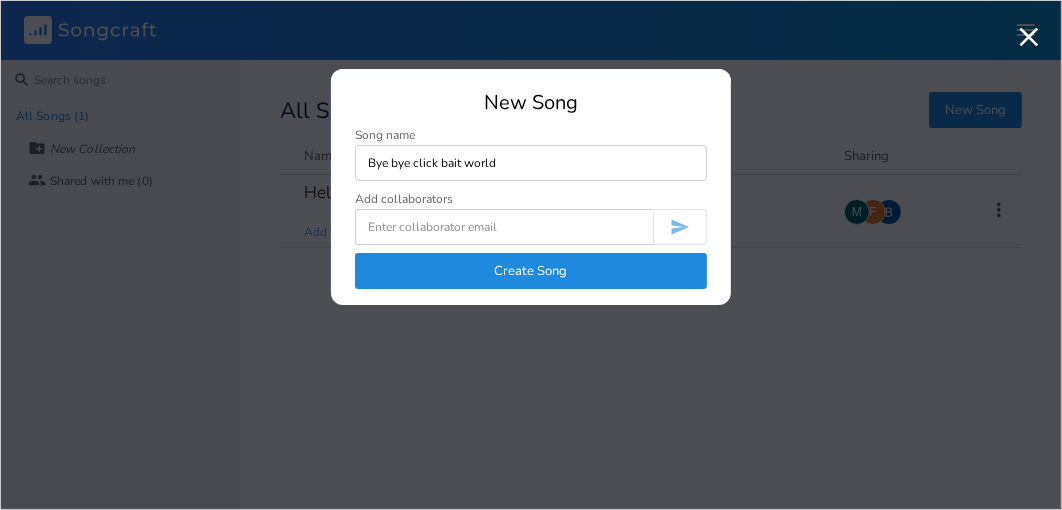 type on "Bye bye click bait world" 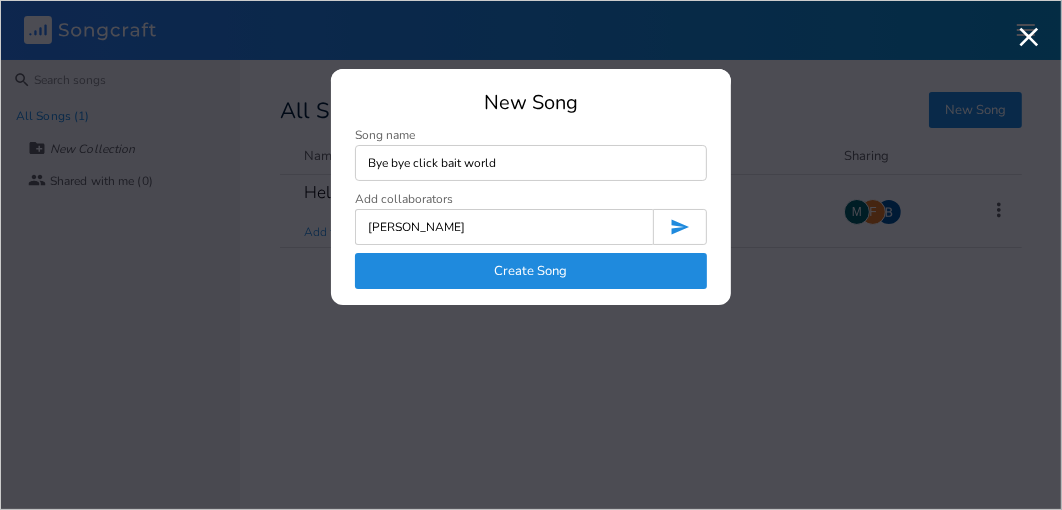 click on "[PERSON_NAME]" at bounding box center (504, 227) 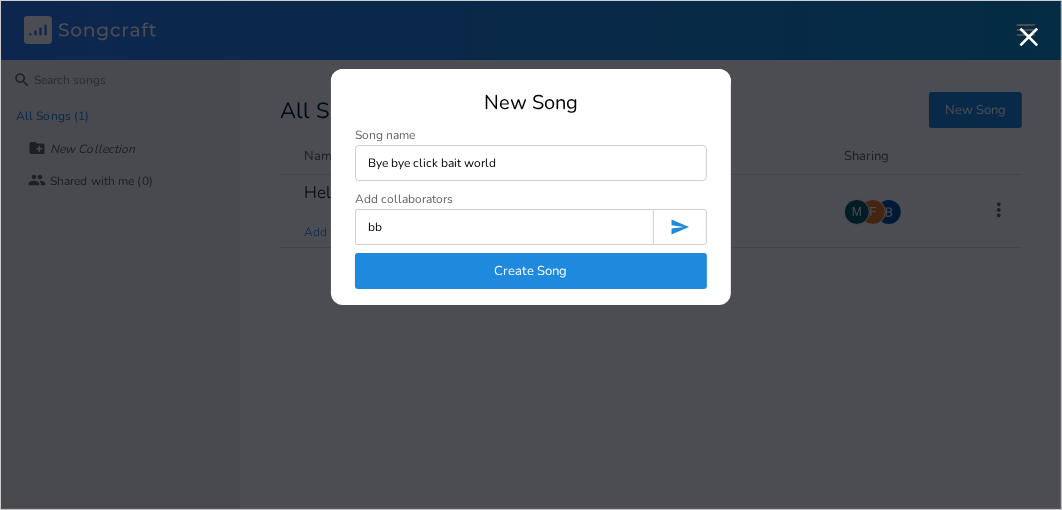 type on "b" 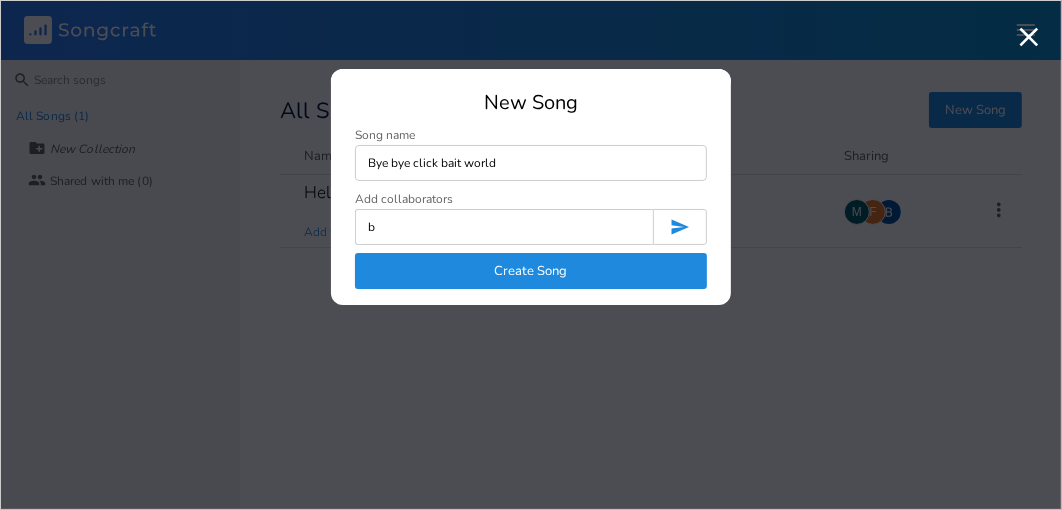 click on "b" at bounding box center [504, 227] 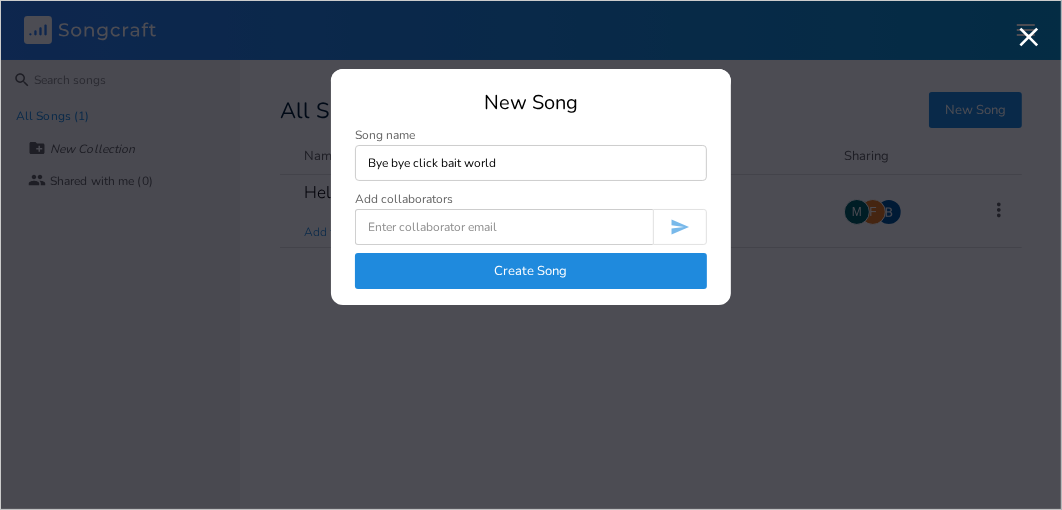 click on "Create Song" at bounding box center [531, 271] 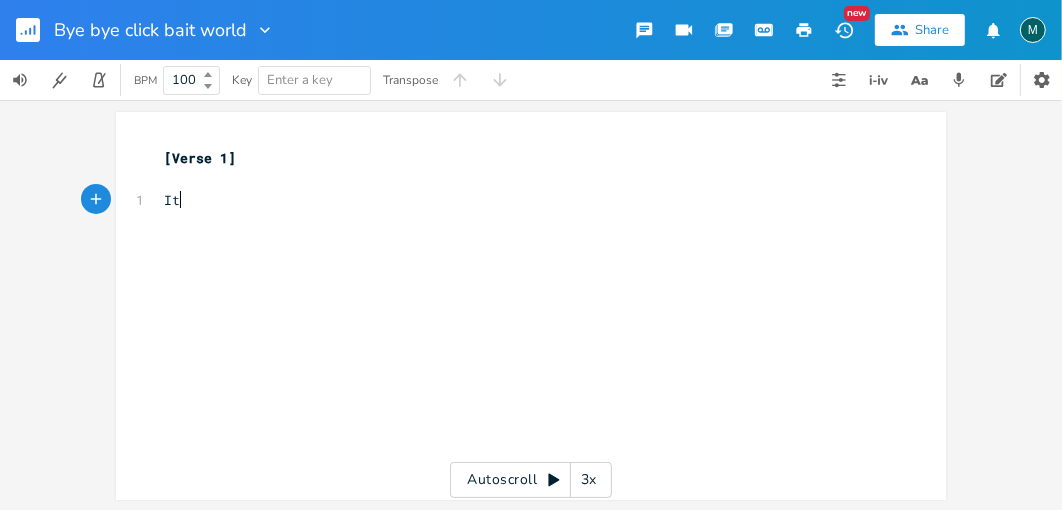 scroll, scrollTop: 0, scrollLeft: 6, axis: horizontal 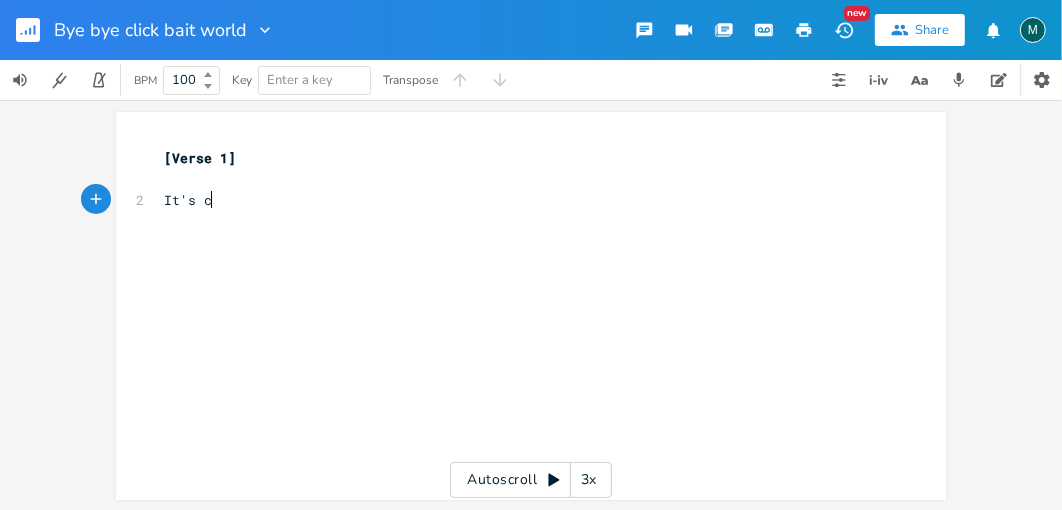 type on "It's c" 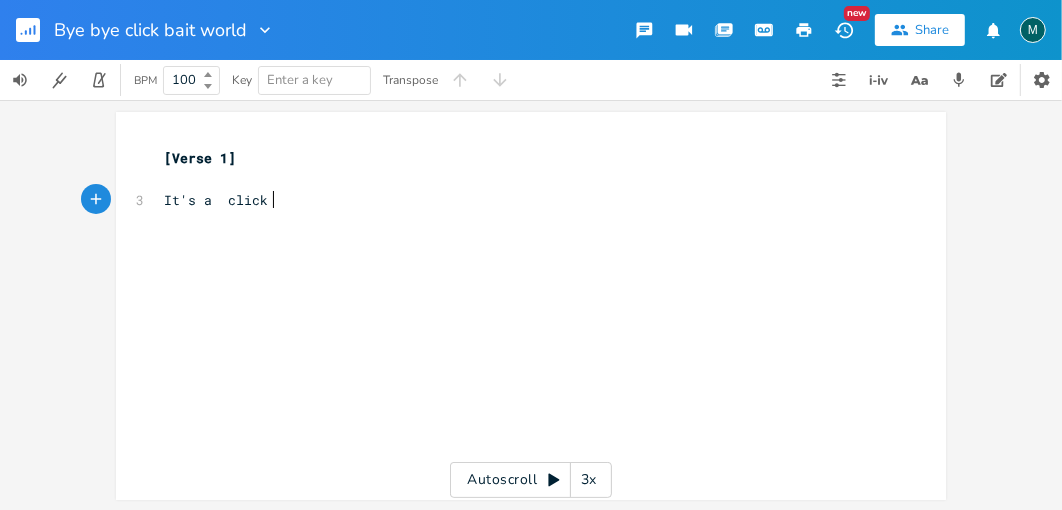 scroll, scrollTop: 0, scrollLeft: 42, axis: horizontal 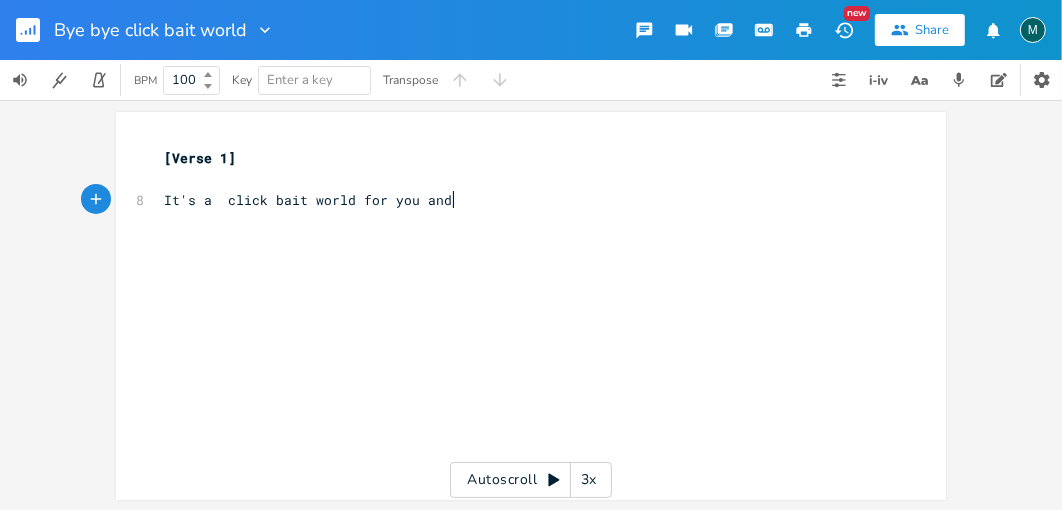 type on "a  click bait world for you and I" 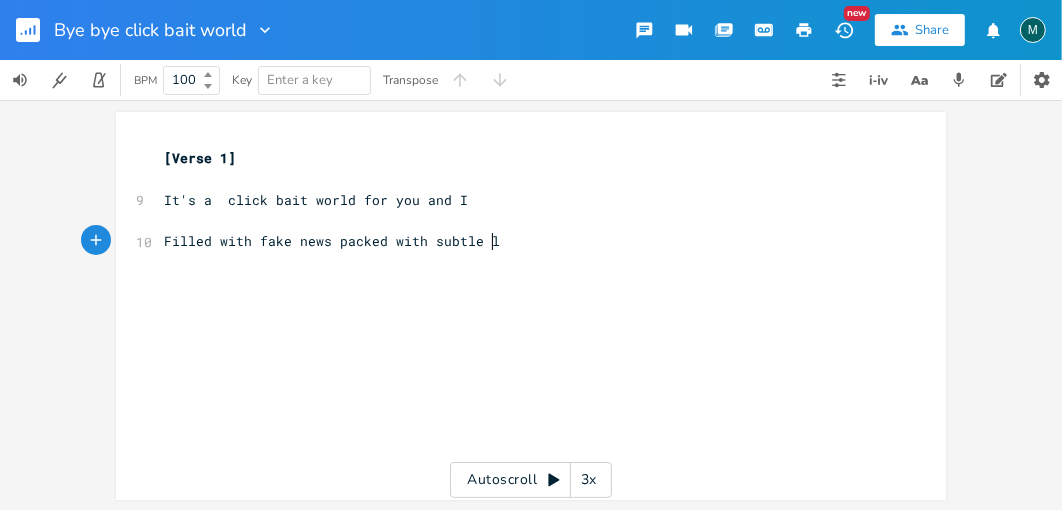 scroll, scrollTop: 0, scrollLeft: 252, axis: horizontal 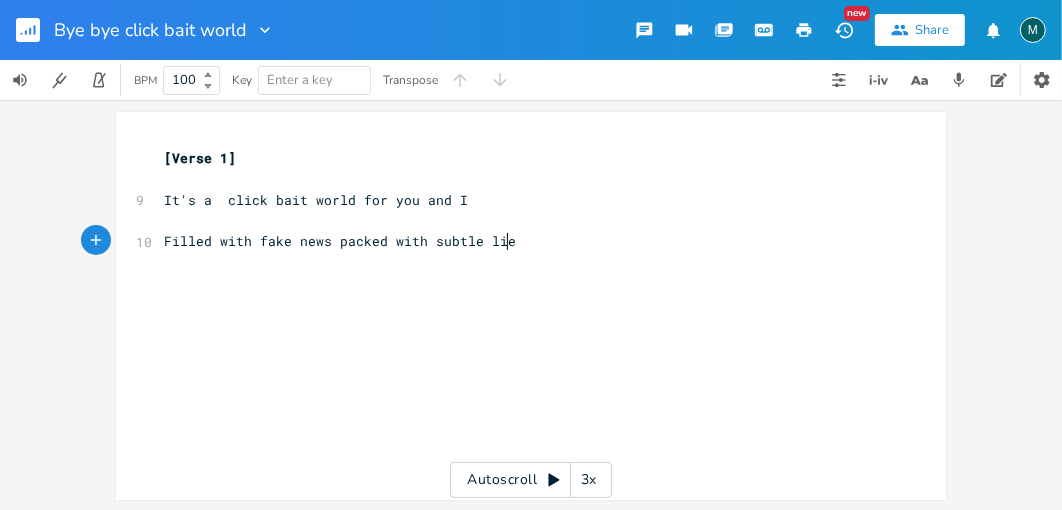 type on "Filled with fake news packed with subtle lies" 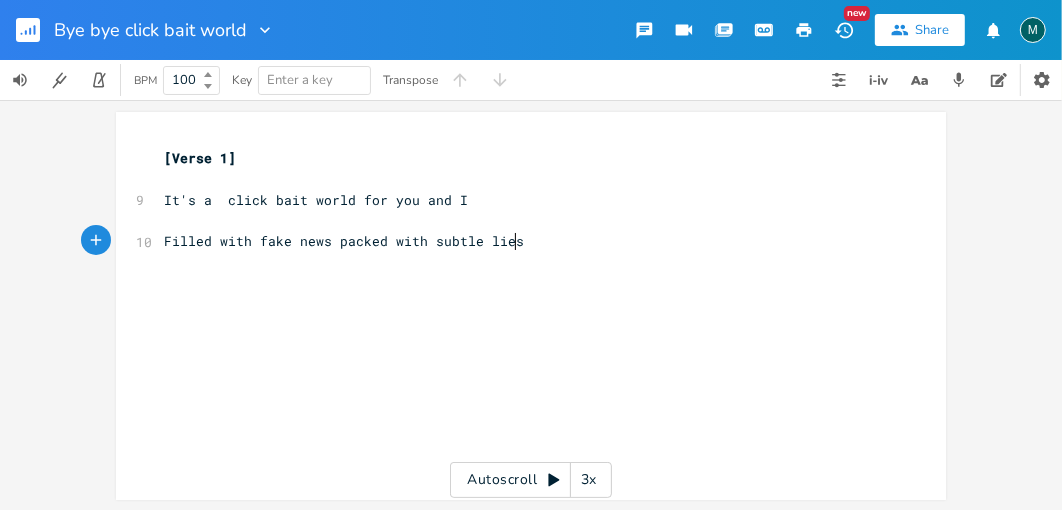 scroll, scrollTop: 0, scrollLeft: 266, axis: horizontal 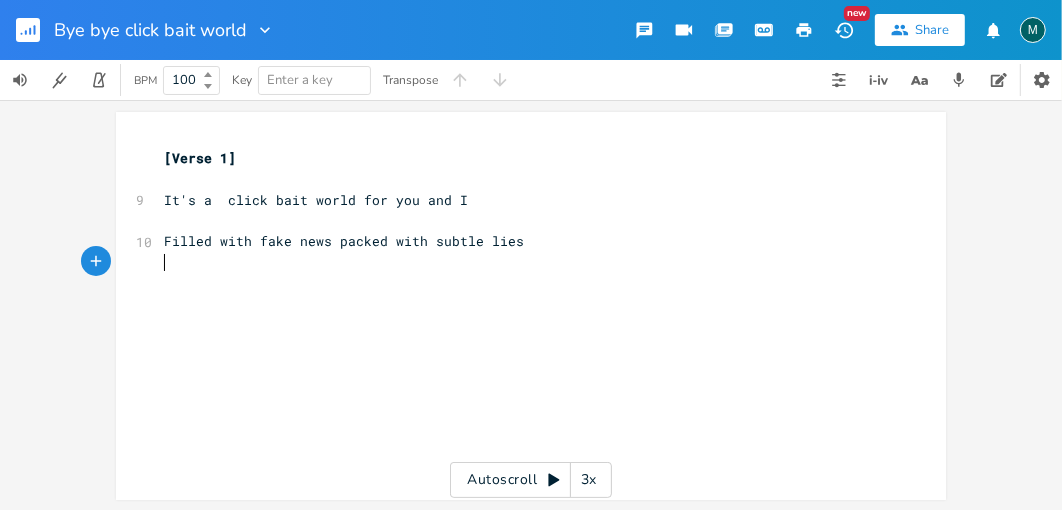 click on "[Verse 1]" at bounding box center [521, 158] 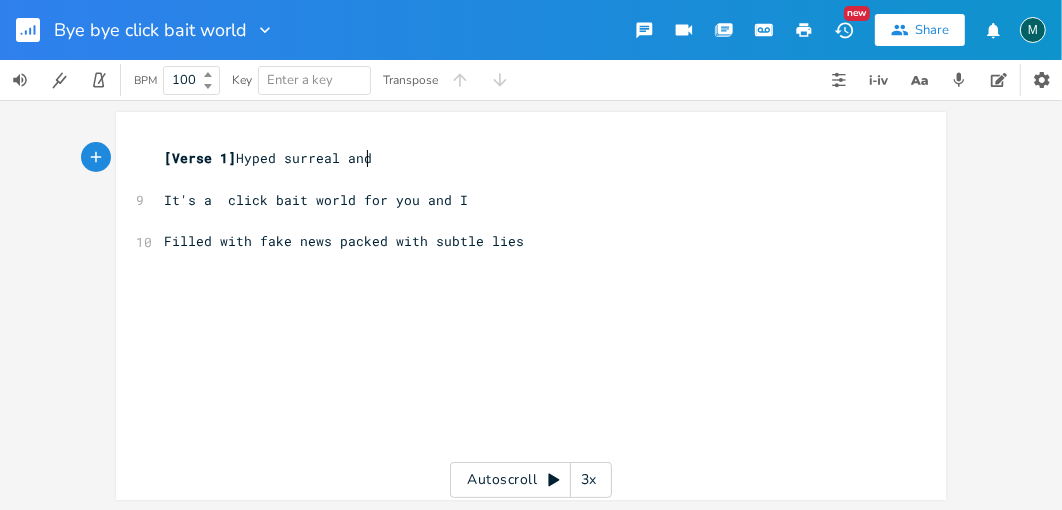 scroll, scrollTop: 0, scrollLeft: 112, axis: horizontal 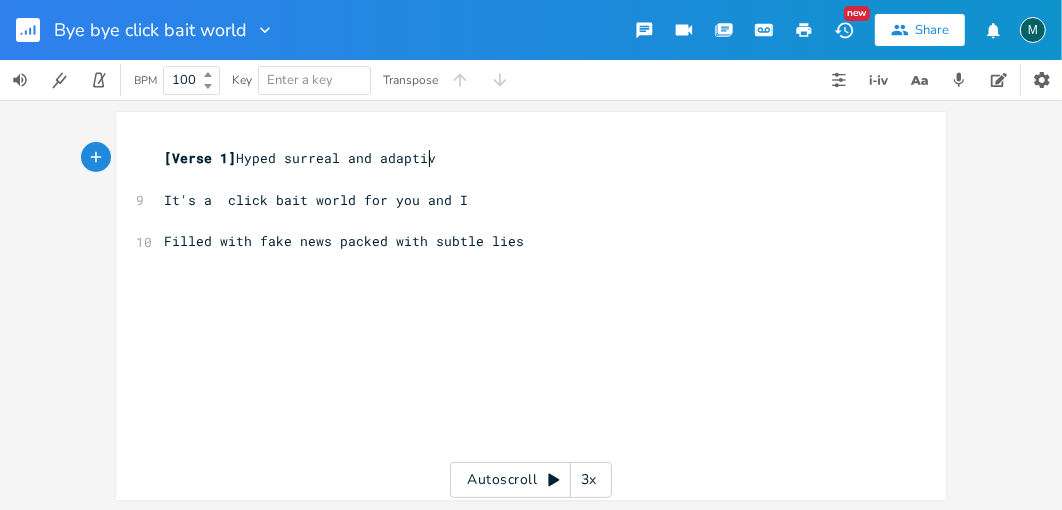 type on "Hyped surreal and adaptive" 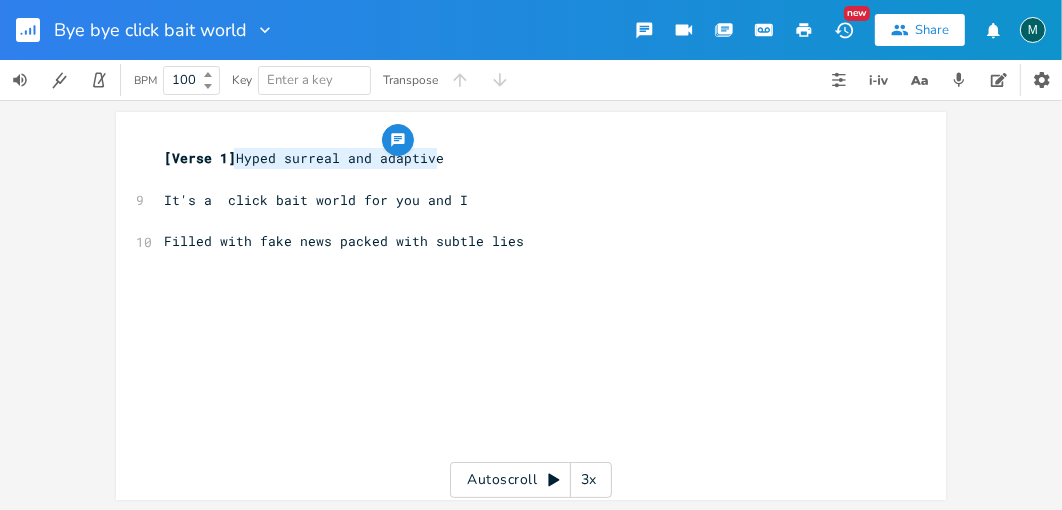 drag, startPoint x: 228, startPoint y: 156, endPoint x: 430, endPoint y: 156, distance: 202 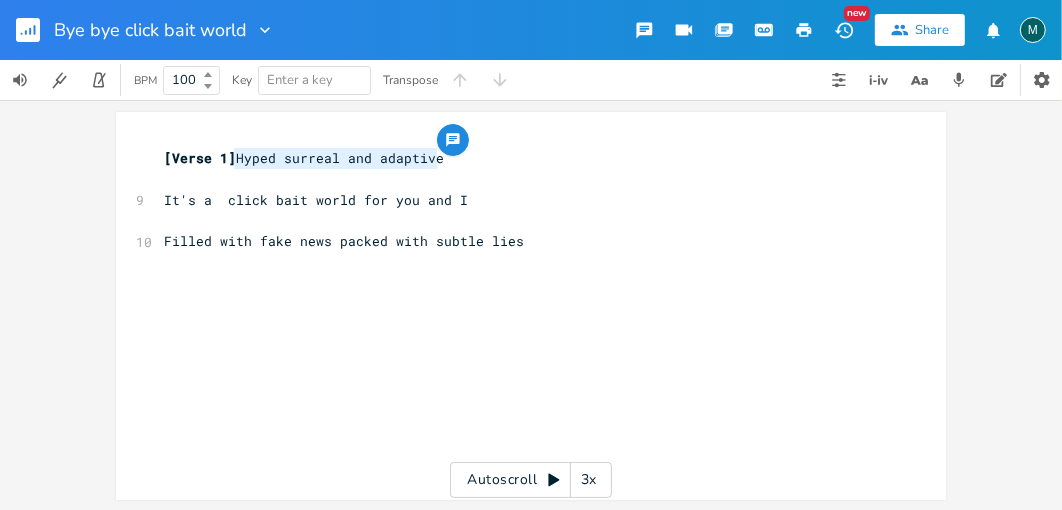 scroll, scrollTop: 0, scrollLeft: 0, axis: both 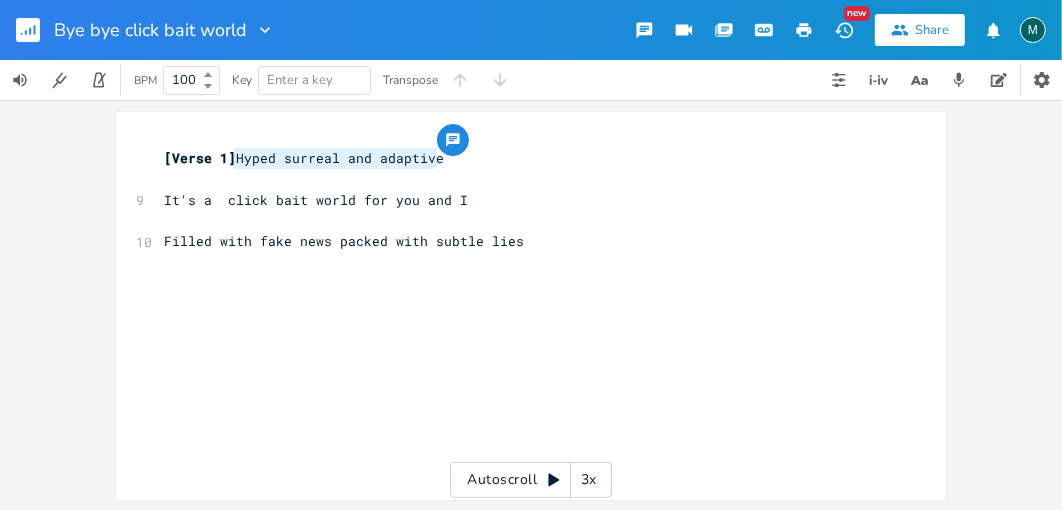 type on "​" 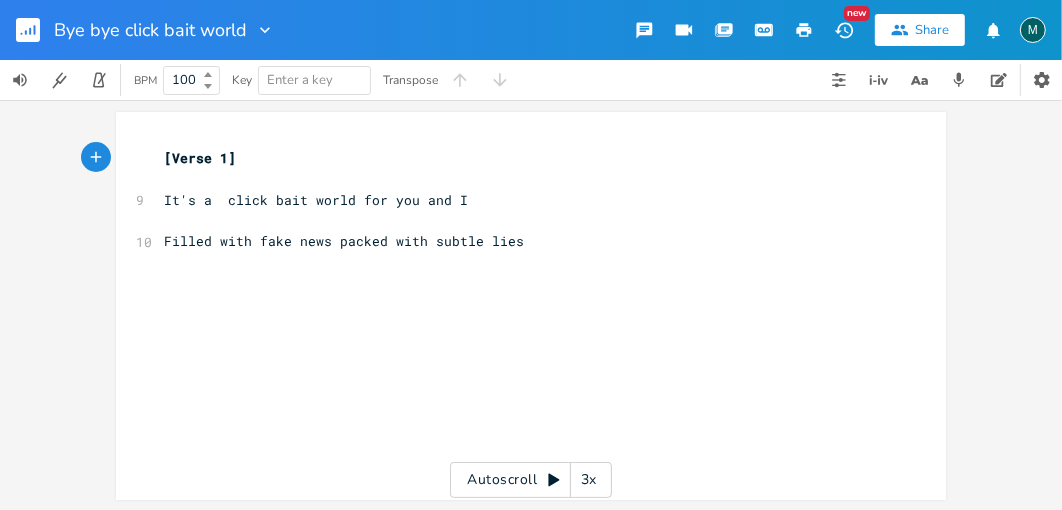 click on "Filled with fake news packed with subtle lies" at bounding box center [521, 241] 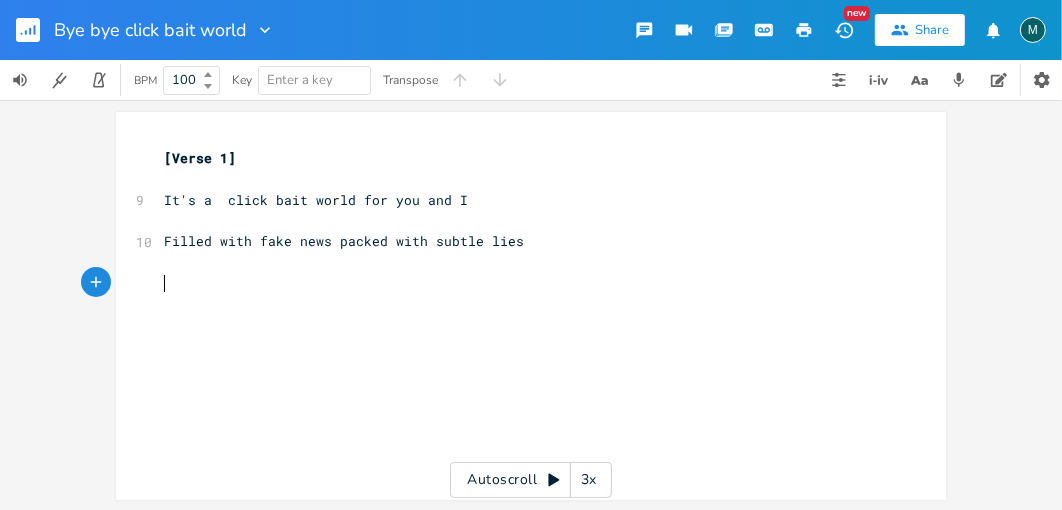 type on "​" 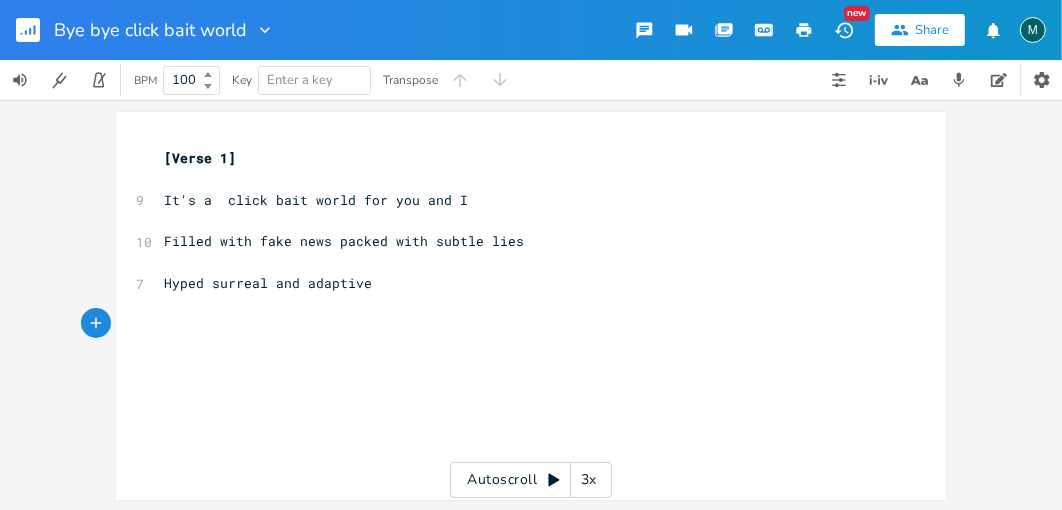 type on "QW" 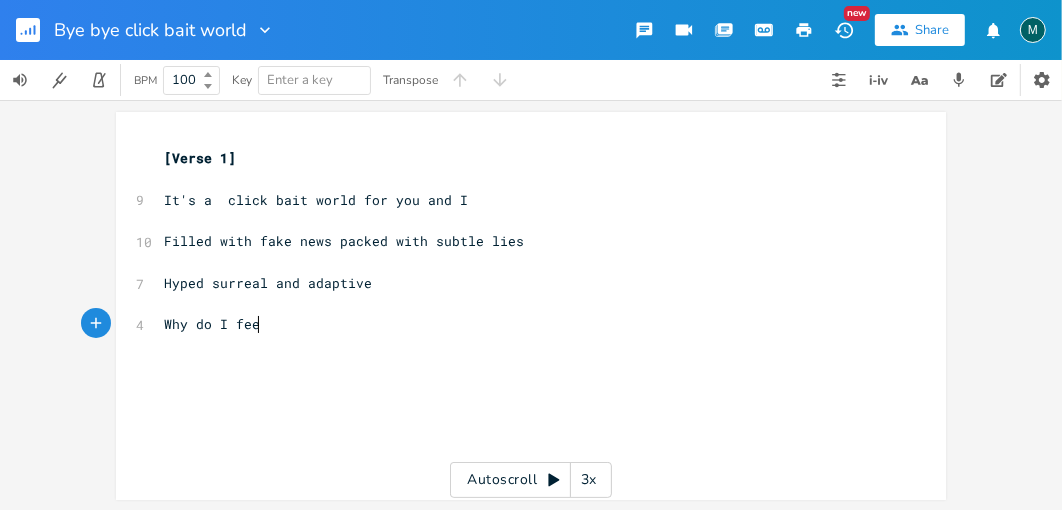 scroll, scrollTop: 0, scrollLeft: 63, axis: horizontal 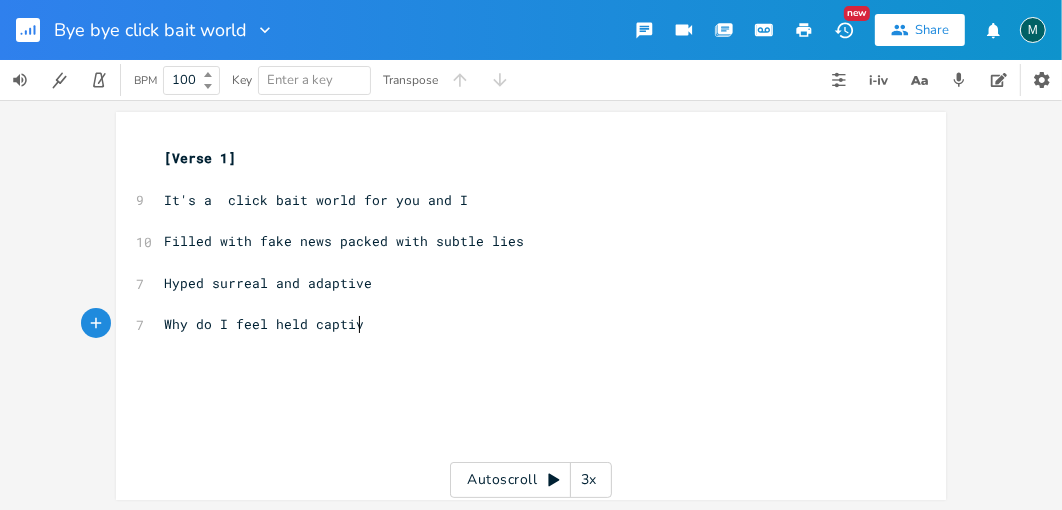 type on "hy do I feel held captive" 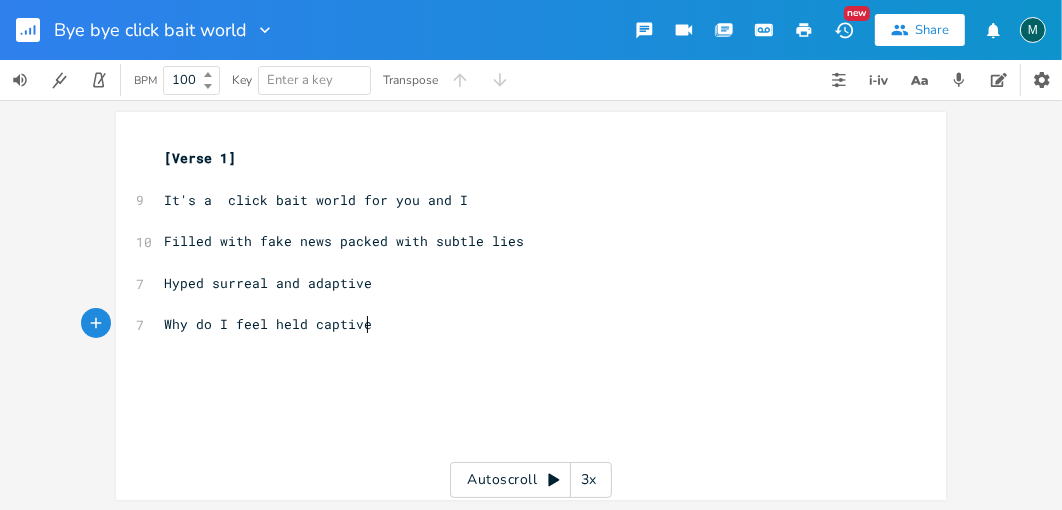 scroll, scrollTop: 0, scrollLeft: 139, axis: horizontal 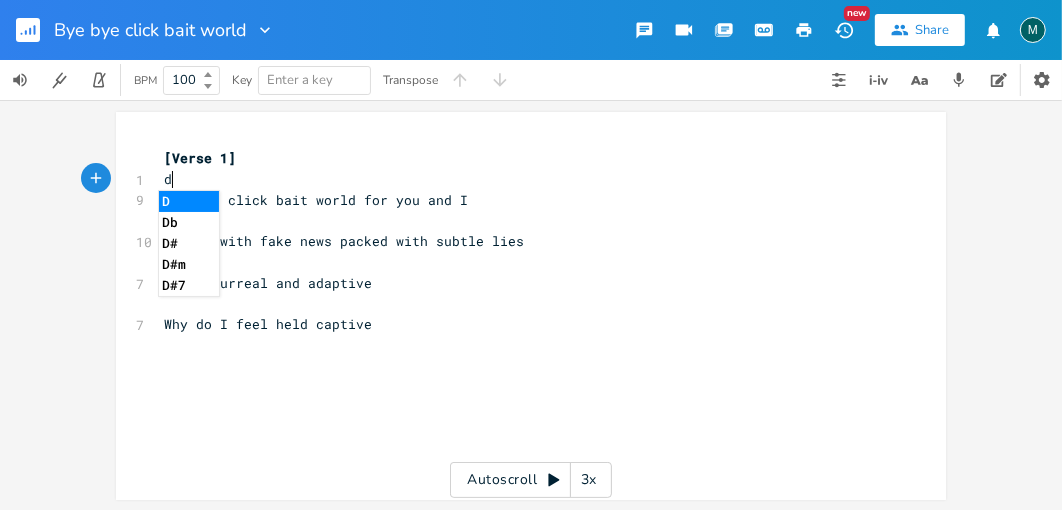 type on "d" 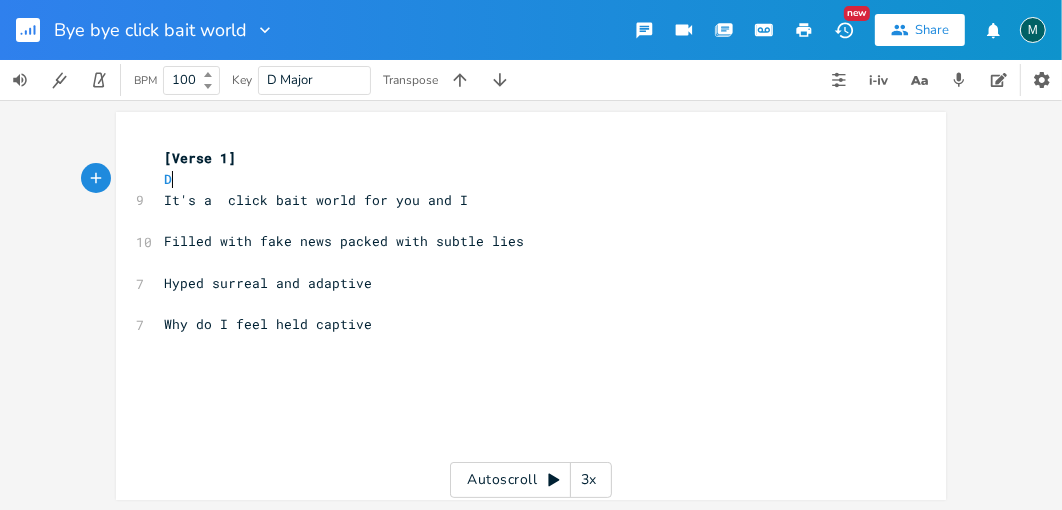 click on "It's a  click bait world for you and I" at bounding box center [316, 200] 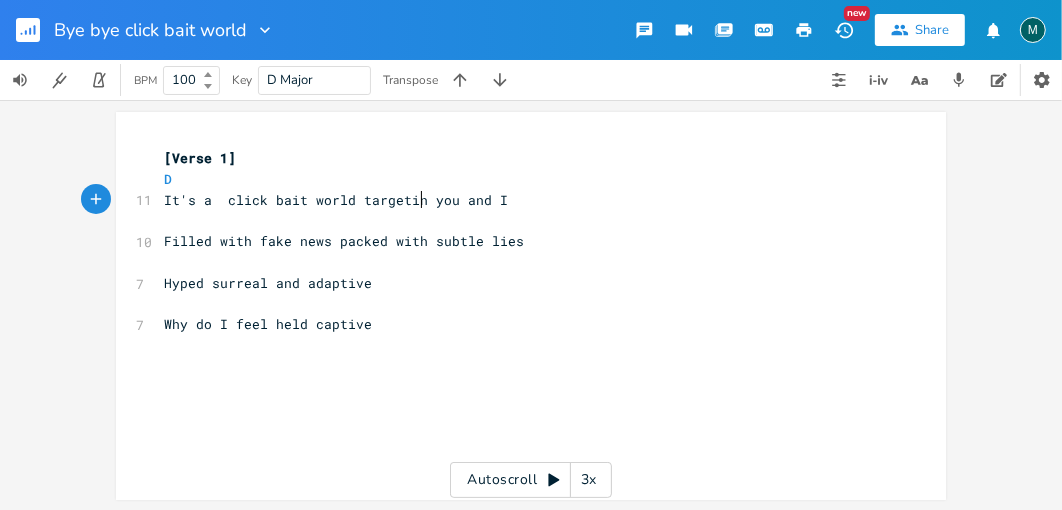 type on "targeting" 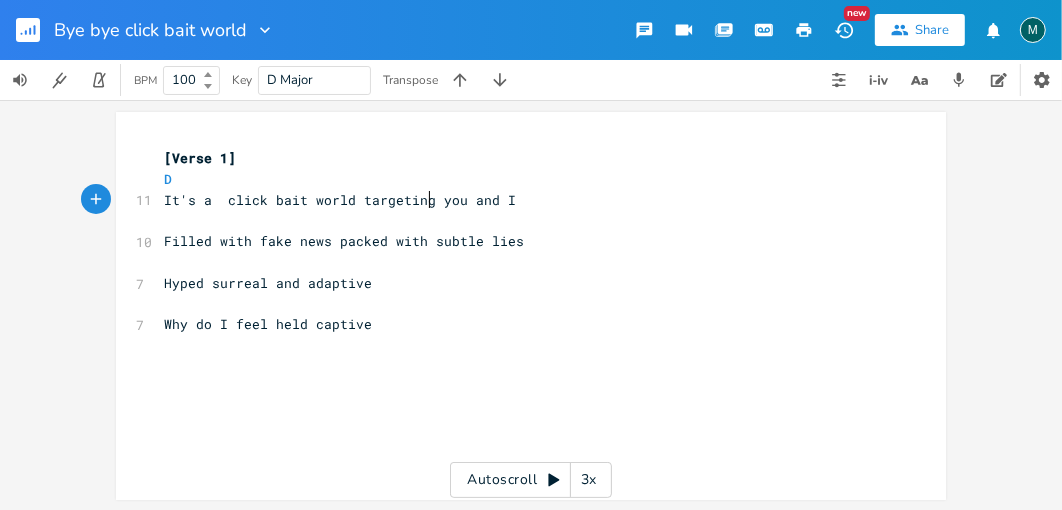 scroll, scrollTop: 0, scrollLeft: 52, axis: horizontal 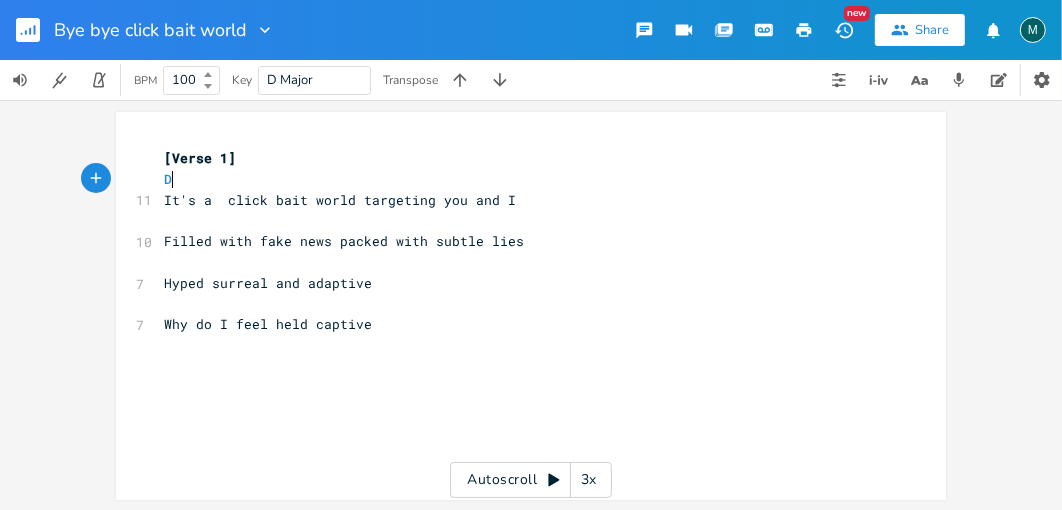 click on "D" at bounding box center [521, 179] 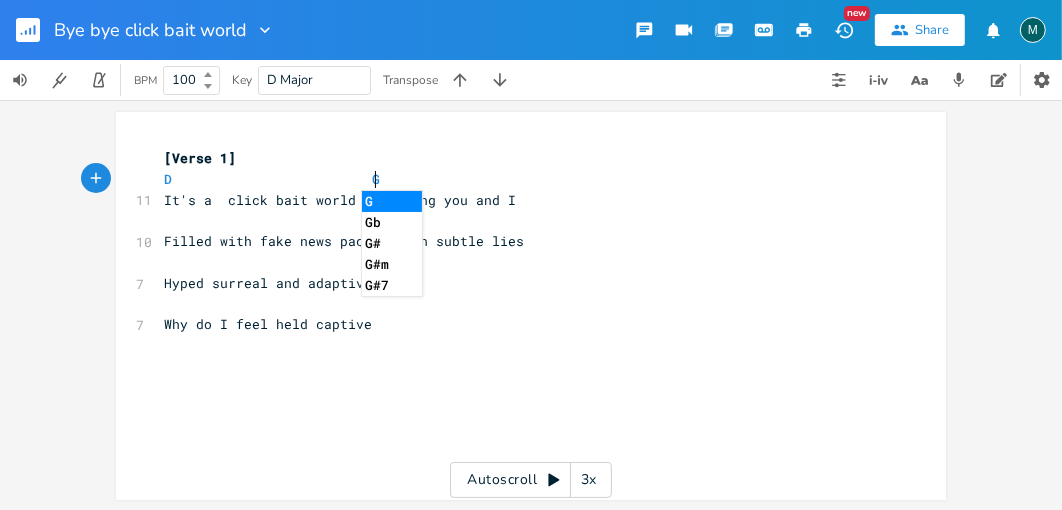 scroll, scrollTop: 0, scrollLeft: 101, axis: horizontal 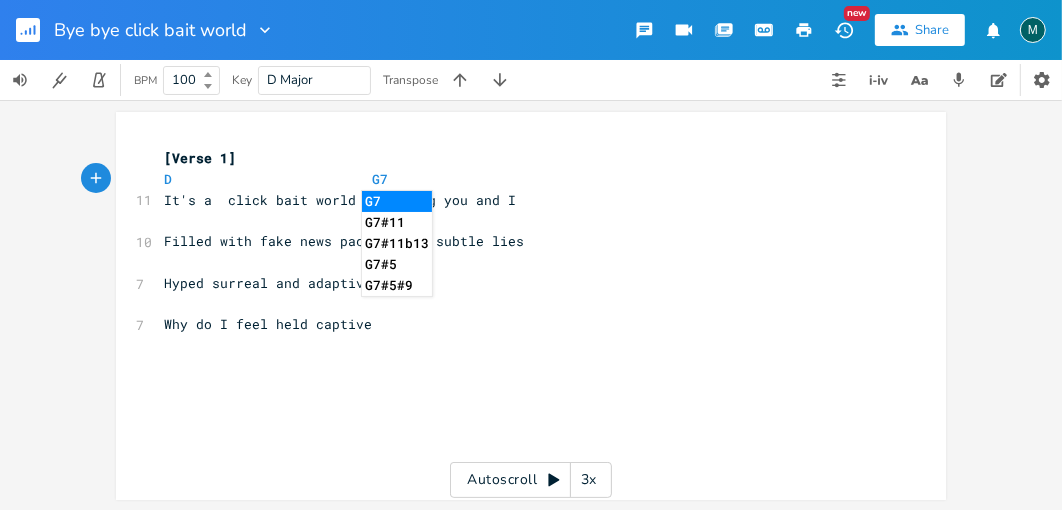 type on "G7" 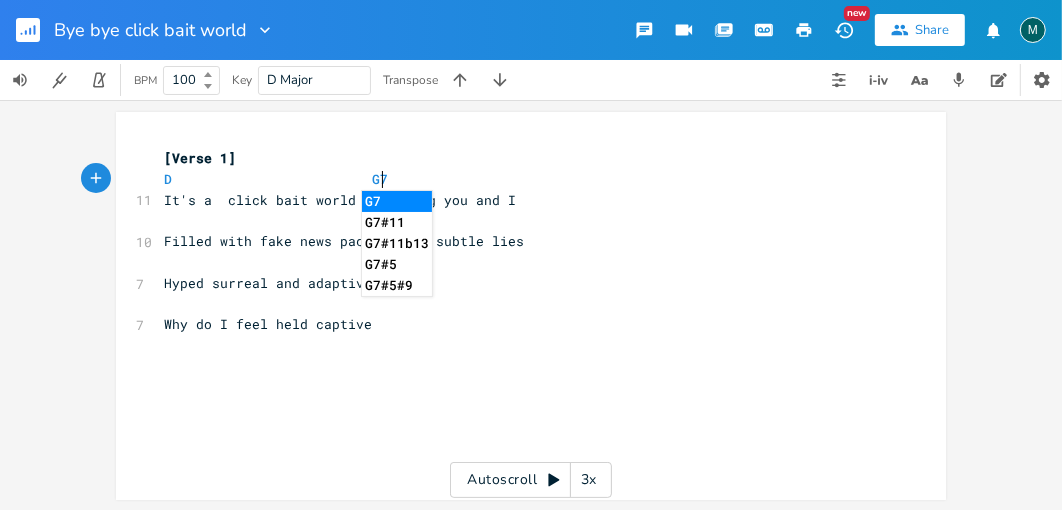 click on "G7" at bounding box center [397, 201] 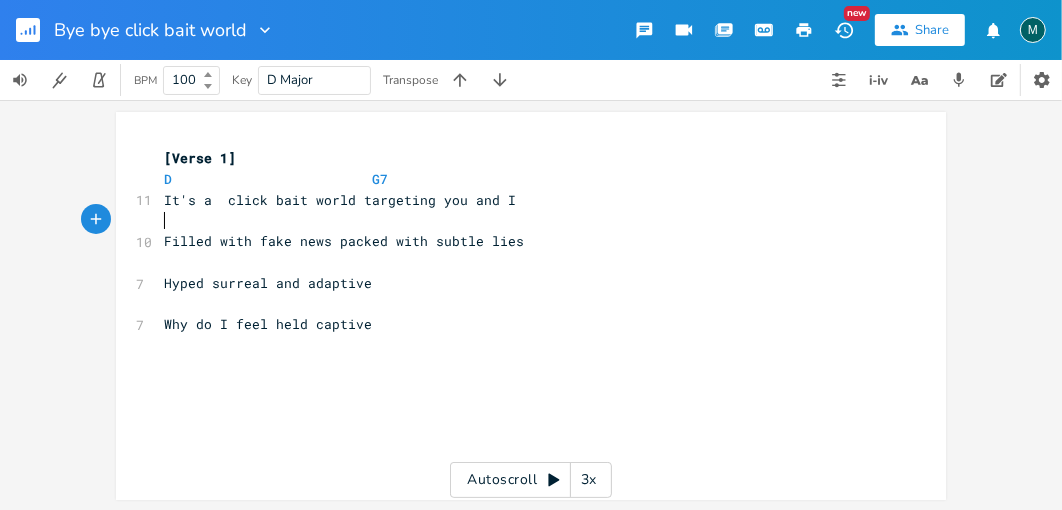 click on "​" at bounding box center (521, 220) 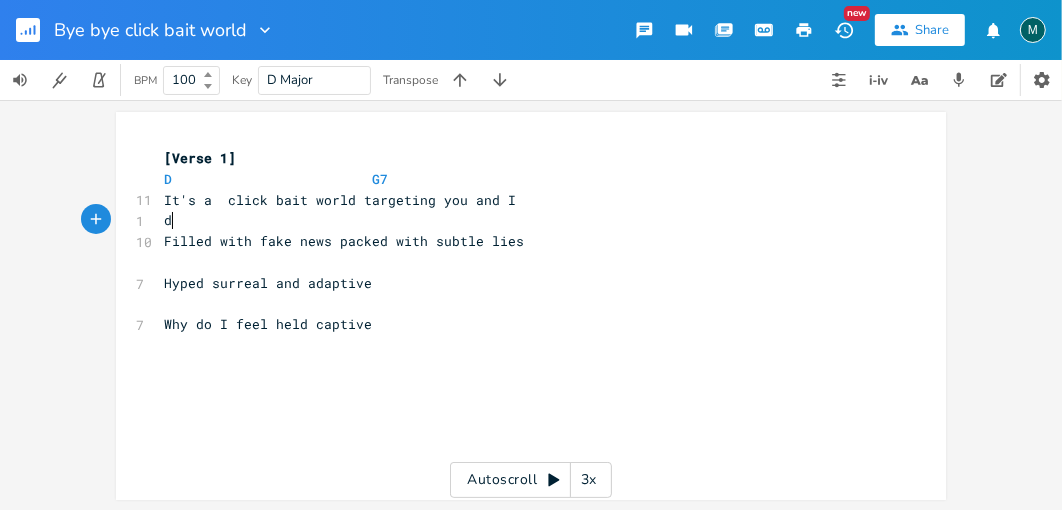 scroll, scrollTop: 0, scrollLeft: 7, axis: horizontal 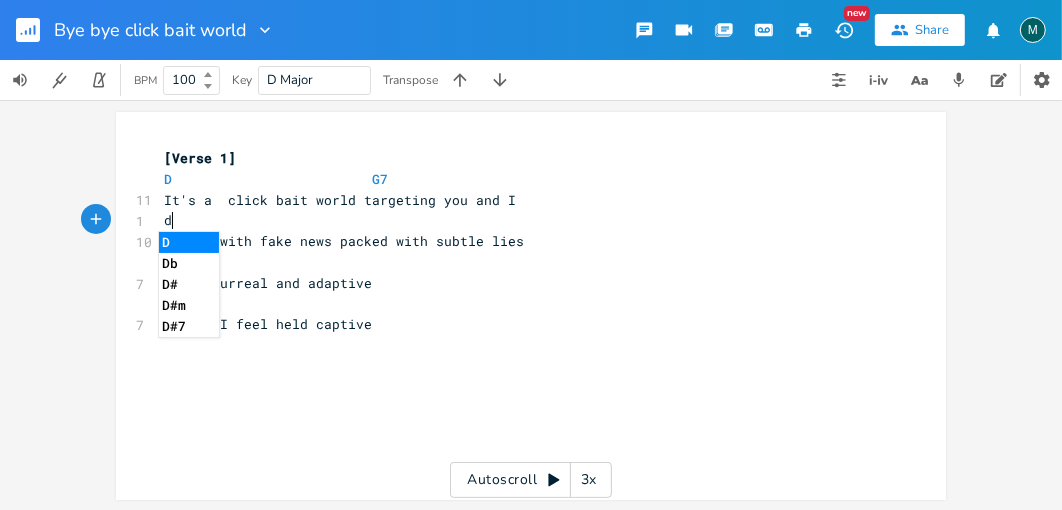 type on "d" 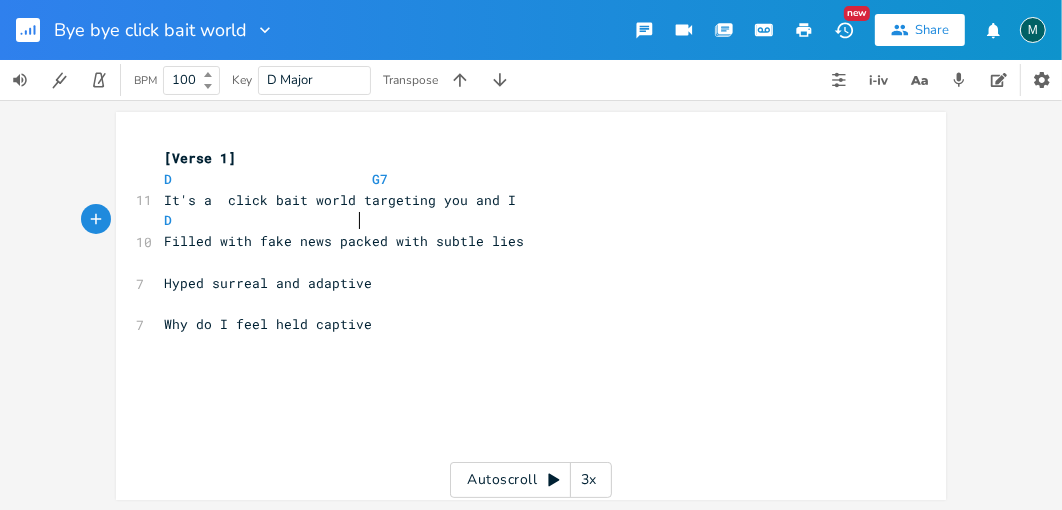 scroll, scrollTop: 0, scrollLeft: 88, axis: horizontal 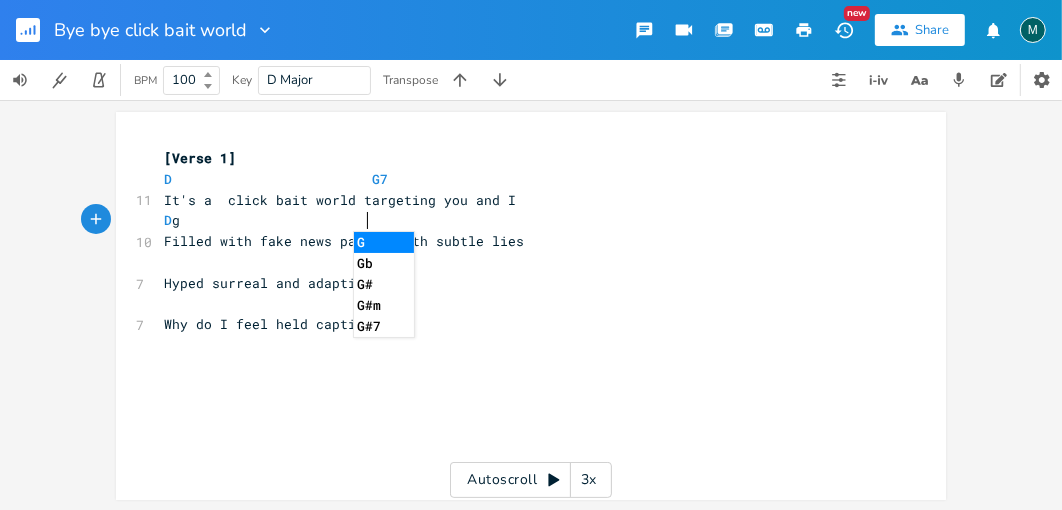 type on "g" 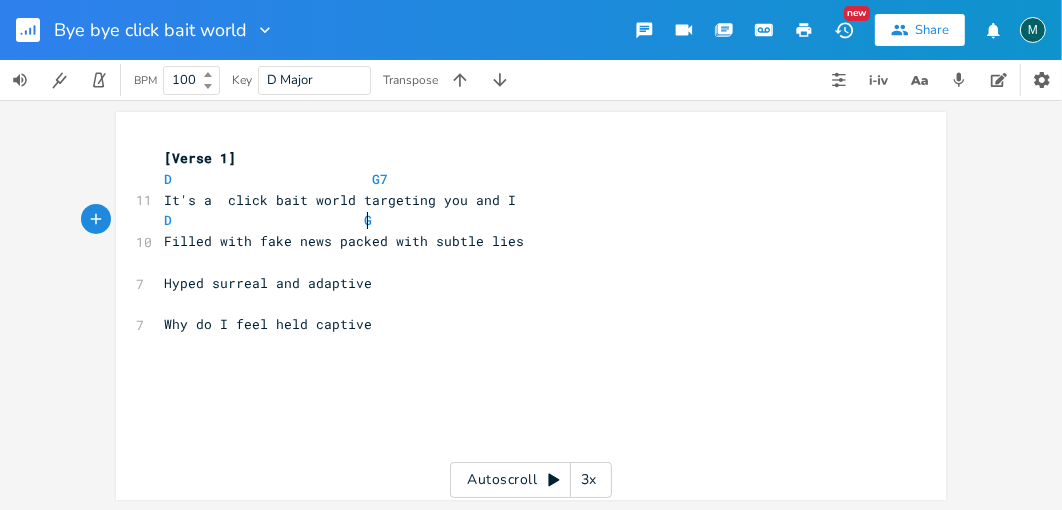click on "D                           G7" at bounding box center [521, 179] 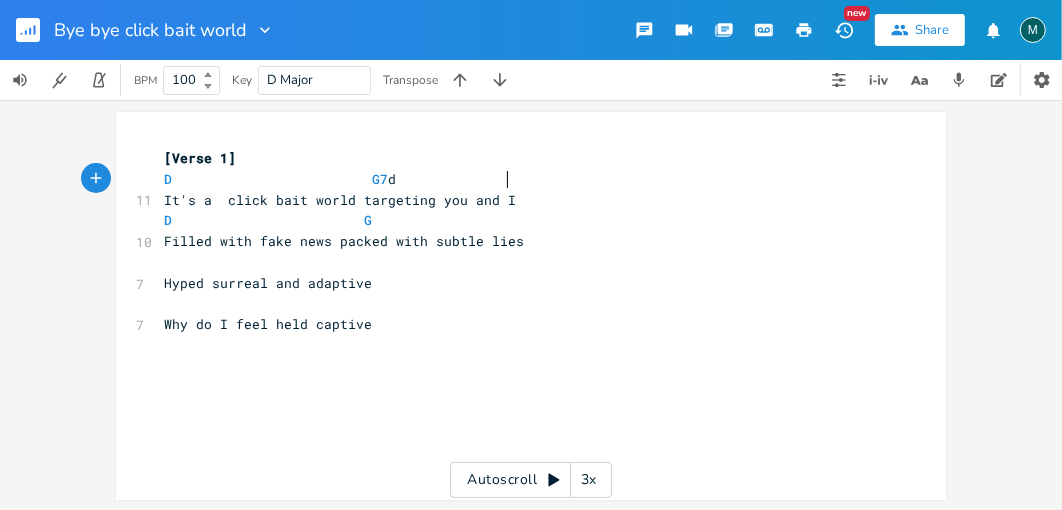 scroll, scrollTop: 0, scrollLeft: 57, axis: horizontal 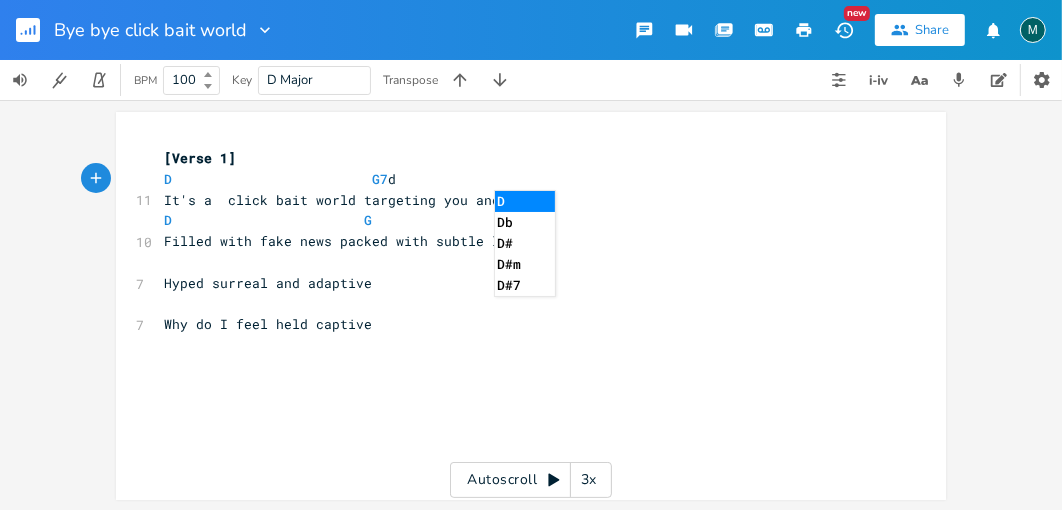 type on "d" 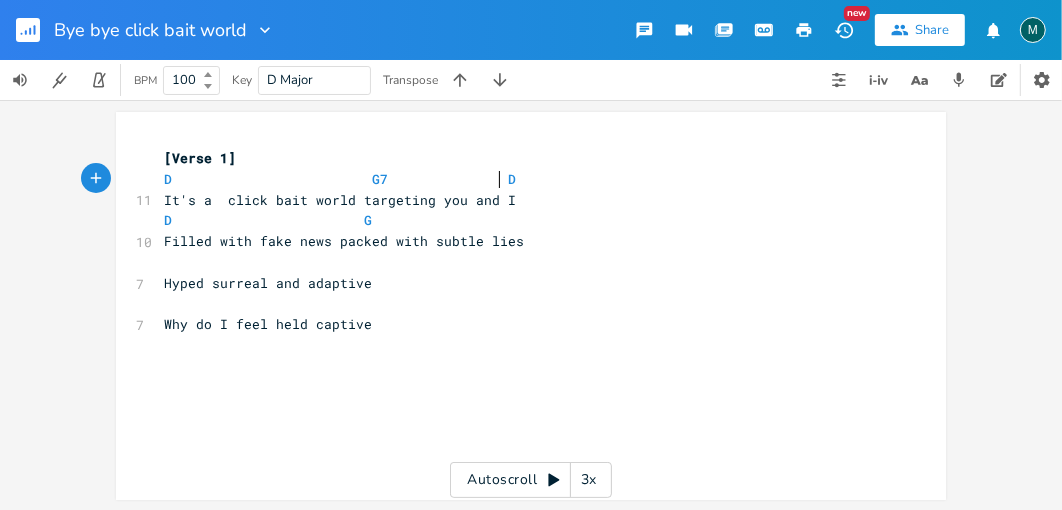click on "D" at bounding box center [512, 179] 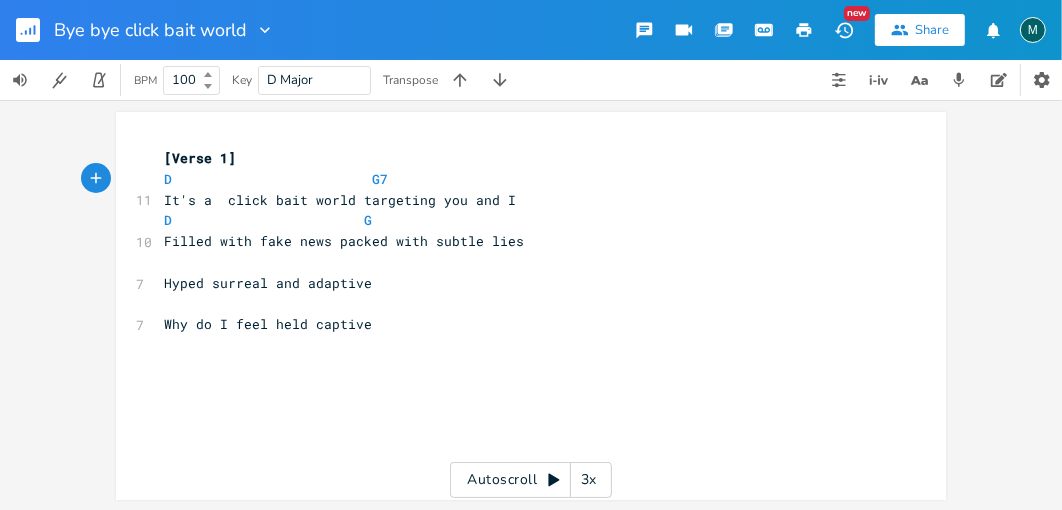 click on "​" at bounding box center [521, 262] 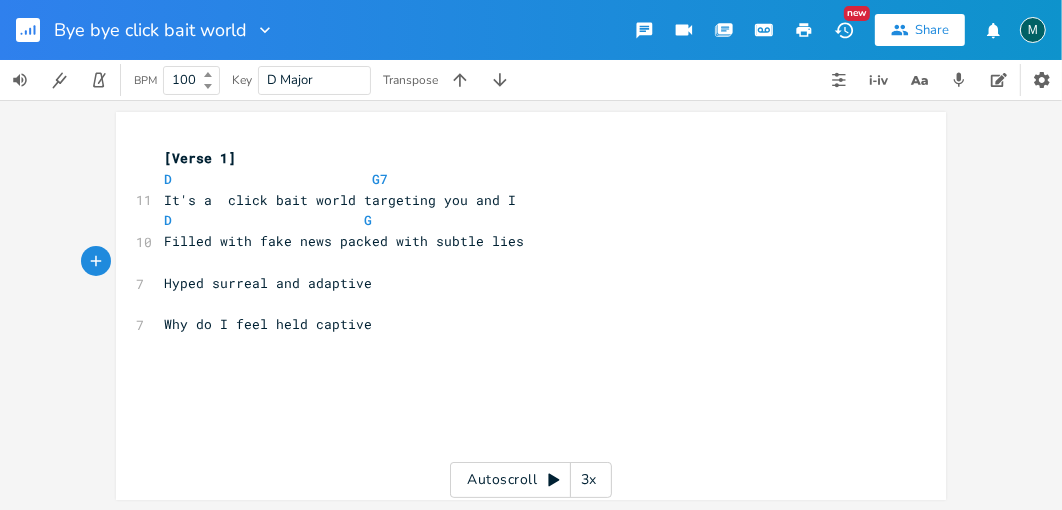 scroll, scrollTop: 0, scrollLeft: 7, axis: horizontal 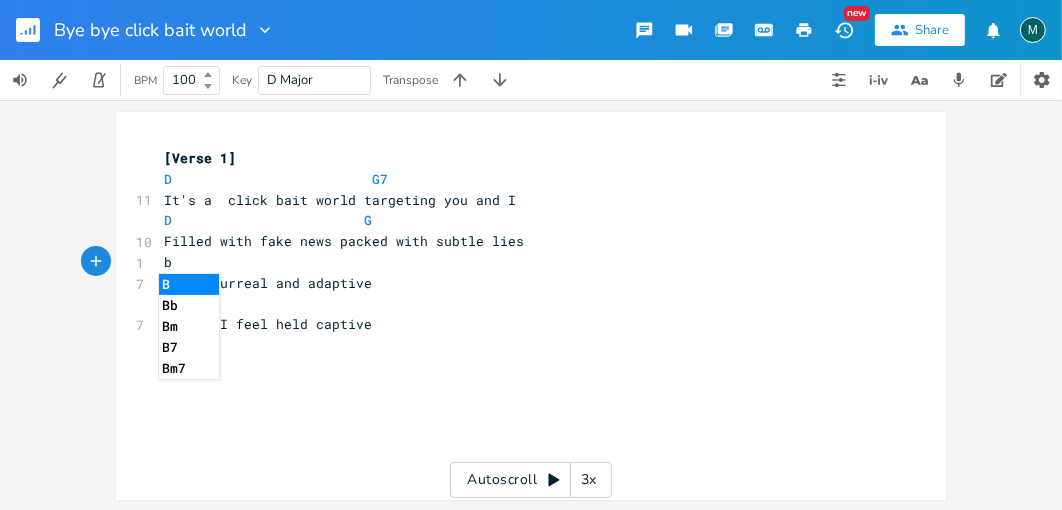 type on "b" 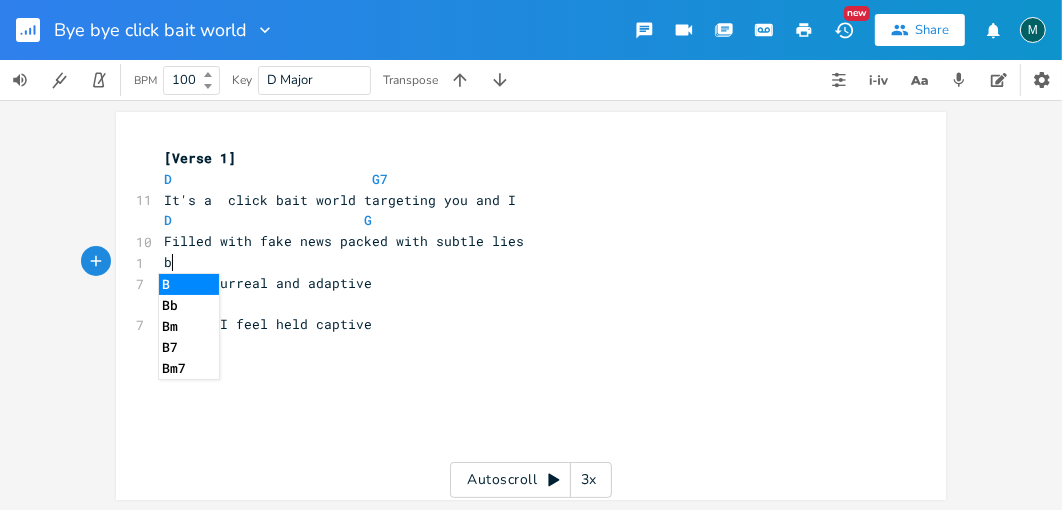 click on "Bm" at bounding box center [189, 326] 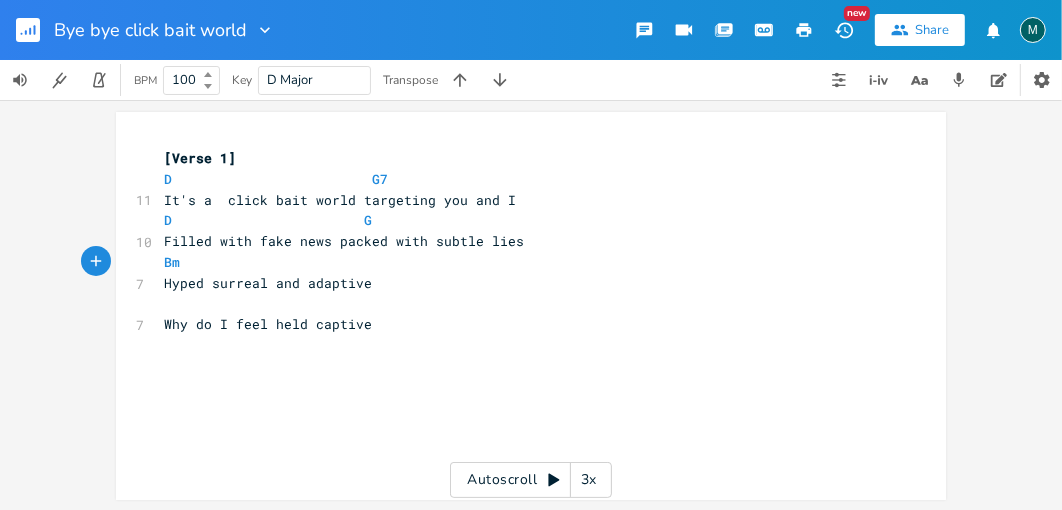 scroll, scrollTop: 0, scrollLeft: 64, axis: horizontal 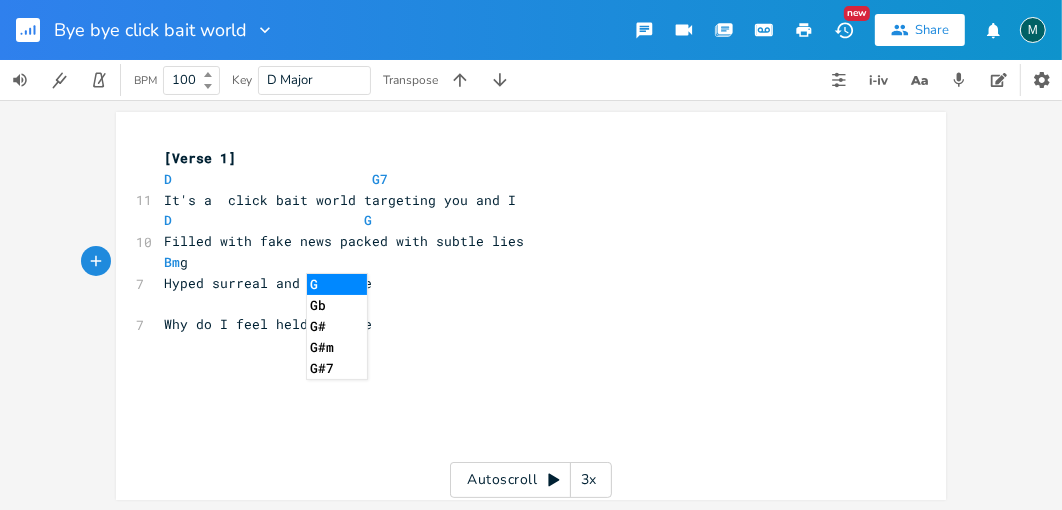 type on "g" 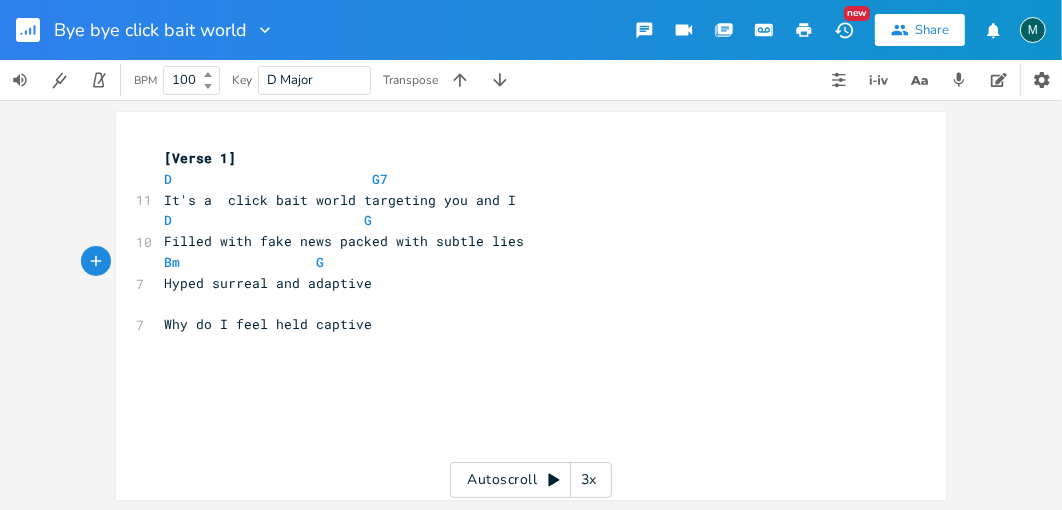 click on "​" at bounding box center (521, 304) 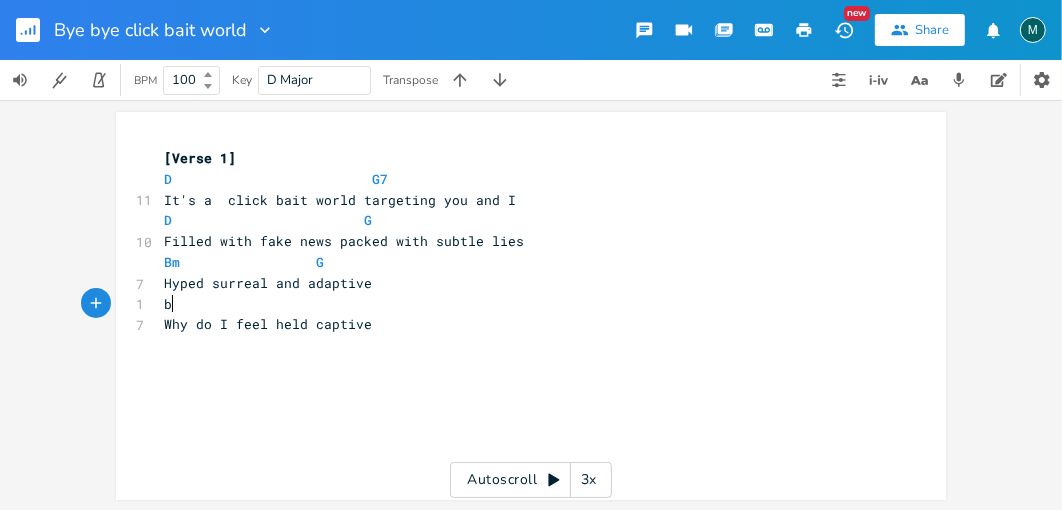 scroll, scrollTop: 0, scrollLeft: 7, axis: horizontal 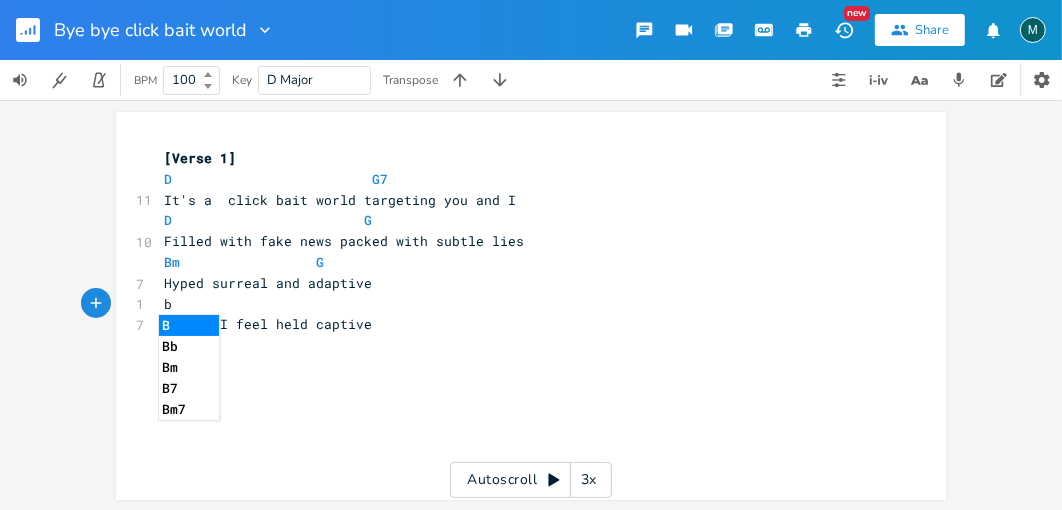 type on "b" 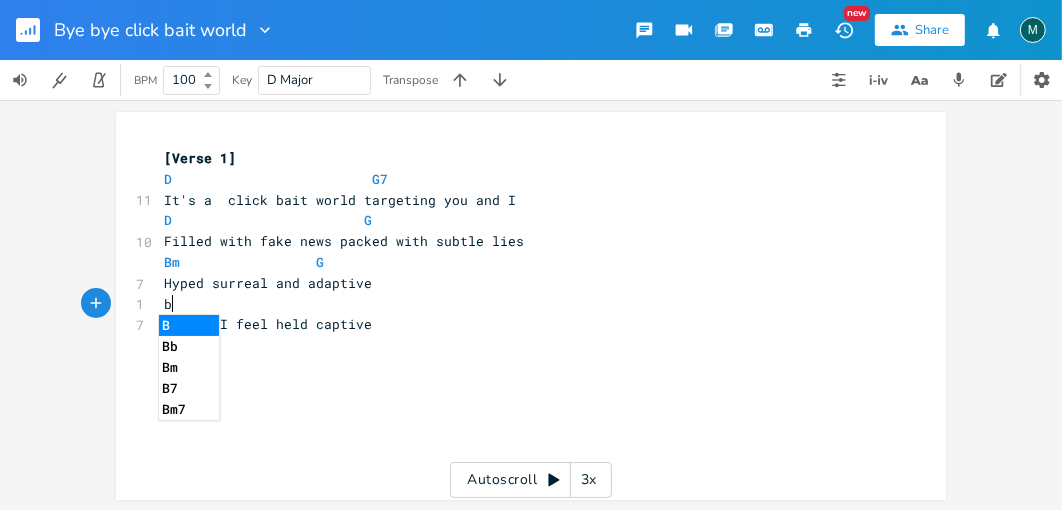 click on "Bm" at bounding box center (189, 367) 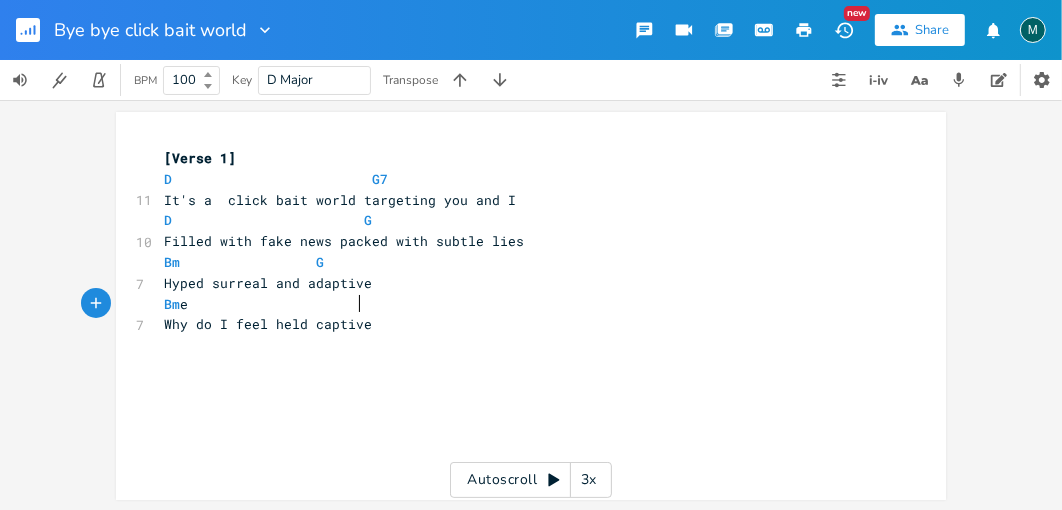 scroll, scrollTop: 0, scrollLeft: 81, axis: horizontal 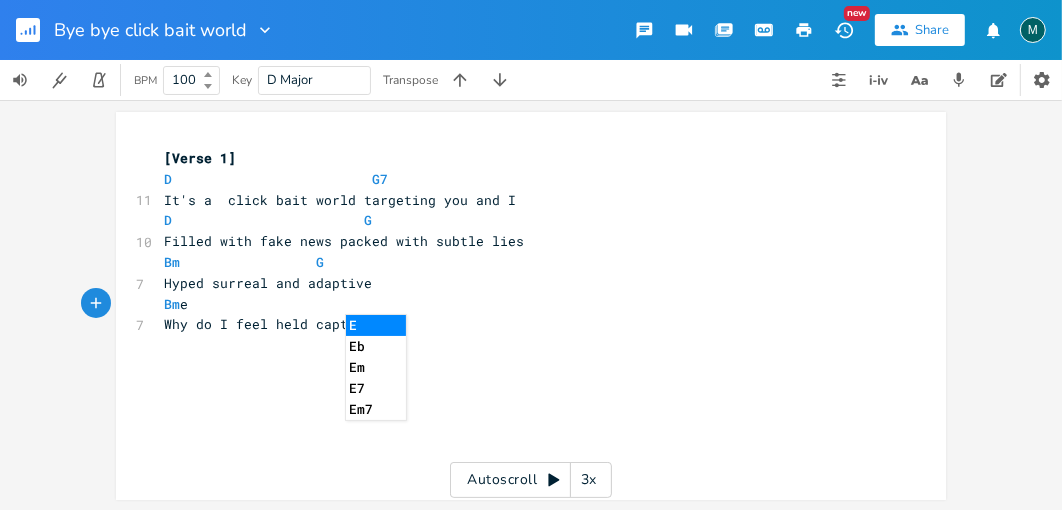 type on "e" 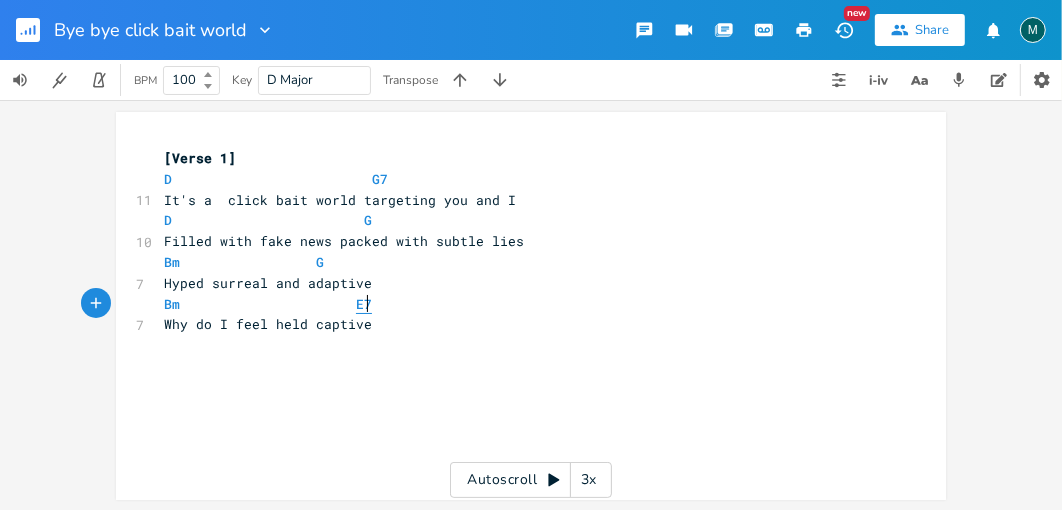 click on "E7" at bounding box center [364, 304] 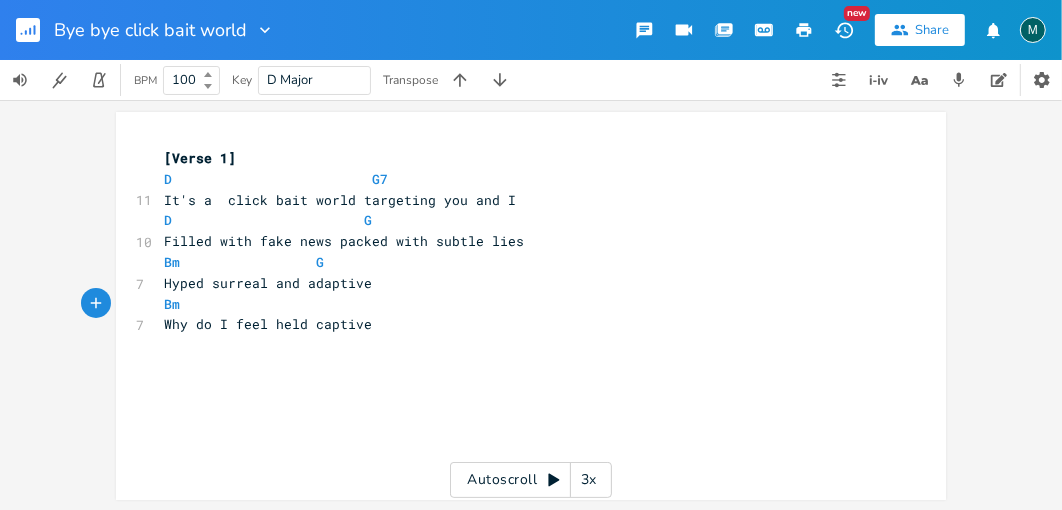 scroll, scrollTop: 0, scrollLeft: 6, axis: horizontal 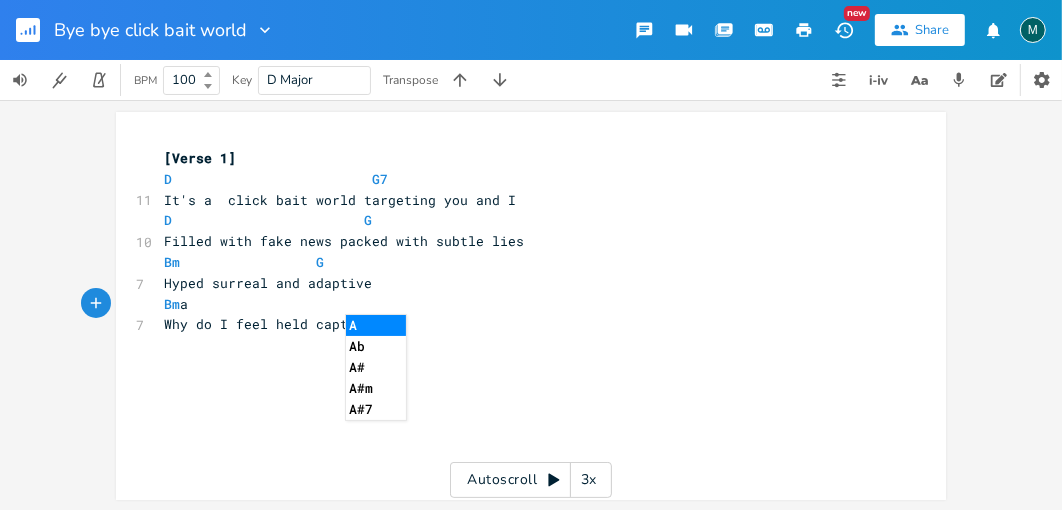 type on "a" 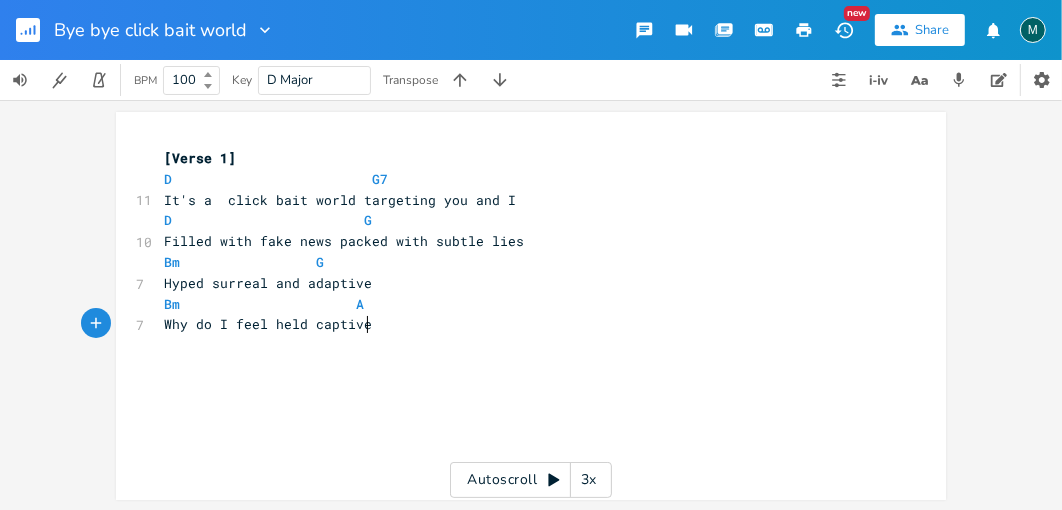 click on "Why do I feel held captive" at bounding box center [521, 324] 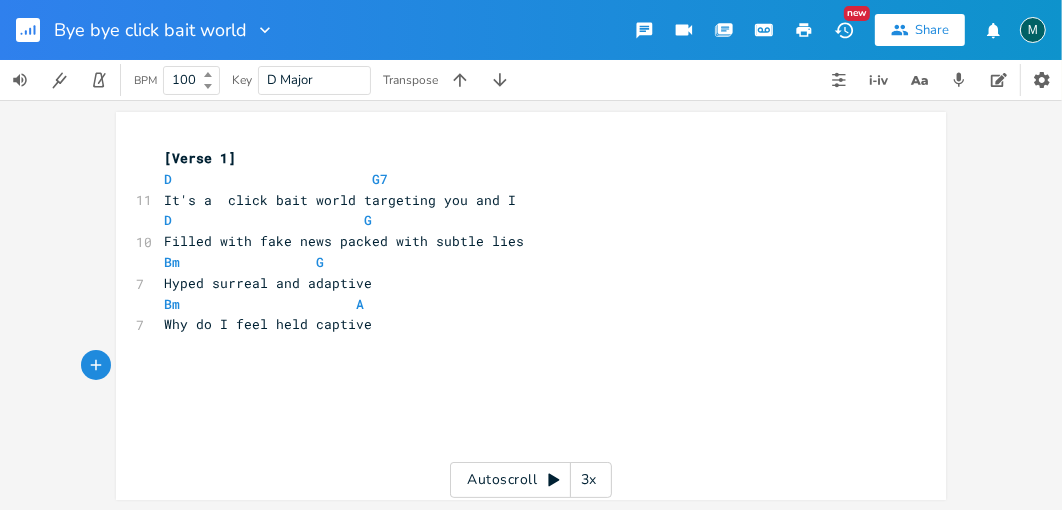 click on "Why do I feel held captive" at bounding box center (521, 324) 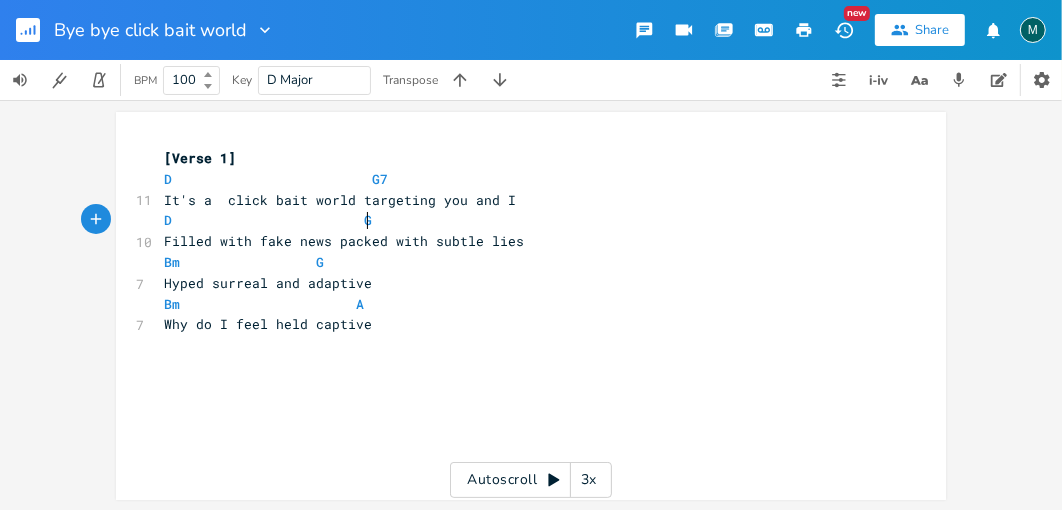 click on "D                          G" at bounding box center [521, 220] 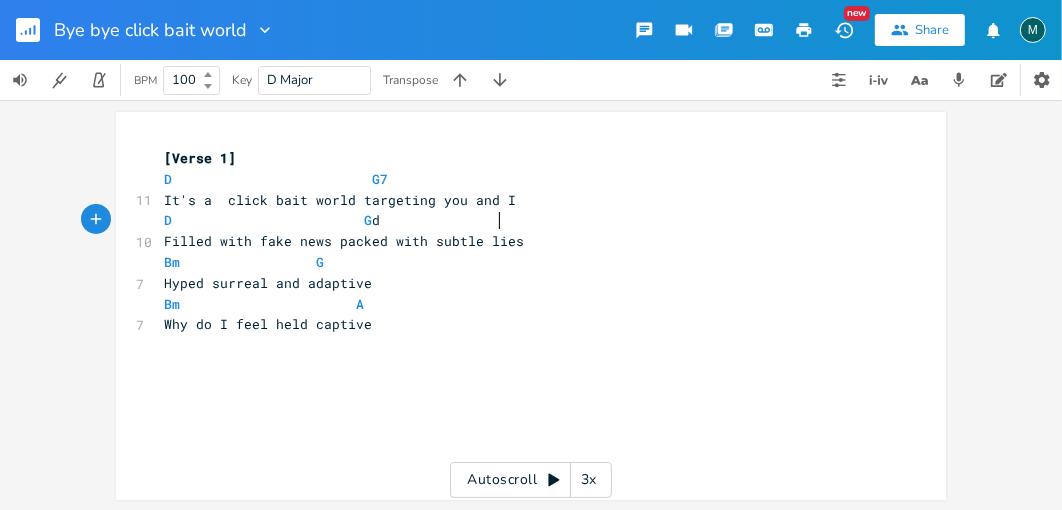 scroll, scrollTop: 0, scrollLeft: 61, axis: horizontal 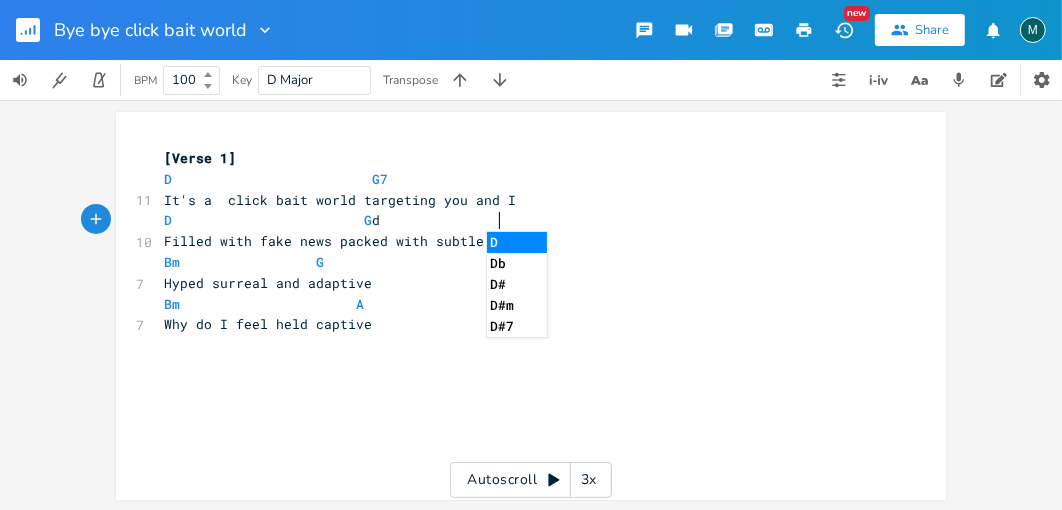 type on "d" 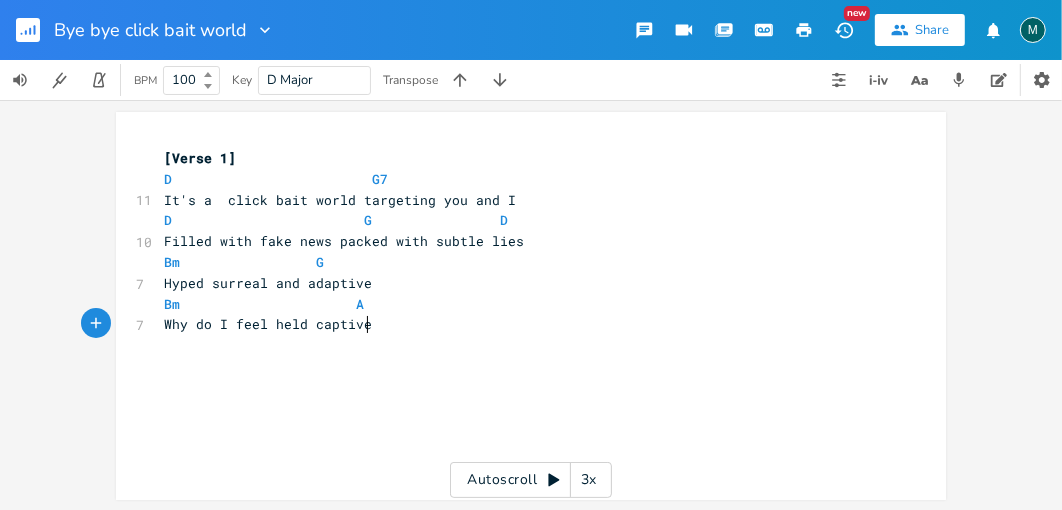 click on "Why do I feel held captive" at bounding box center (521, 324) 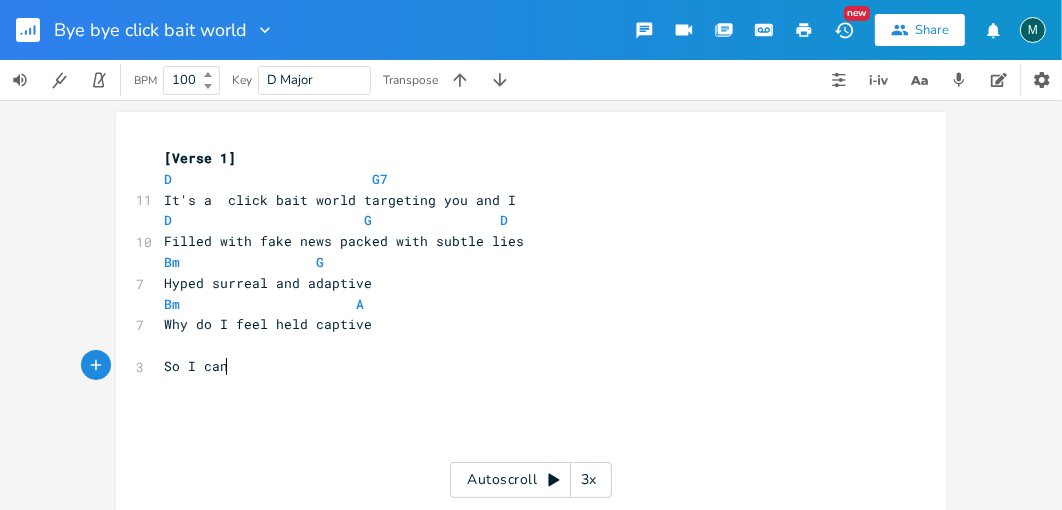 type on "So I can" 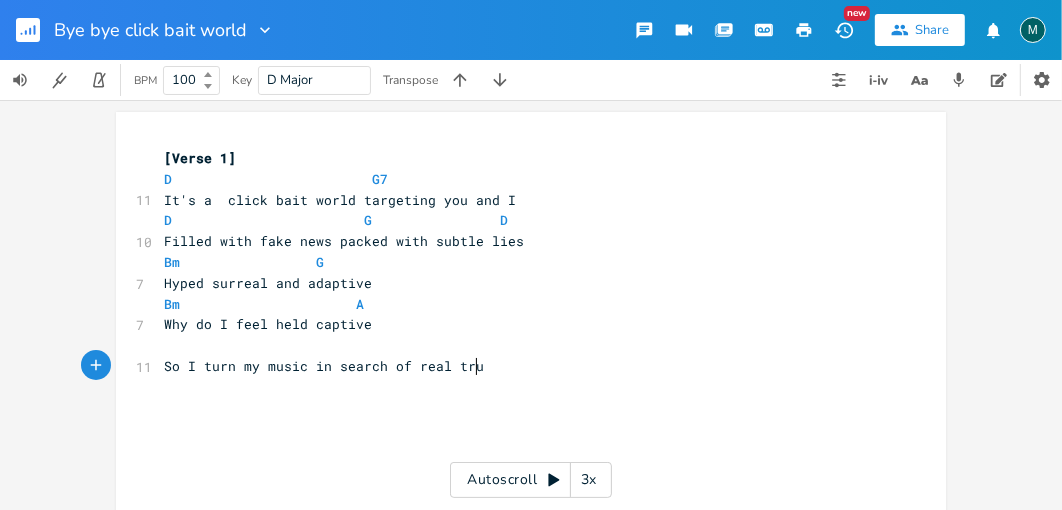 scroll, scrollTop: 0, scrollLeft: 213, axis: horizontal 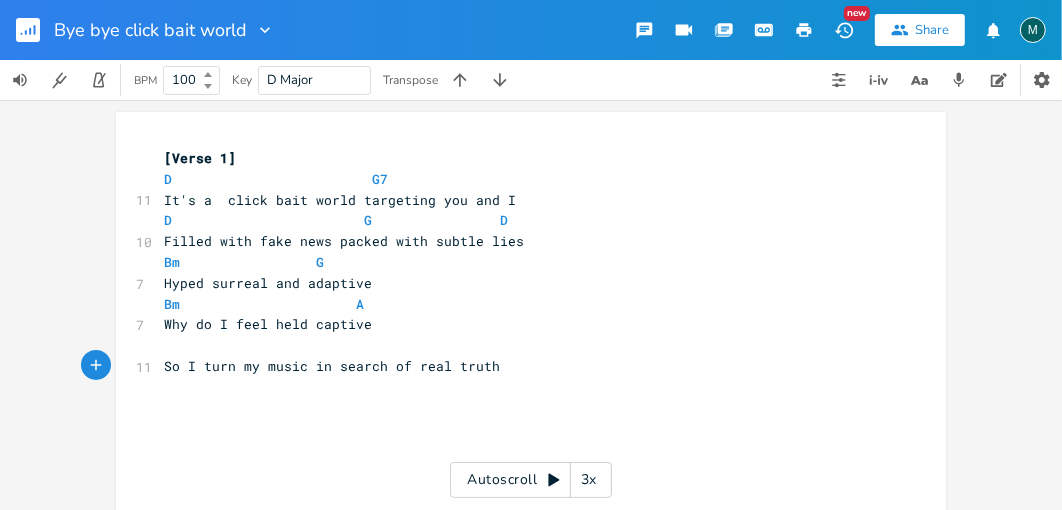 drag, startPoint x: 162, startPoint y: 347, endPoint x: 188, endPoint y: 356, distance: 27.513634 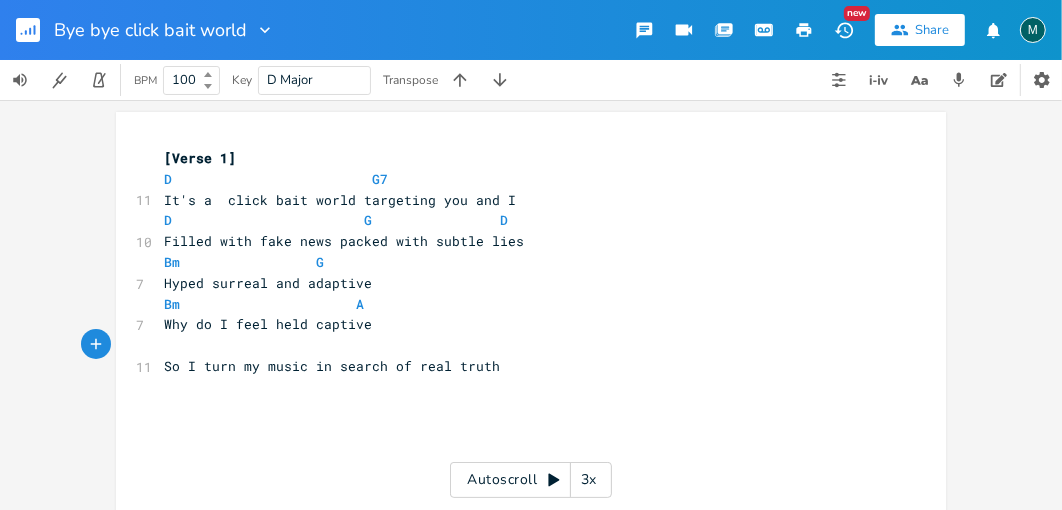 scroll, scrollTop: 0, scrollLeft: 7, axis: horizontal 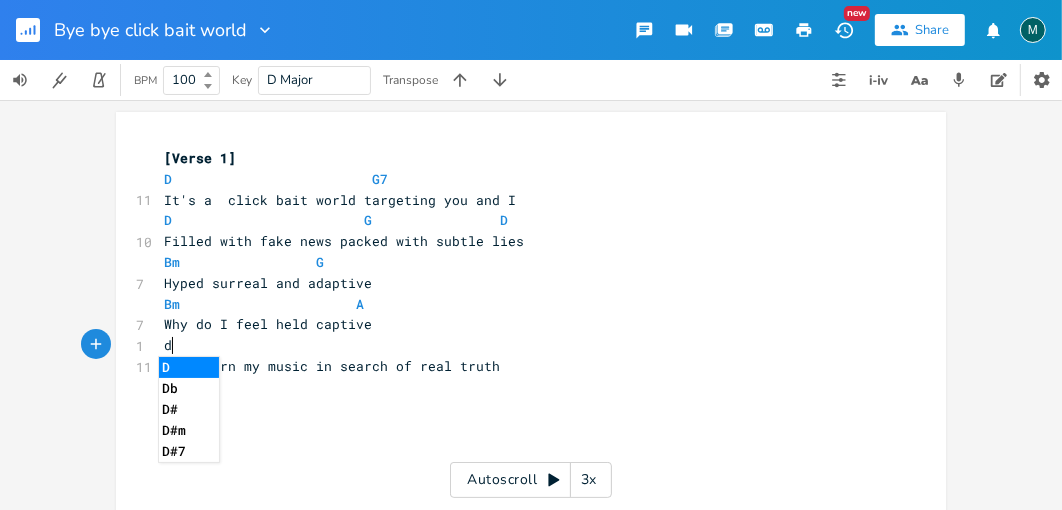 type on "d" 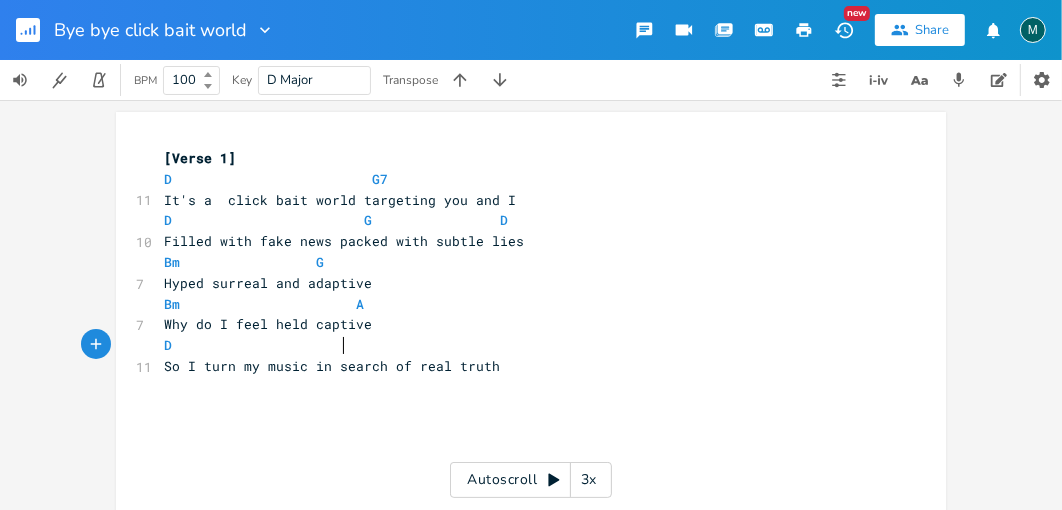 scroll, scrollTop: 0, scrollLeft: 81, axis: horizontal 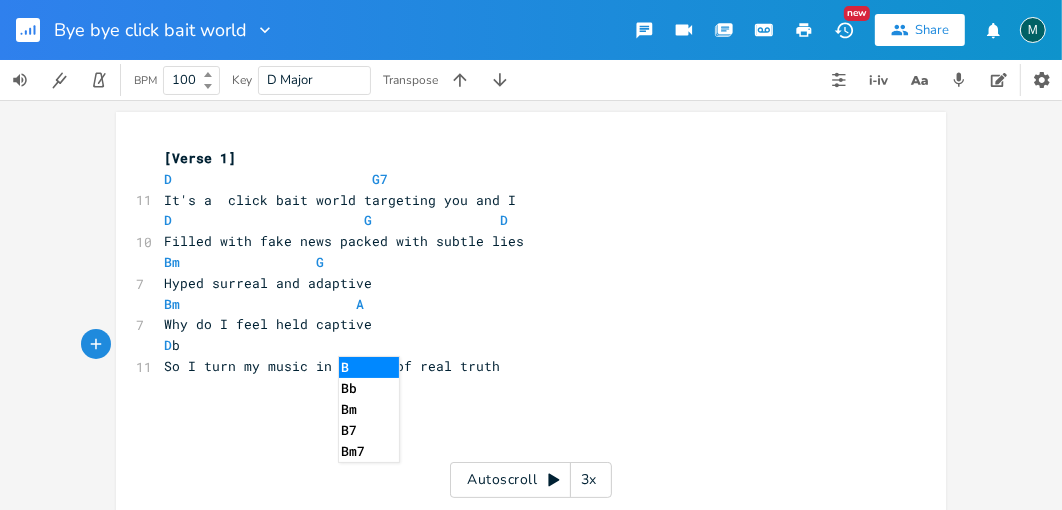 type on "b" 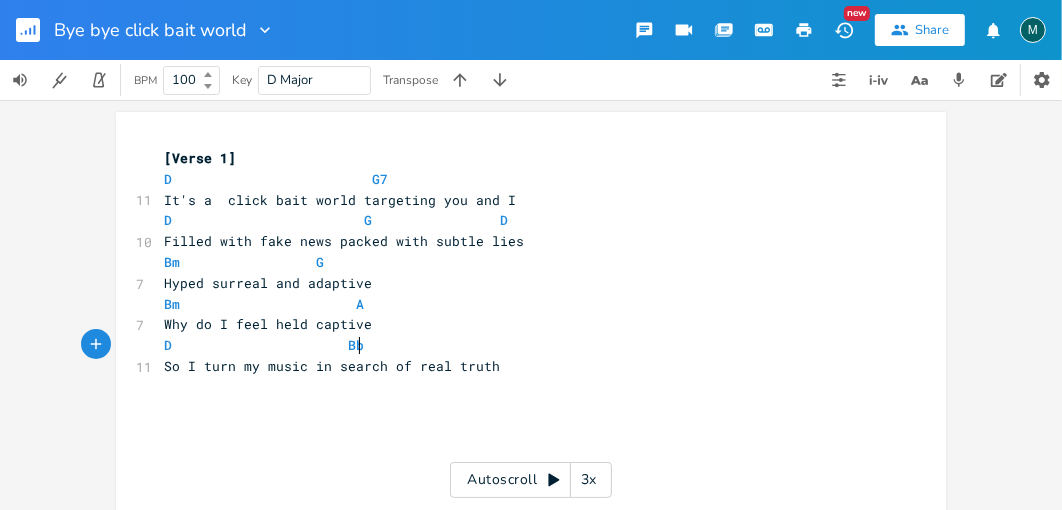 click on "D                        Bb" at bounding box center (521, 345) 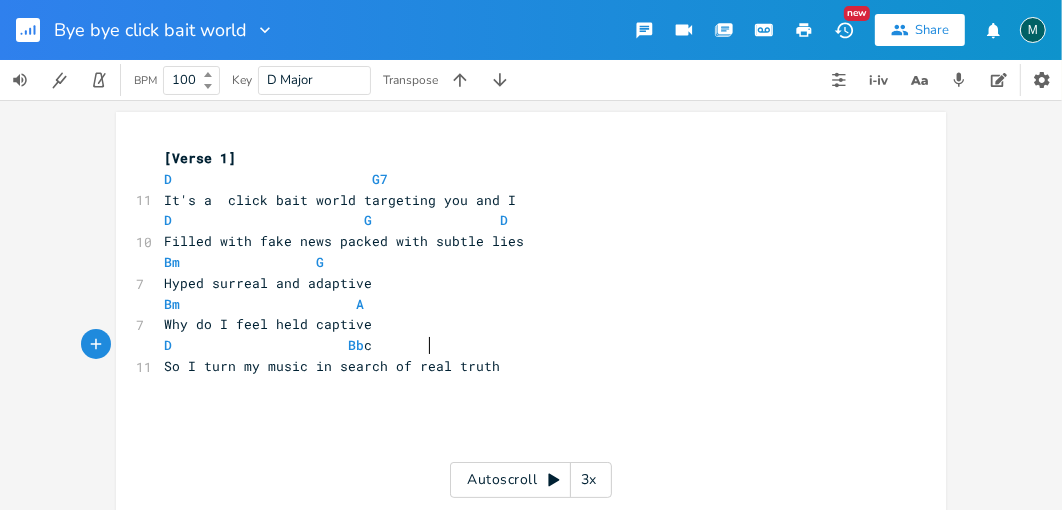 scroll, scrollTop: 0, scrollLeft: 31, axis: horizontal 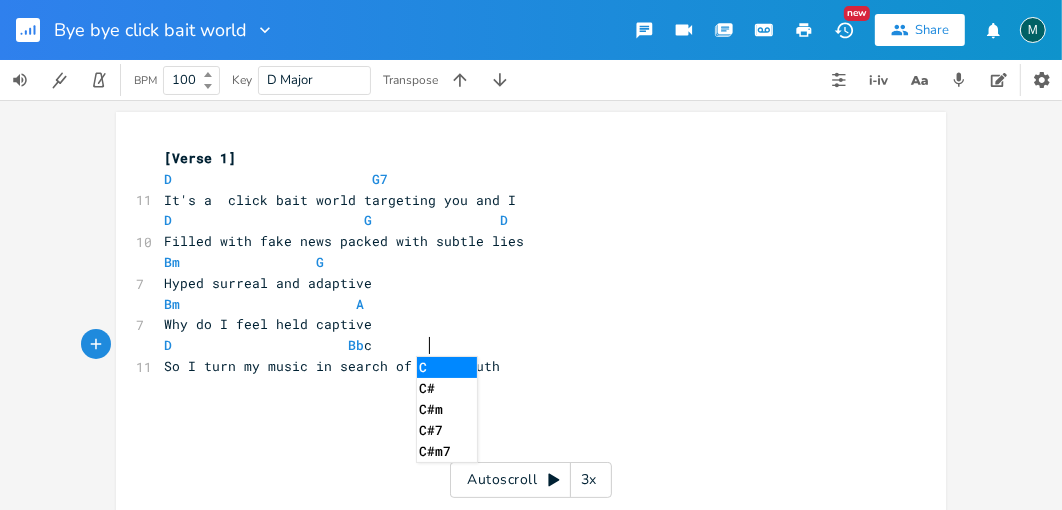 type on "c" 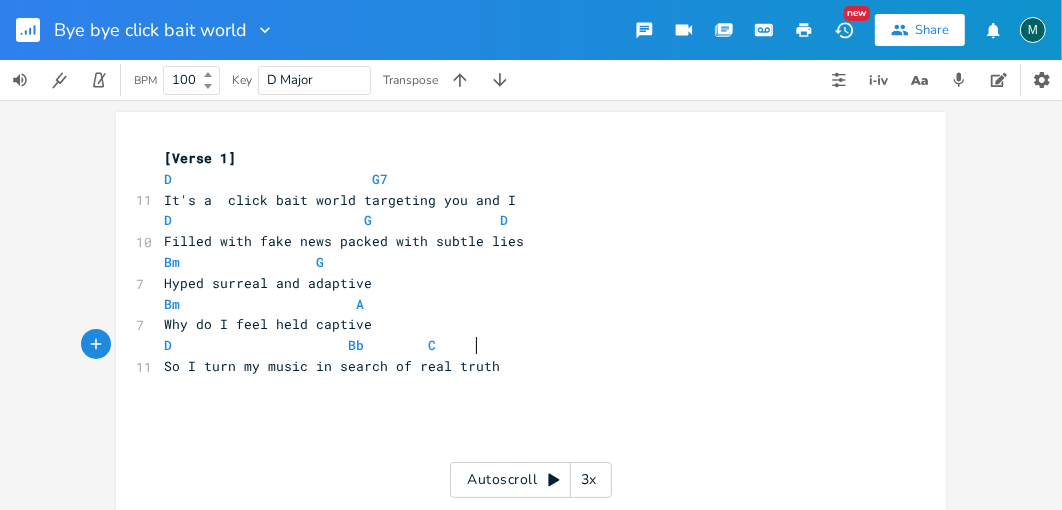 scroll, scrollTop: 0, scrollLeft: 27, axis: horizontal 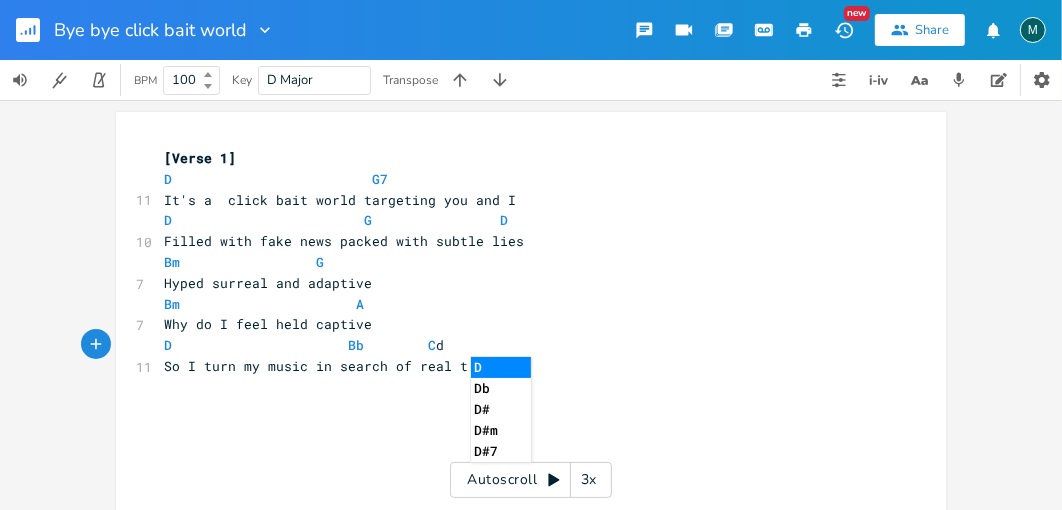 type on "d" 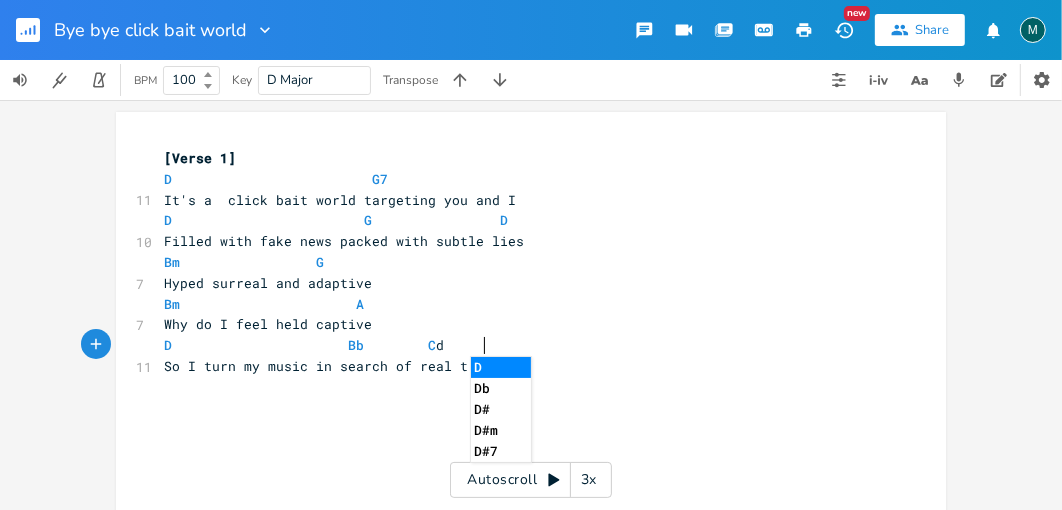 click on "D" at bounding box center [501, 367] 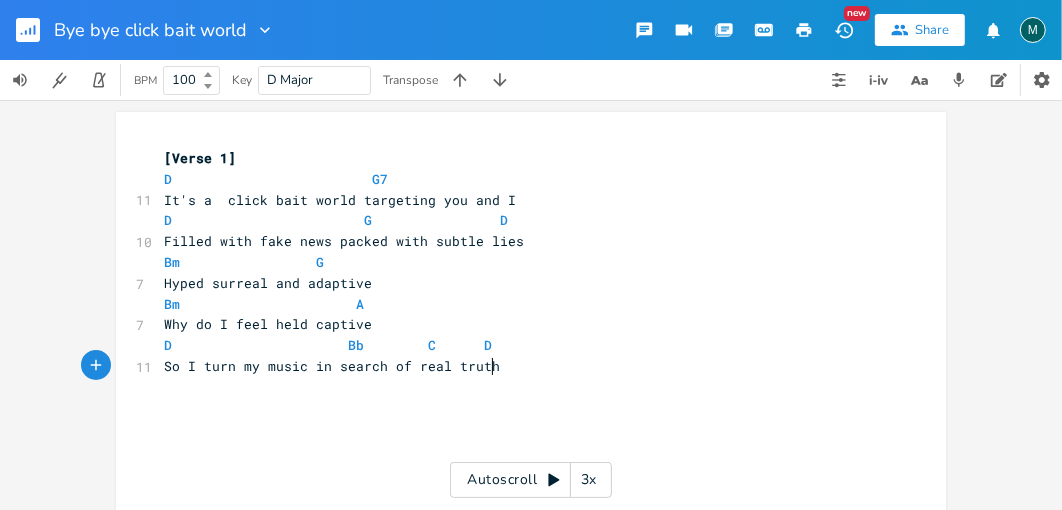 click on "So I turn my music in search of real truth" at bounding box center [332, 366] 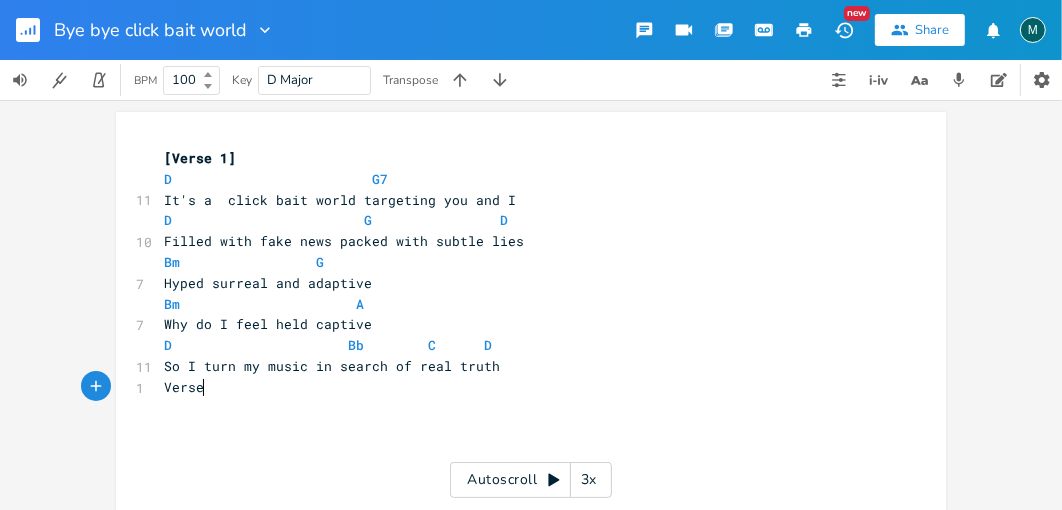 scroll, scrollTop: 0, scrollLeft: 32, axis: horizontal 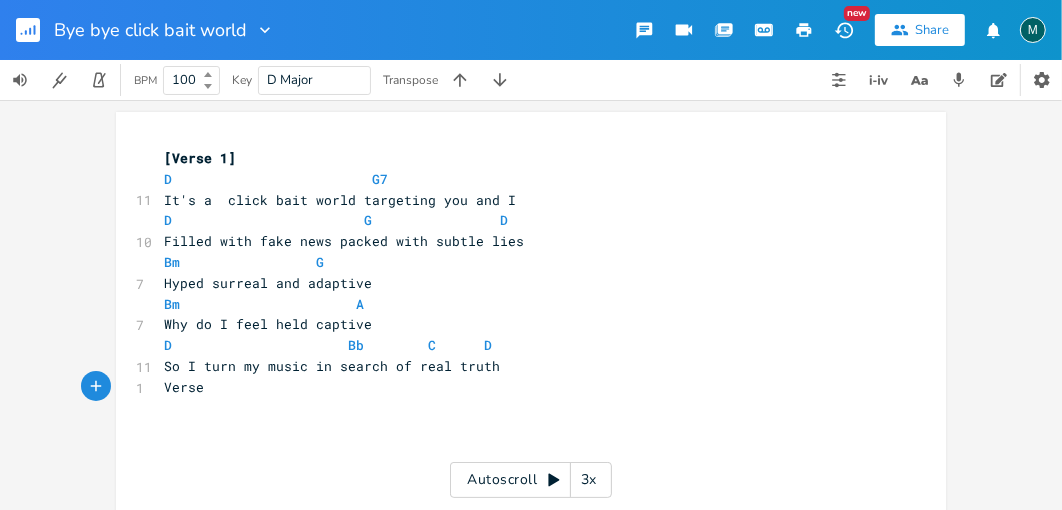 type on "Verse 2" 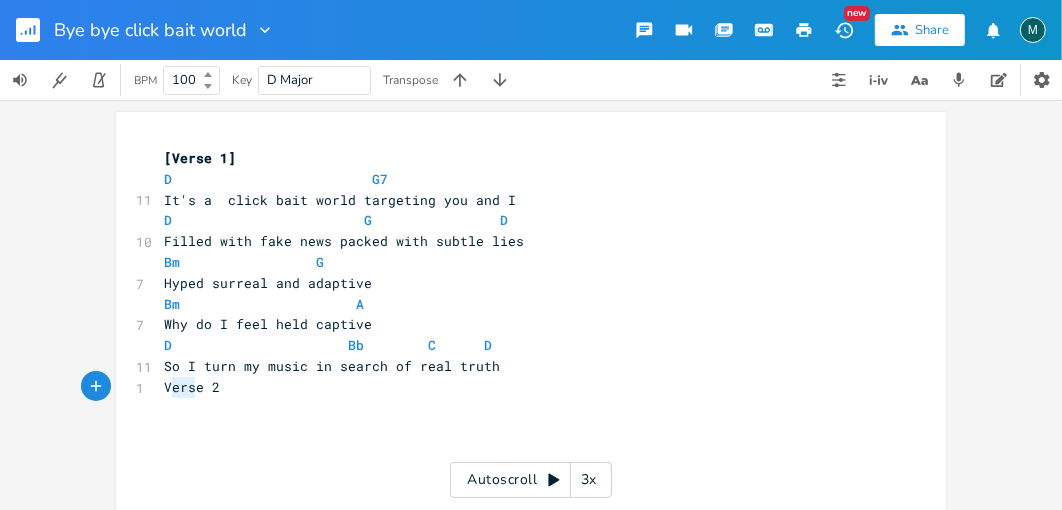 type on "erse" 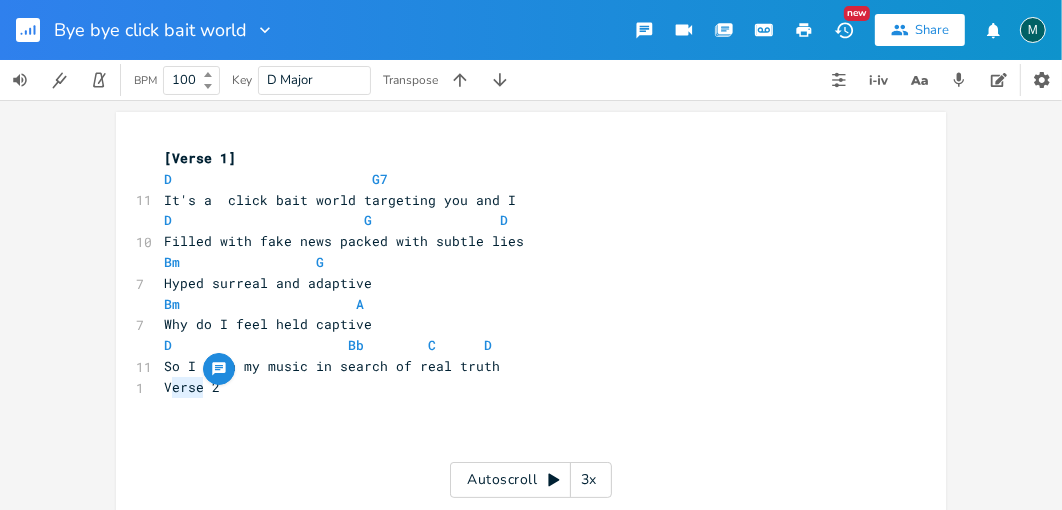 drag, startPoint x: 170, startPoint y: 385, endPoint x: 190, endPoint y: 386, distance: 20.024984 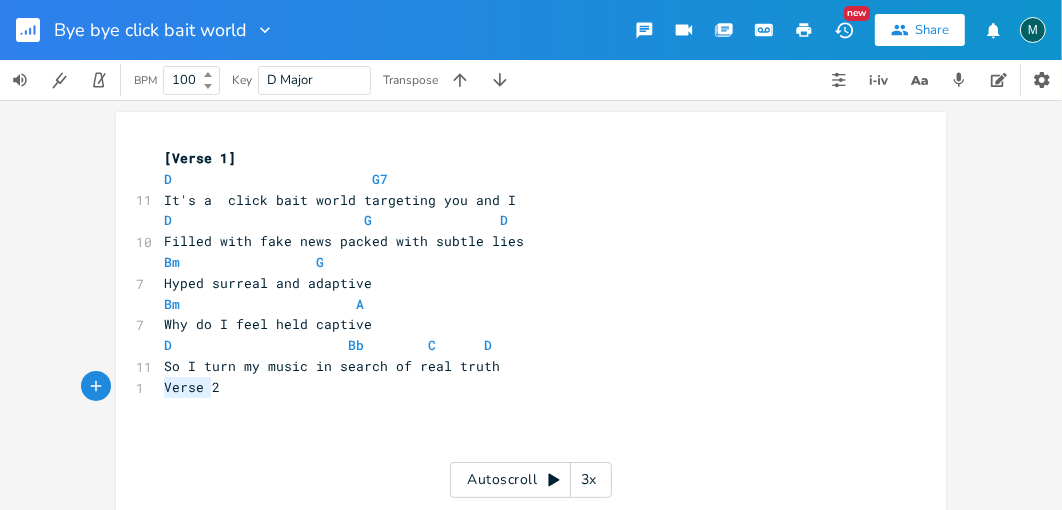 type on "Verse 2" 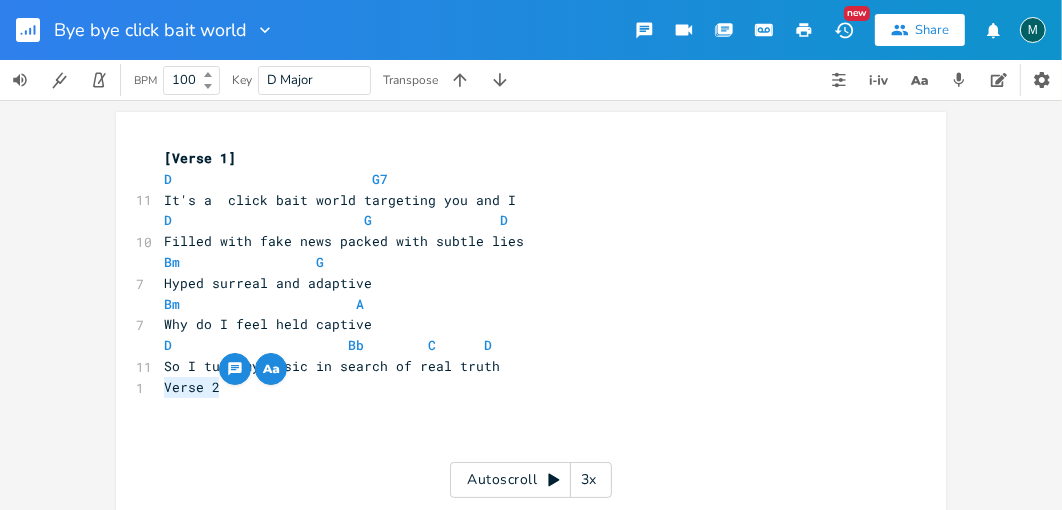 drag, startPoint x: 156, startPoint y: 384, endPoint x: 252, endPoint y: 380, distance: 96.0833 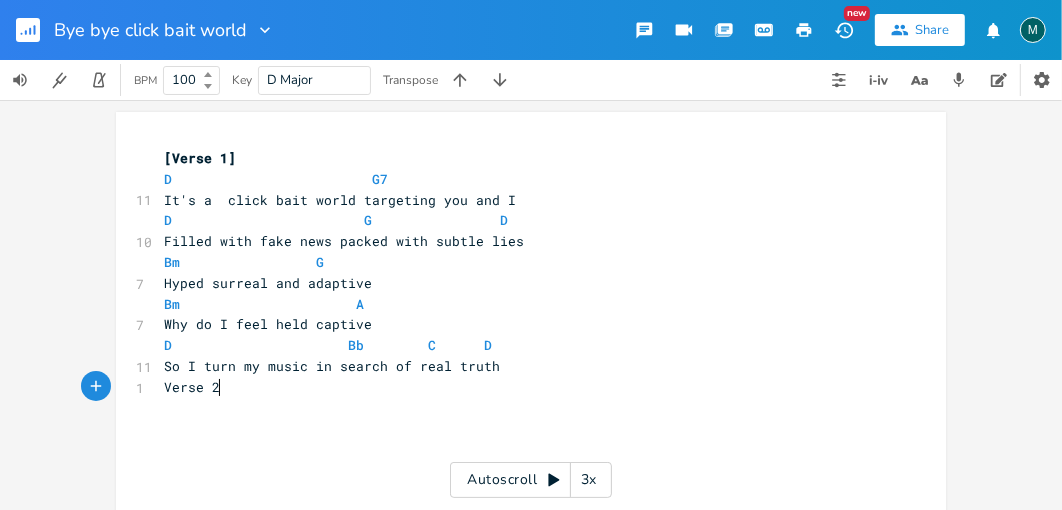click on "Verse 2" at bounding box center (521, 387) 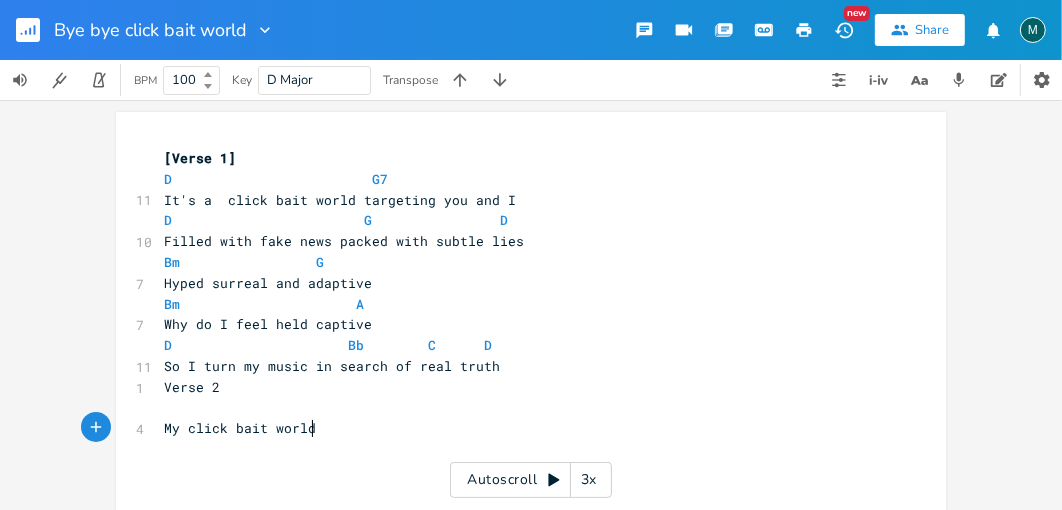 scroll, scrollTop: 0, scrollLeft: 114, axis: horizontal 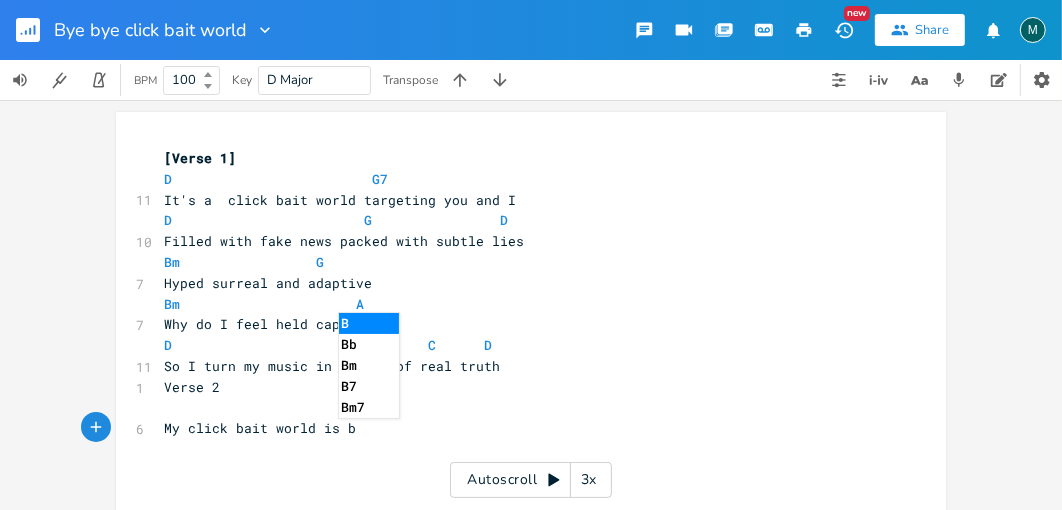 type on "My click bait world is bi" 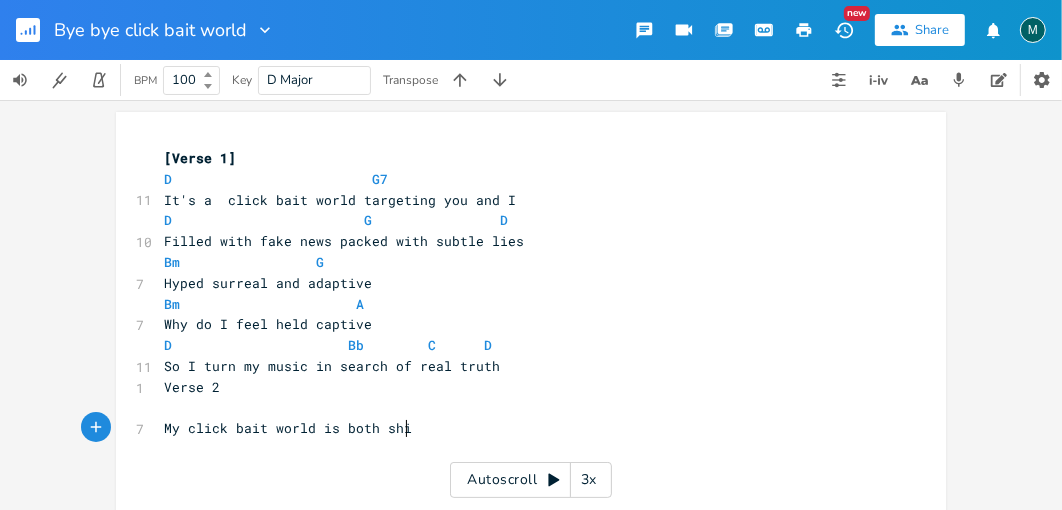 scroll, scrollTop: 0, scrollLeft: 38, axis: horizontal 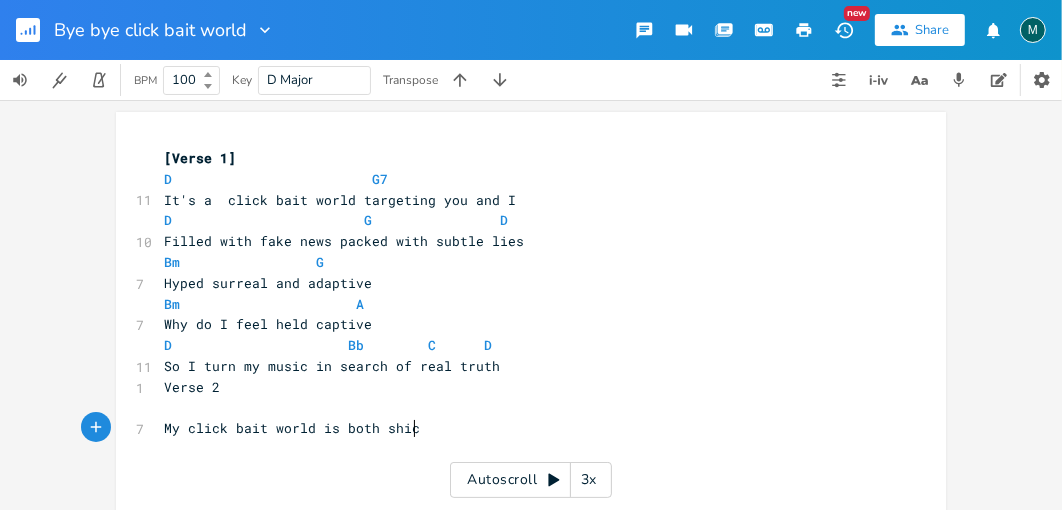type on "[PERSON_NAME]" 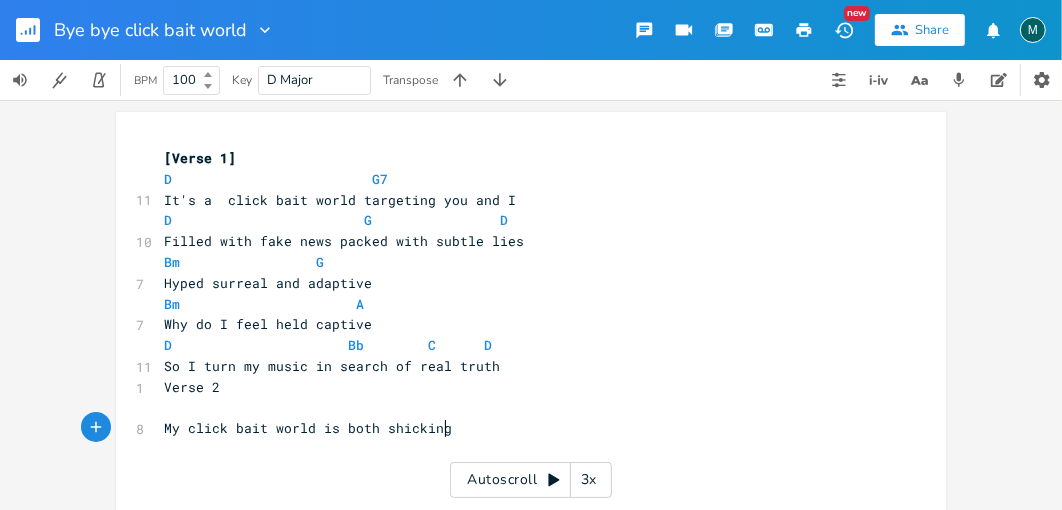 type on "king" 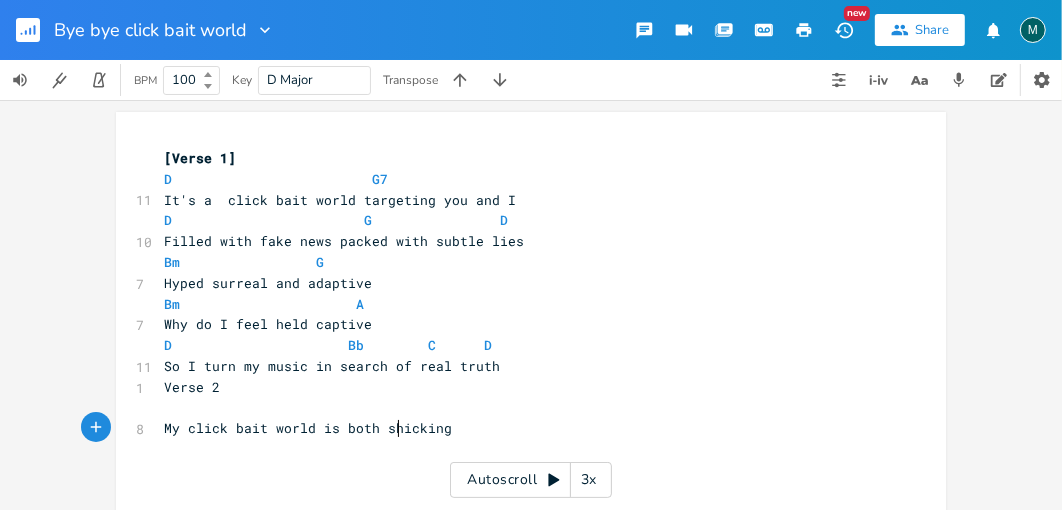click on "My click bait world is both shicking" at bounding box center [308, 428] 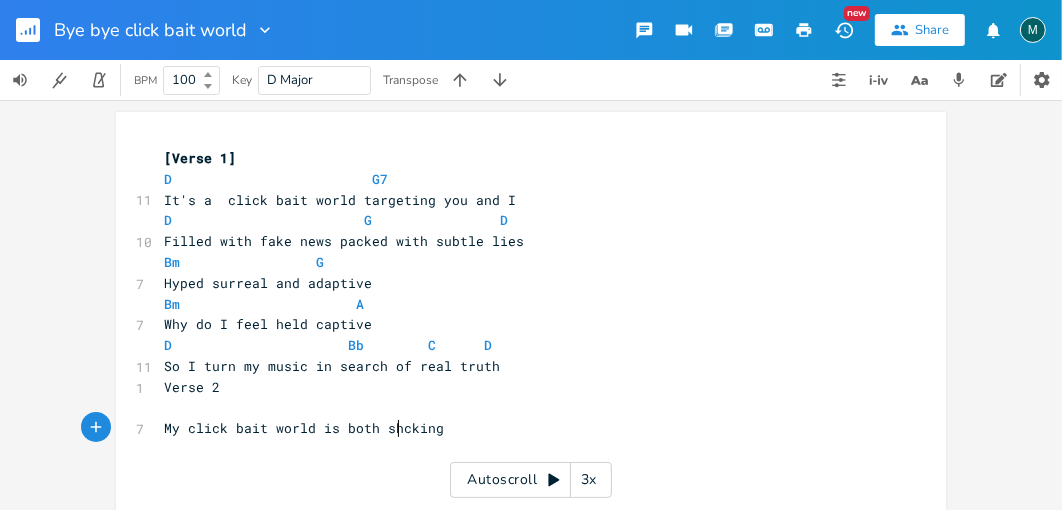 type on "o" 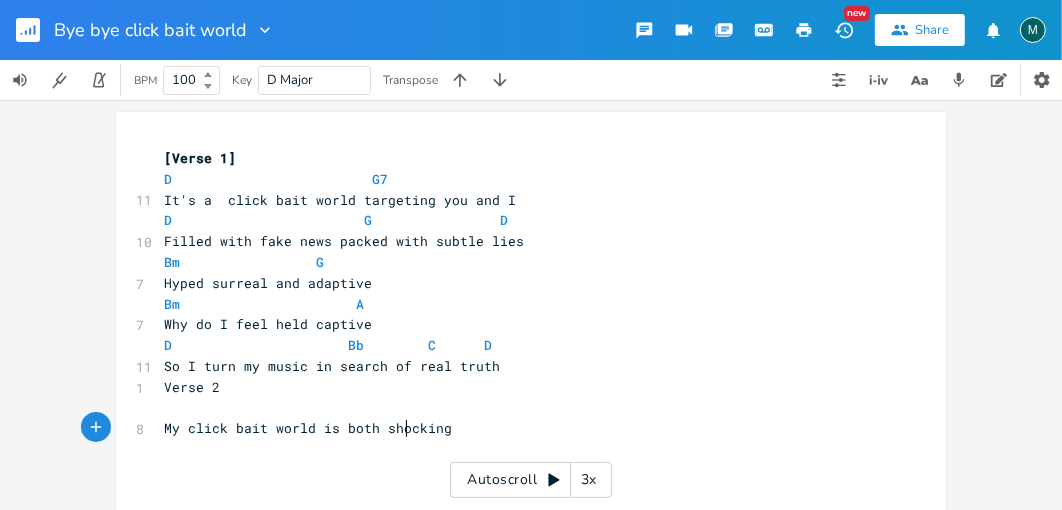 scroll, scrollTop: 0, scrollLeft: 7, axis: horizontal 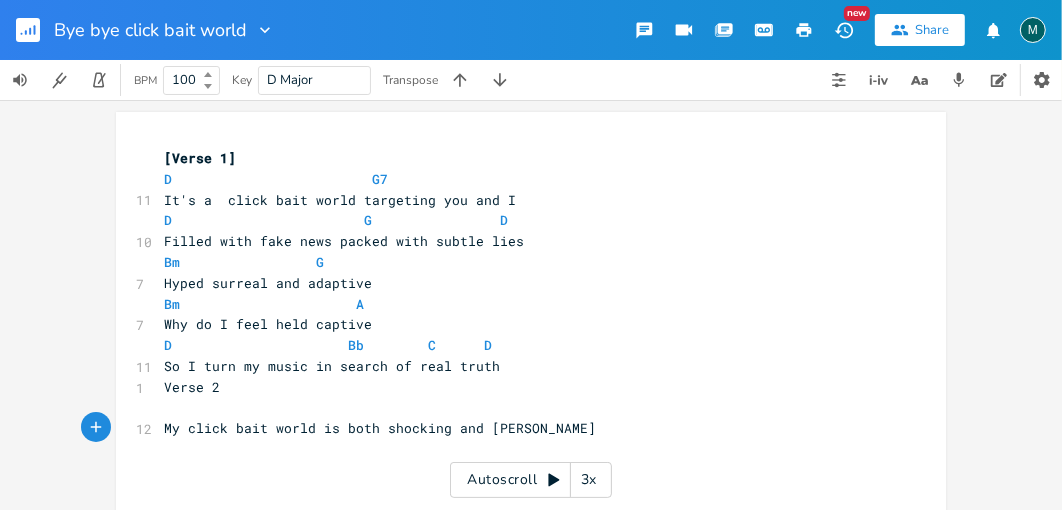 type on "and amazing" 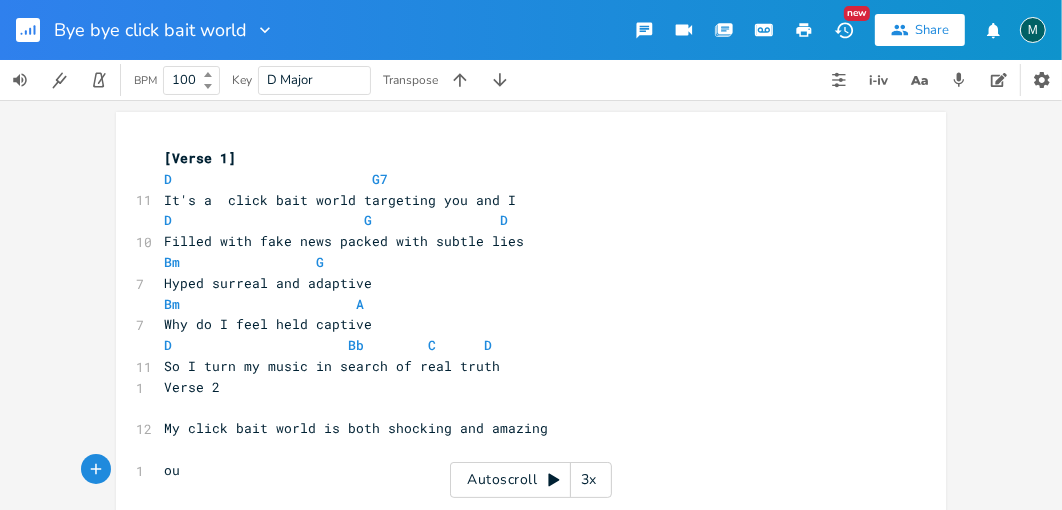 scroll, scrollTop: 0, scrollLeft: 18, axis: horizontal 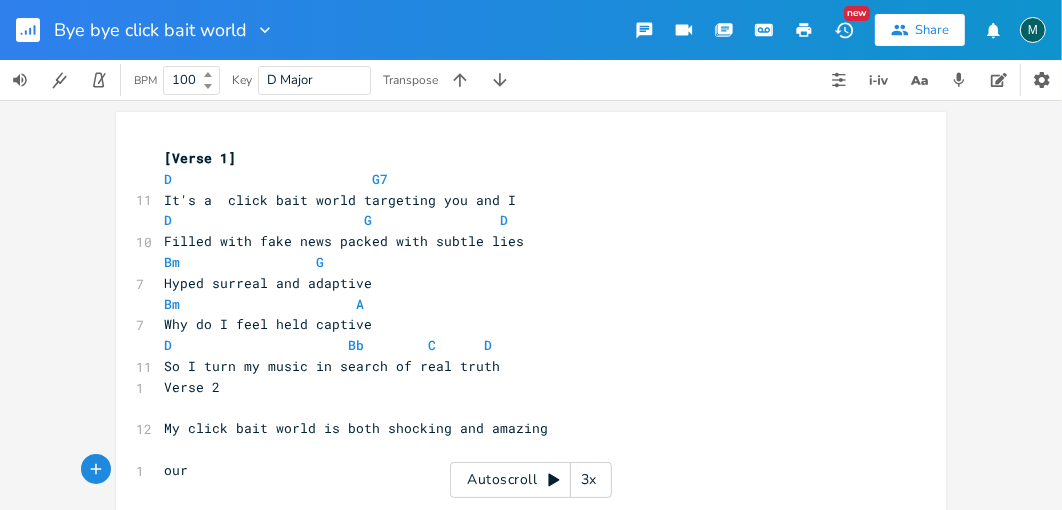 type on "our" 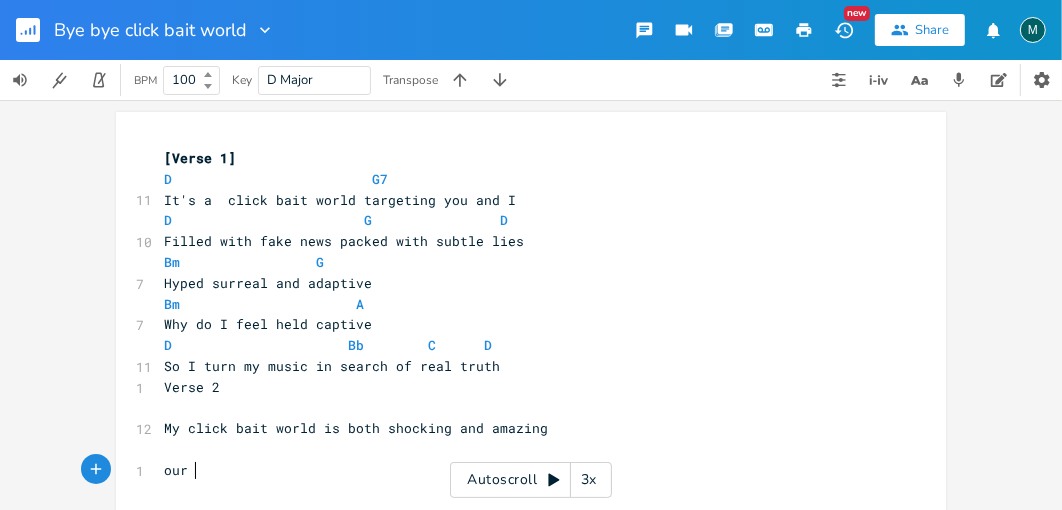 drag, startPoint x: 159, startPoint y: 468, endPoint x: 191, endPoint y: 480, distance: 34.176014 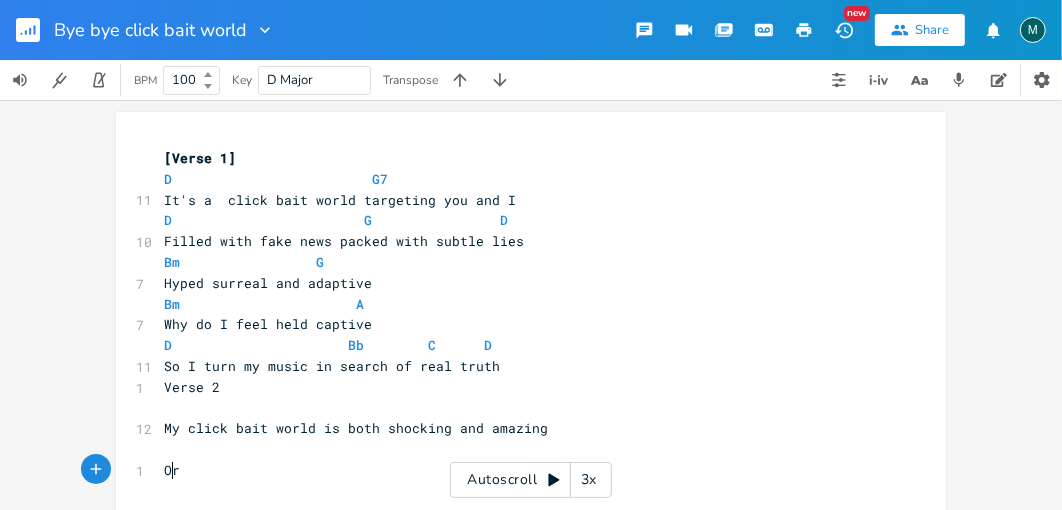 scroll, scrollTop: 0, scrollLeft: 9, axis: horizontal 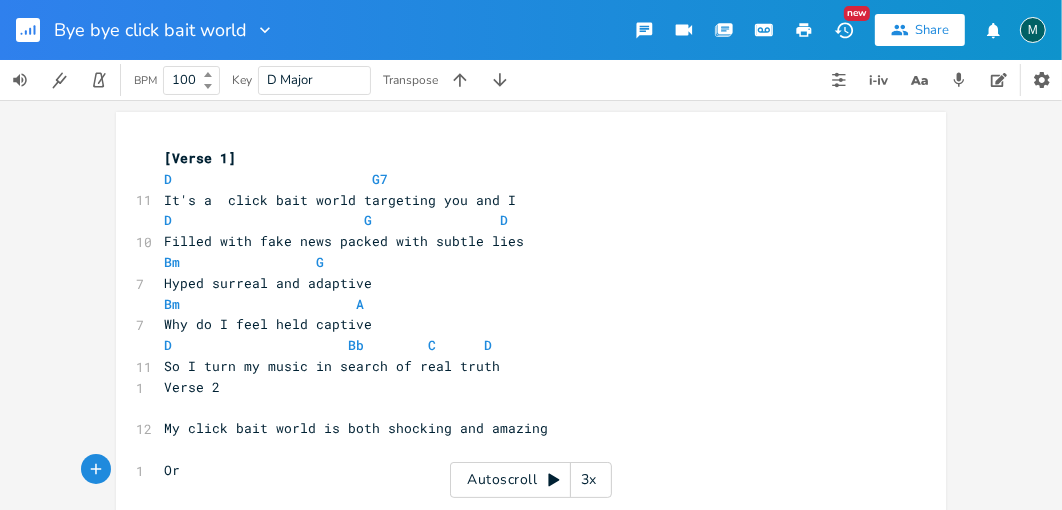 type on "Ou" 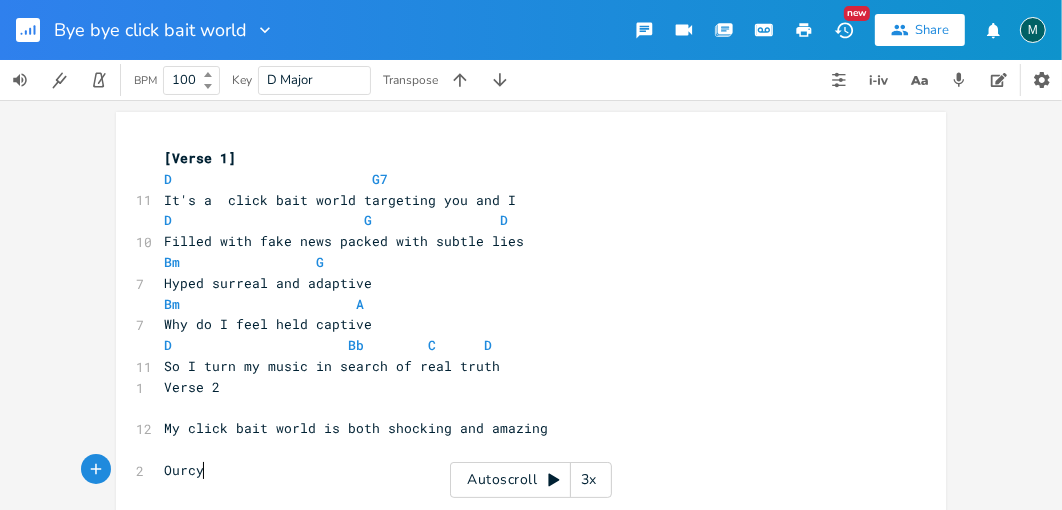 scroll, scrollTop: 0, scrollLeft: 11, axis: horizontal 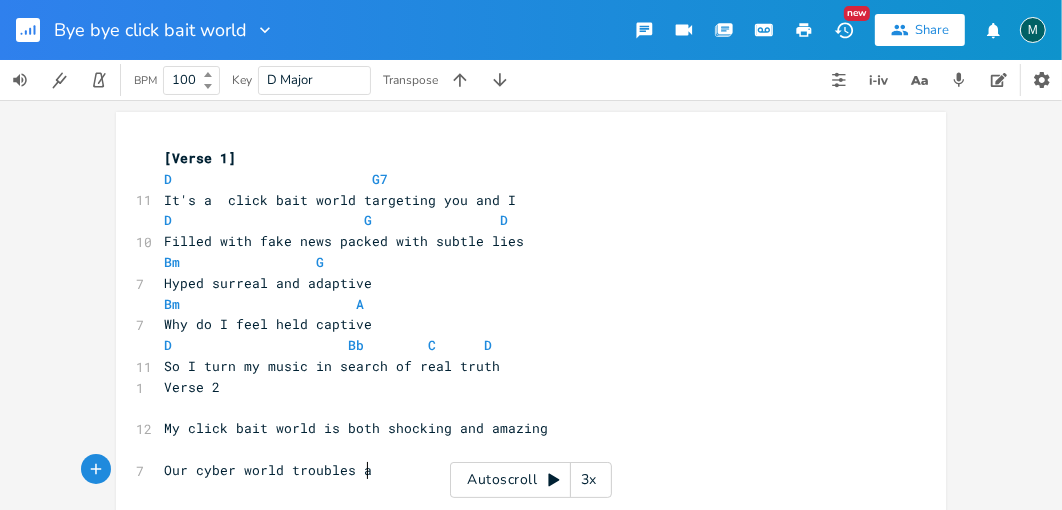 type on "ber world troubles ab" 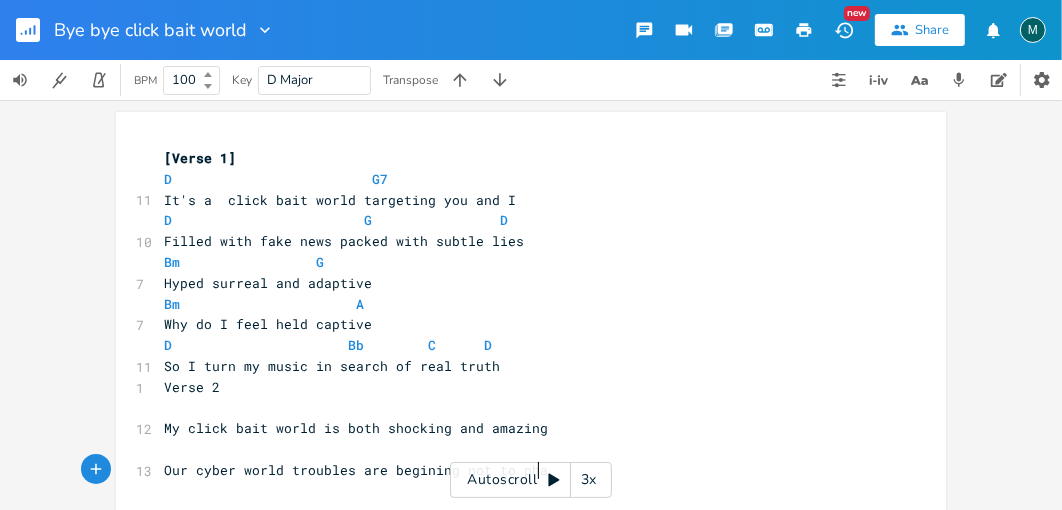 scroll, scrollTop: 0, scrollLeft: 136, axis: horizontal 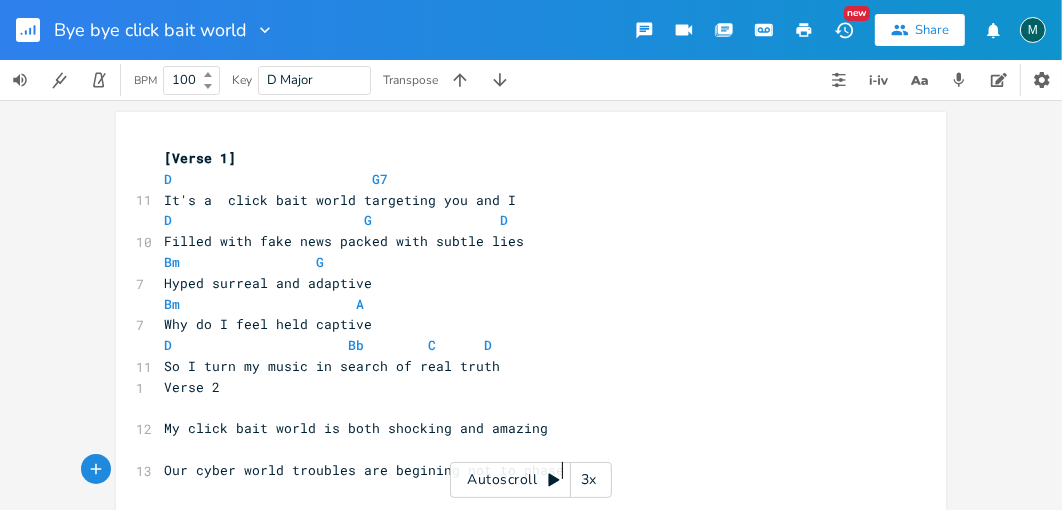 type on "re begining not to phase me" 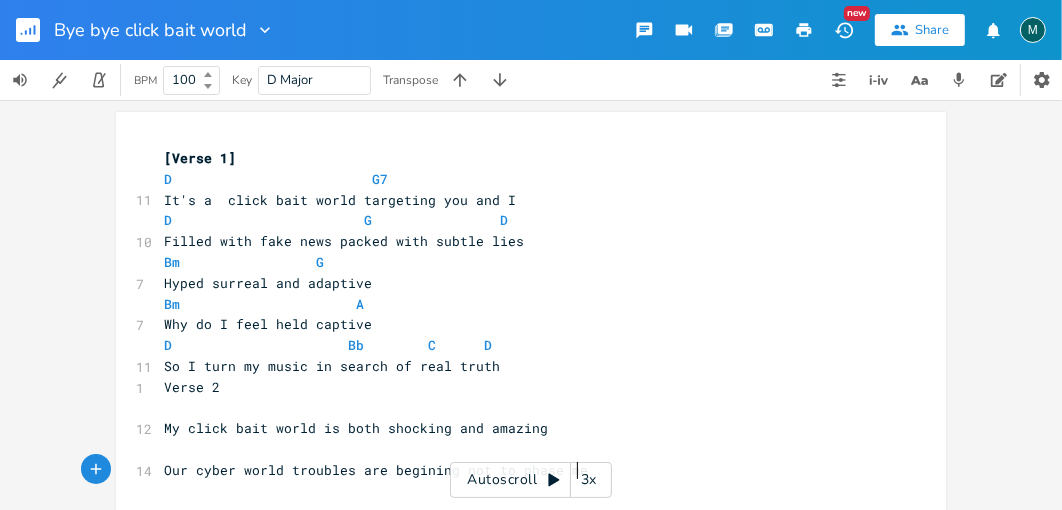 scroll, scrollTop: 0, scrollLeft: 165, axis: horizontal 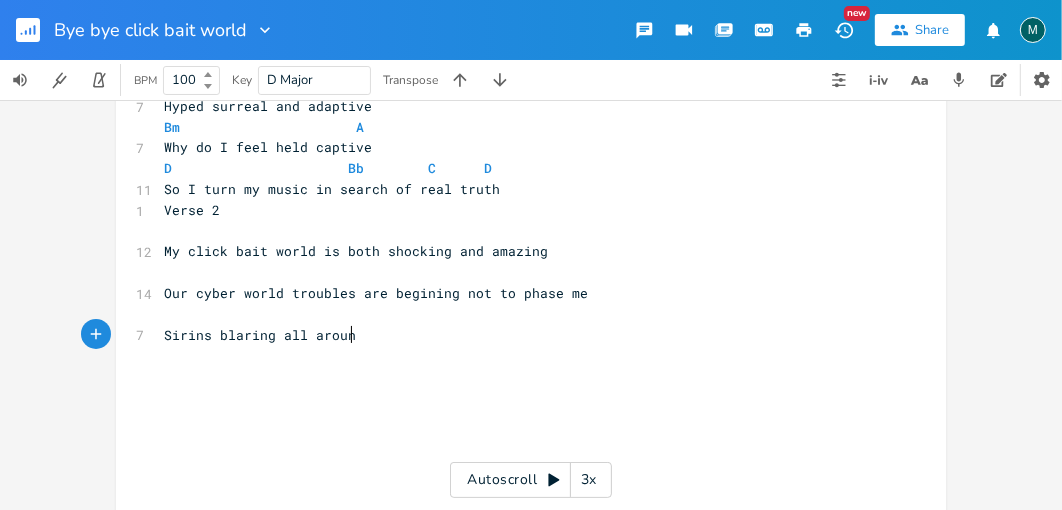 type on "Sirins blaring all around" 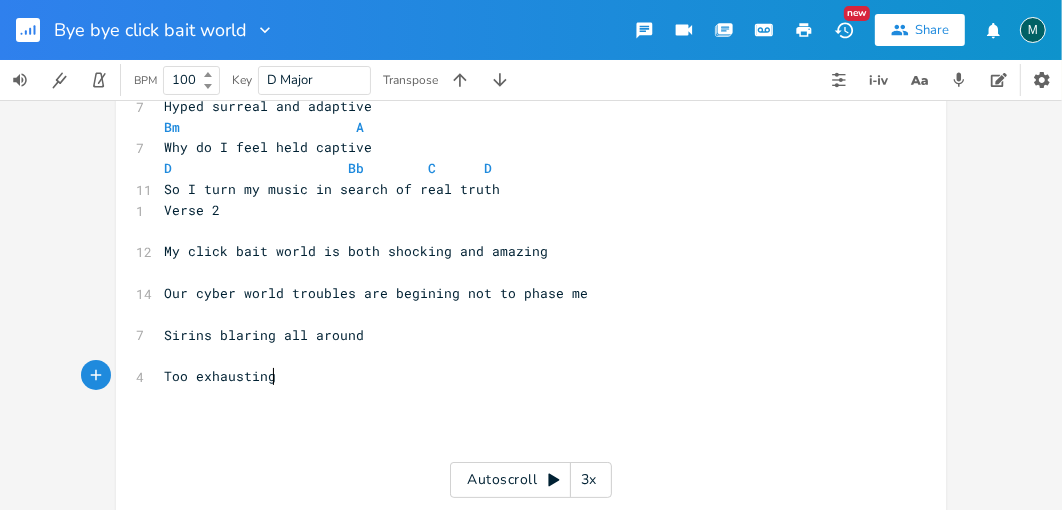 scroll, scrollTop: 0, scrollLeft: 92, axis: horizontal 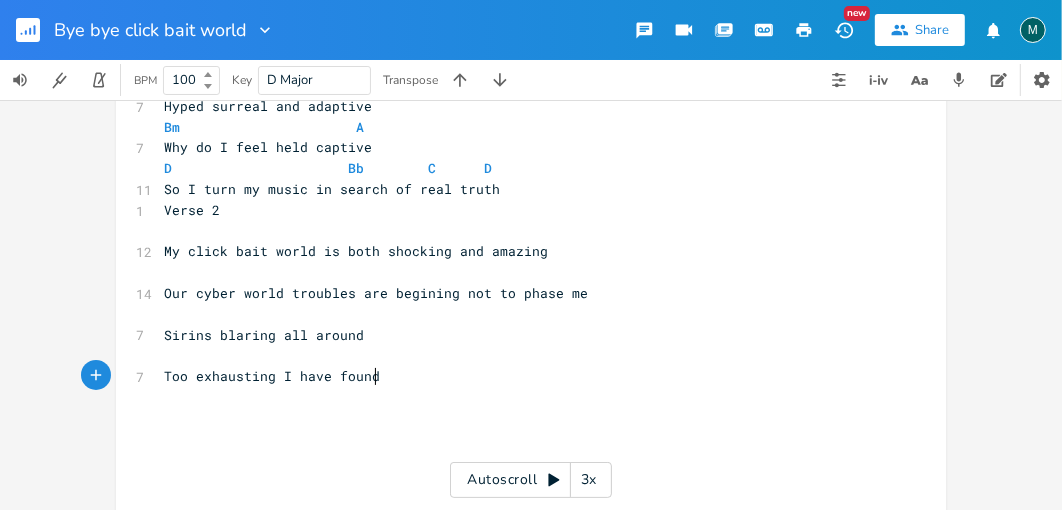 type on "Too exhausting I have found" 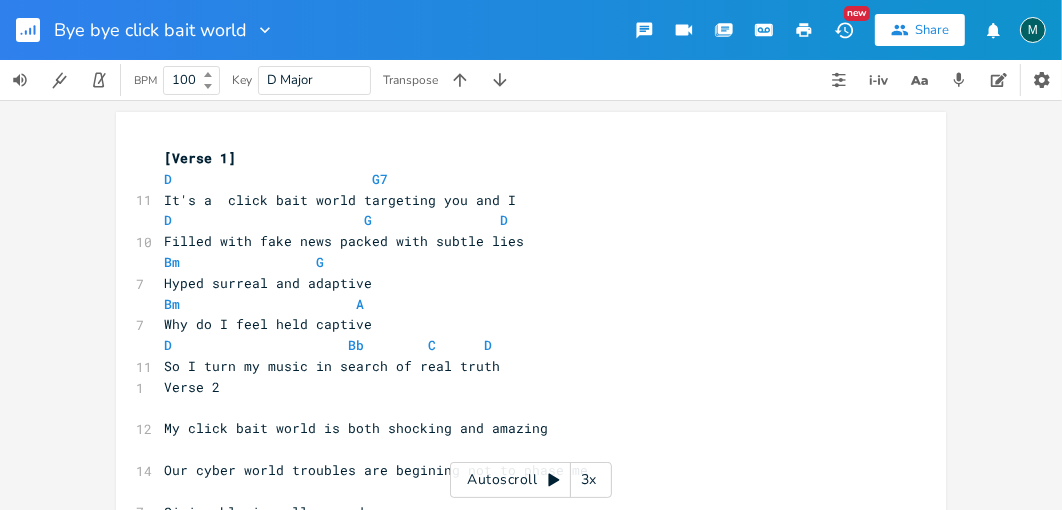 scroll, scrollTop: 100, scrollLeft: 0, axis: vertical 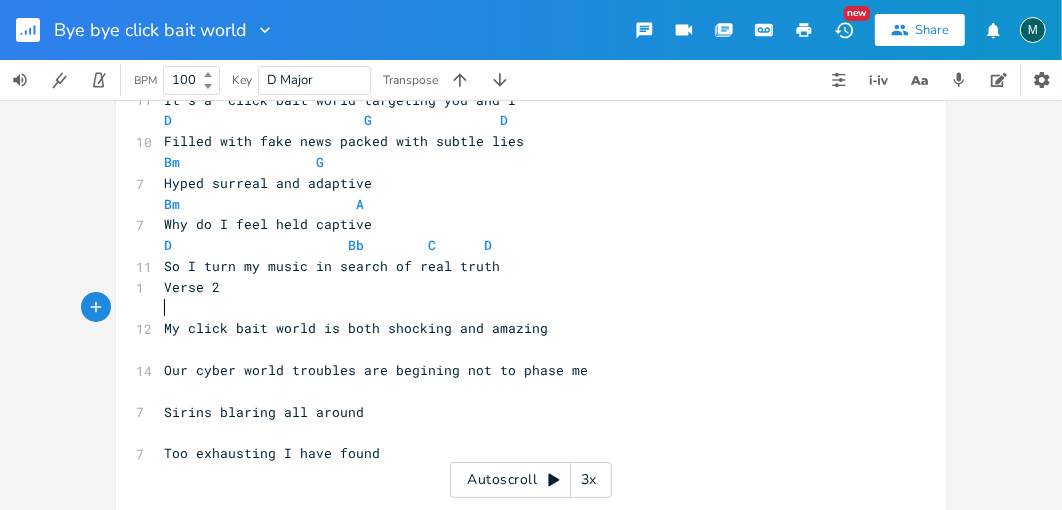 click on "​" at bounding box center [521, 308] 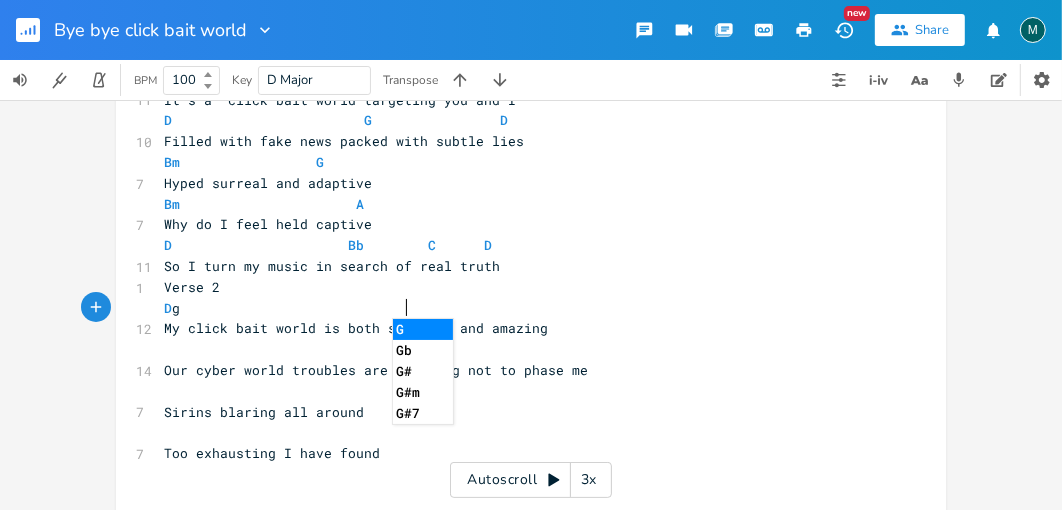 scroll, scrollTop: 0, scrollLeft: 121, axis: horizontal 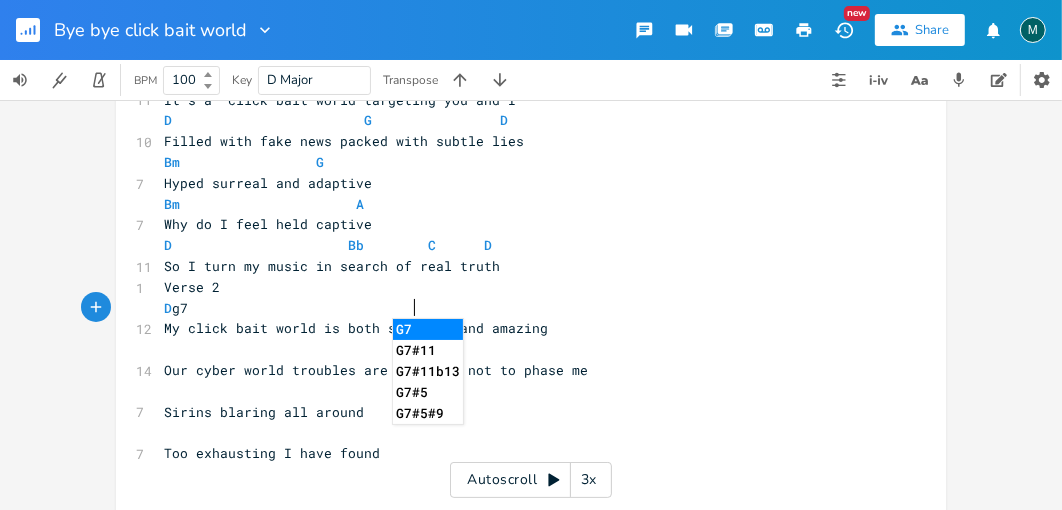 type on "d                             g7" 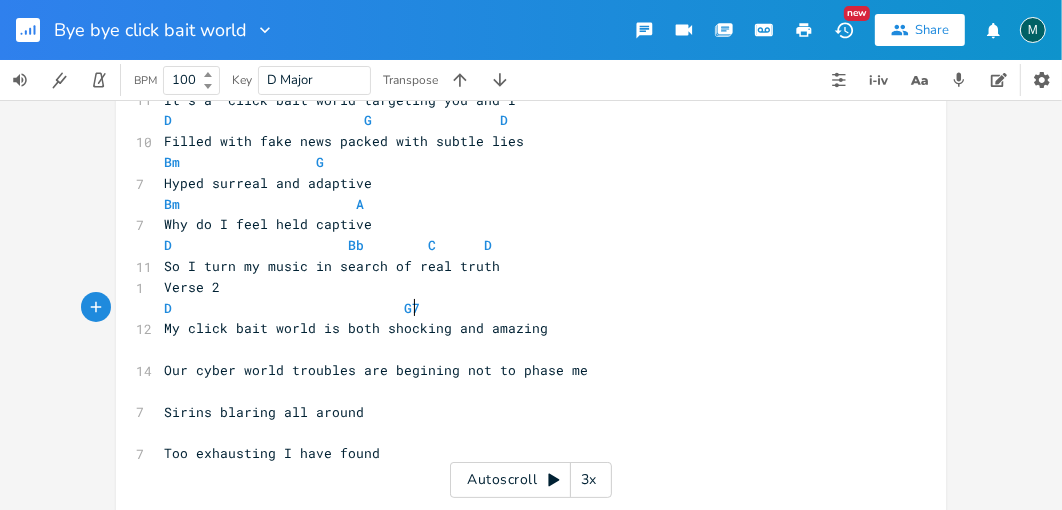 drag, startPoint x: 490, startPoint y: 311, endPoint x: 564, endPoint y: 313, distance: 74.02702 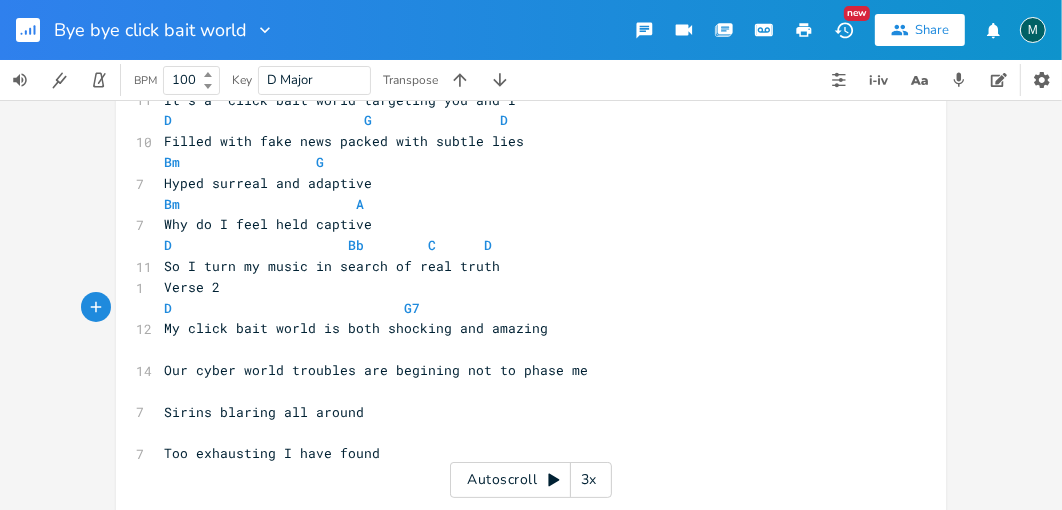scroll, scrollTop: 0, scrollLeft: 44, axis: horizontal 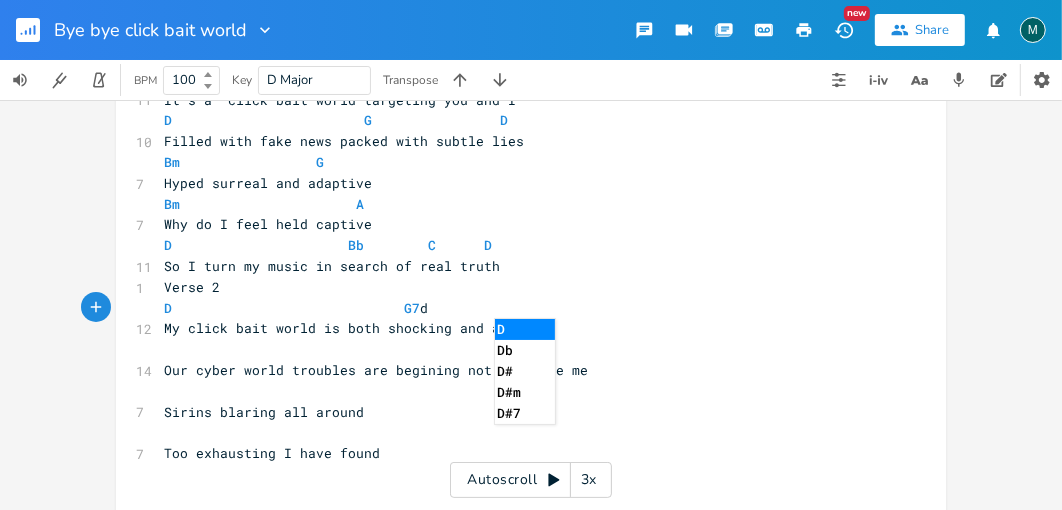 type on "d" 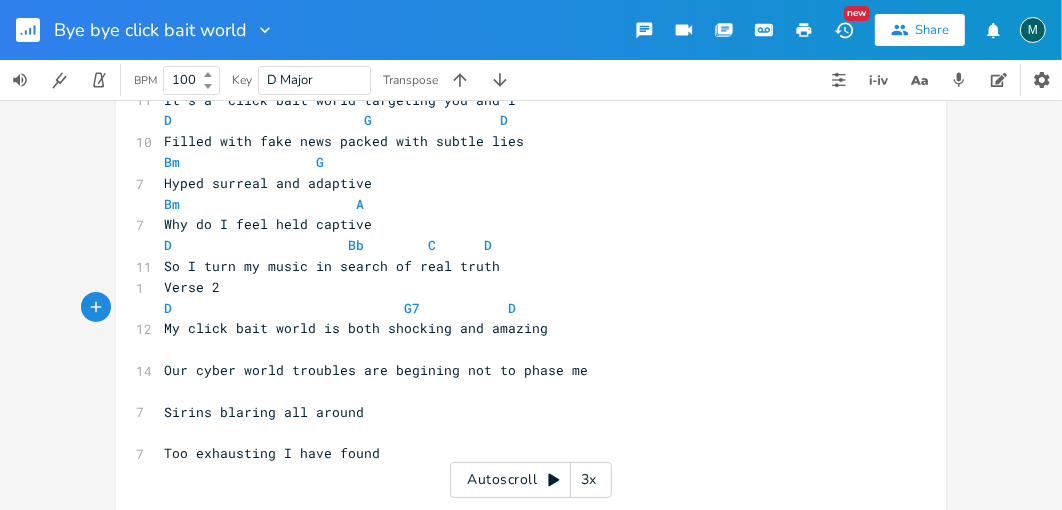 click on "​" at bounding box center (521, 349) 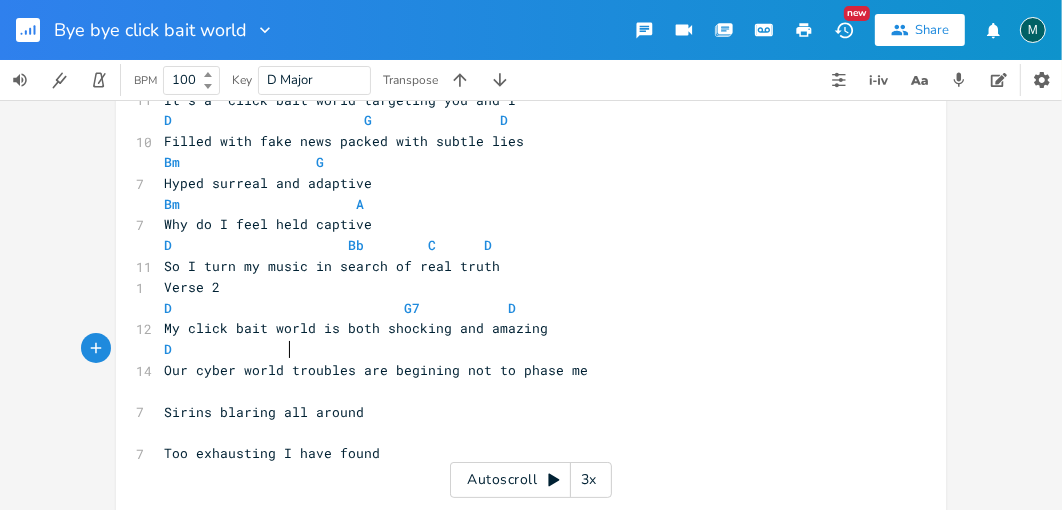 scroll, scrollTop: 0, scrollLeft: 60, axis: horizontal 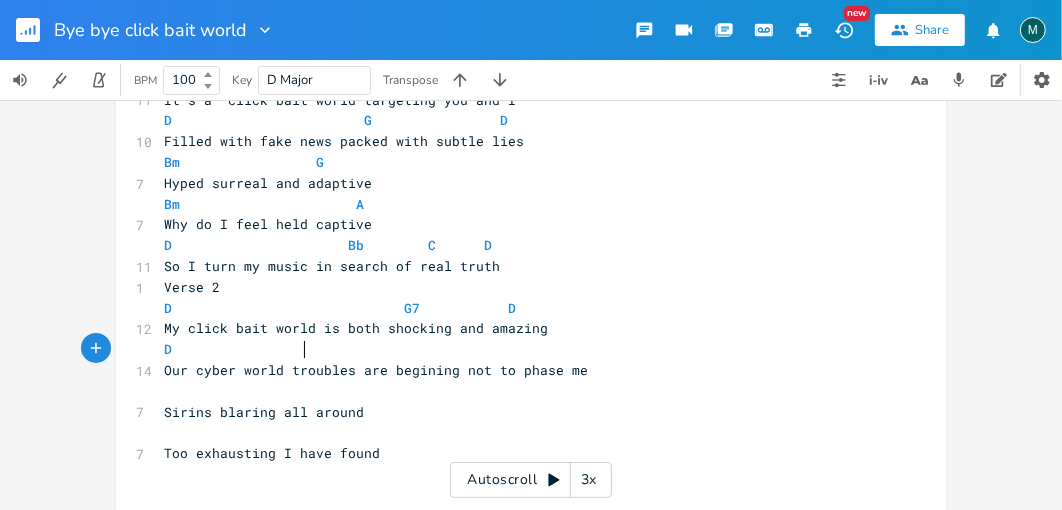 type on "d" 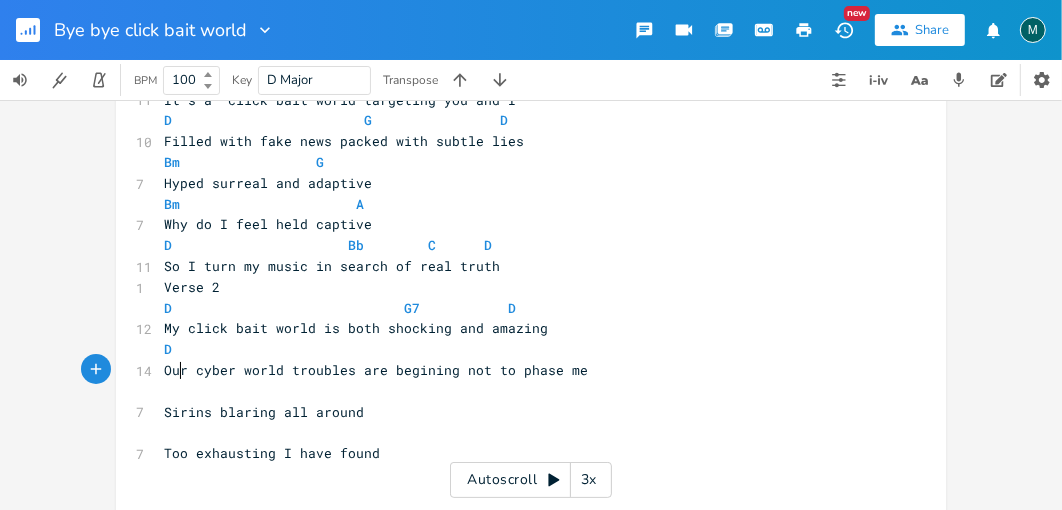 scroll, scrollTop: 0, scrollLeft: 5, axis: horizontal 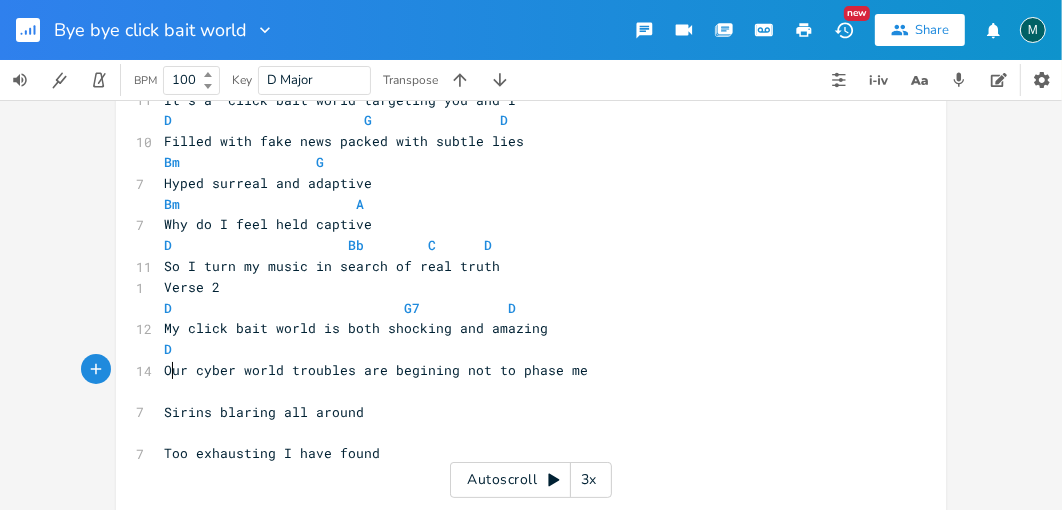 click on "Our cyber world troubles are begining not to phase me" at bounding box center [376, 370] 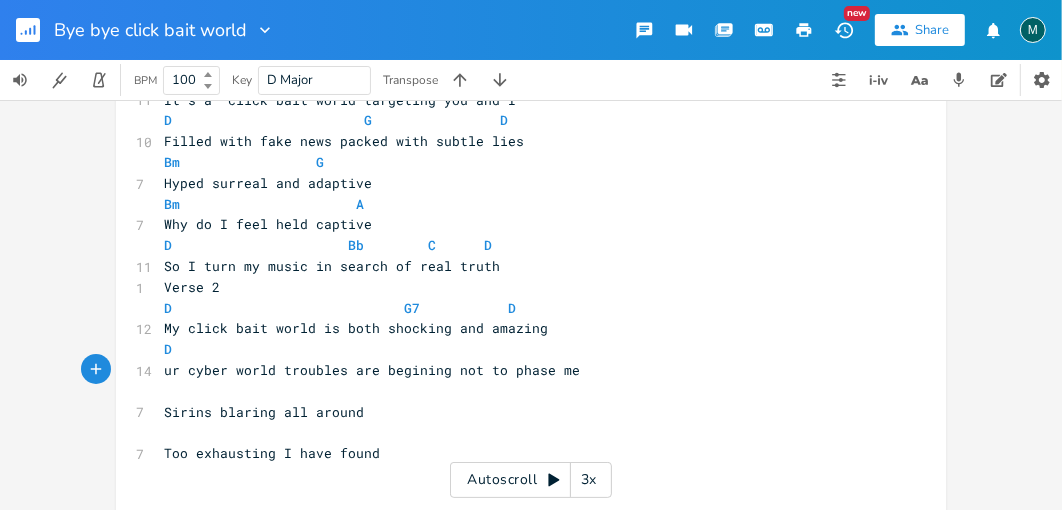 type on "O" 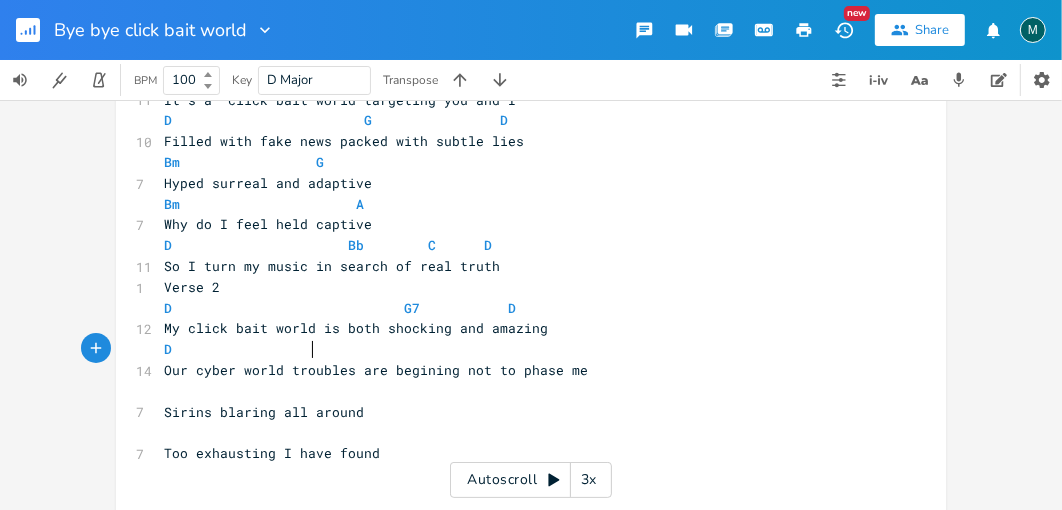 click on "D" at bounding box center (521, 349) 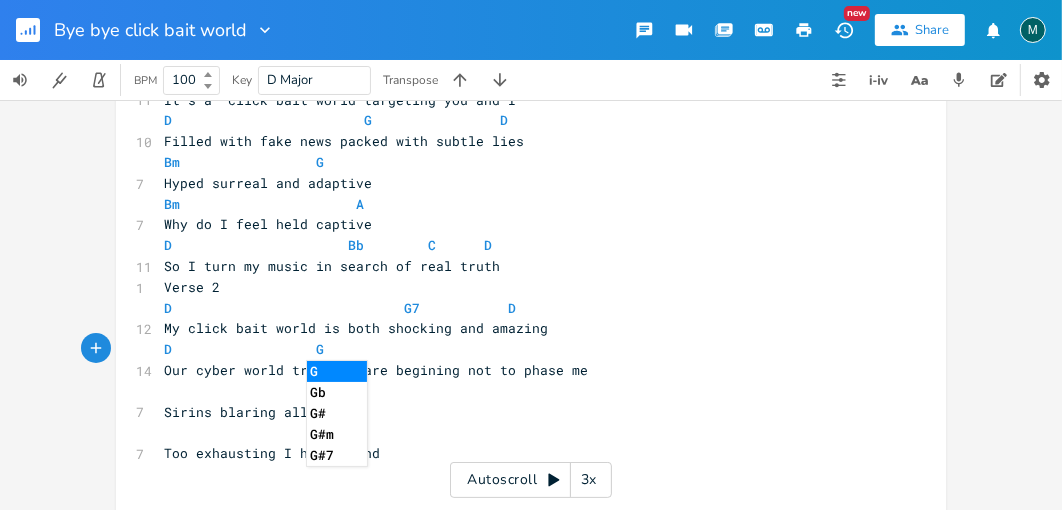 scroll, scrollTop: 0, scrollLeft: 16, axis: horizontal 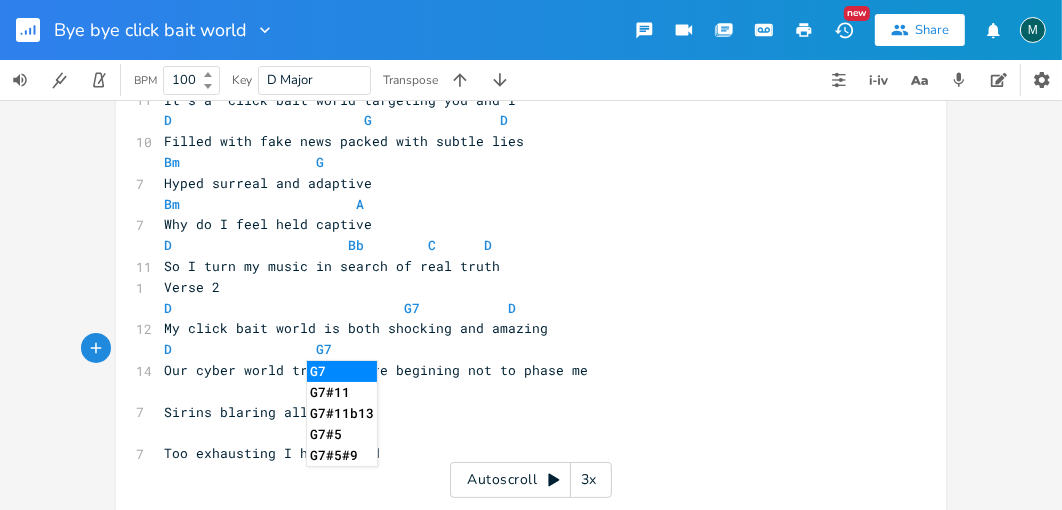 type on "G7" 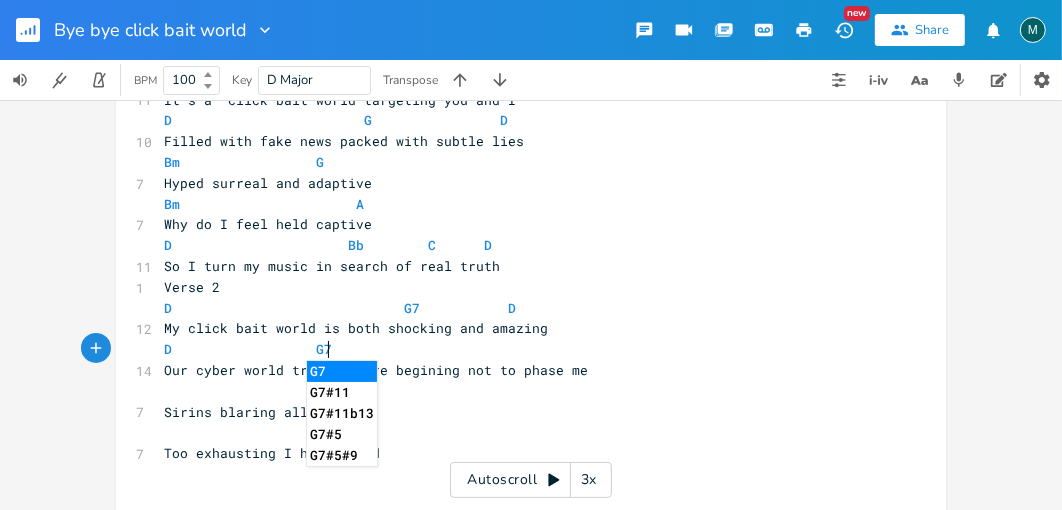 click on "G7" at bounding box center (342, 371) 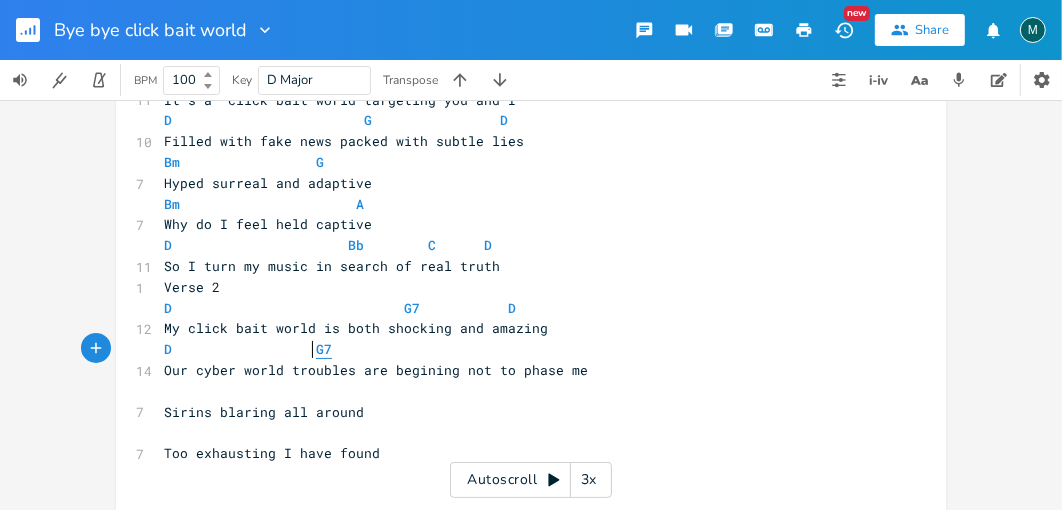 click on "D                    G7" at bounding box center (248, 349) 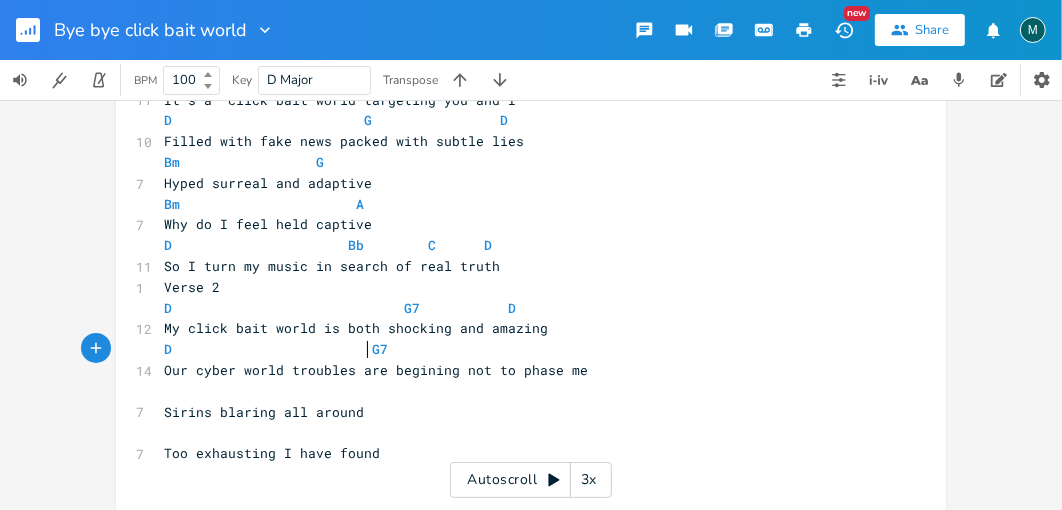 scroll, scrollTop: 0, scrollLeft: 22, axis: horizontal 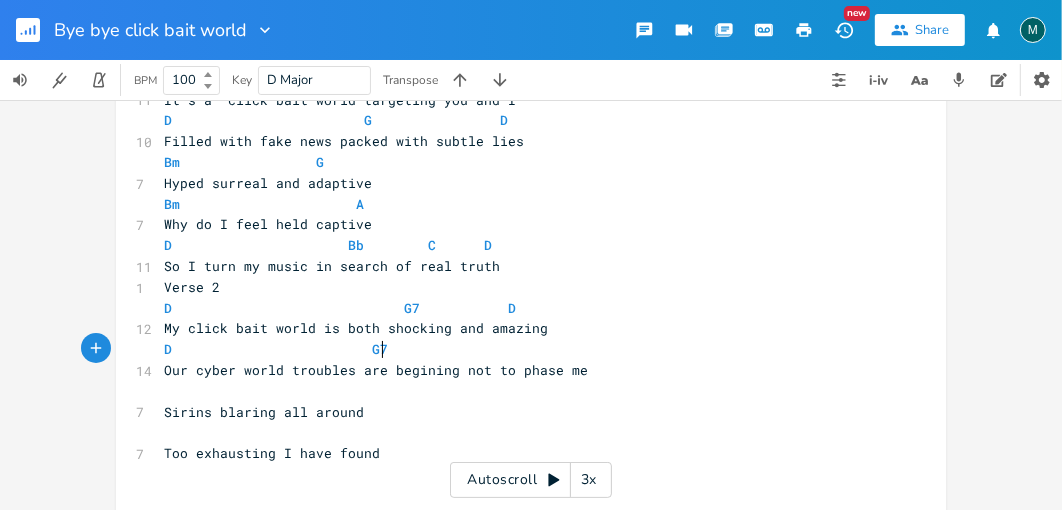 click on "D                           G7" at bounding box center [521, 349] 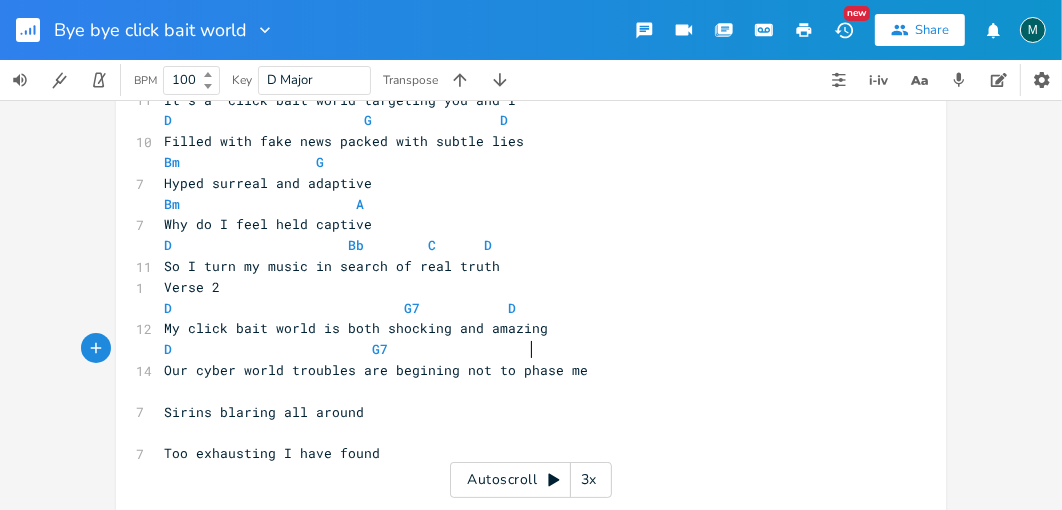 scroll, scrollTop: 0, scrollLeft: 63, axis: horizontal 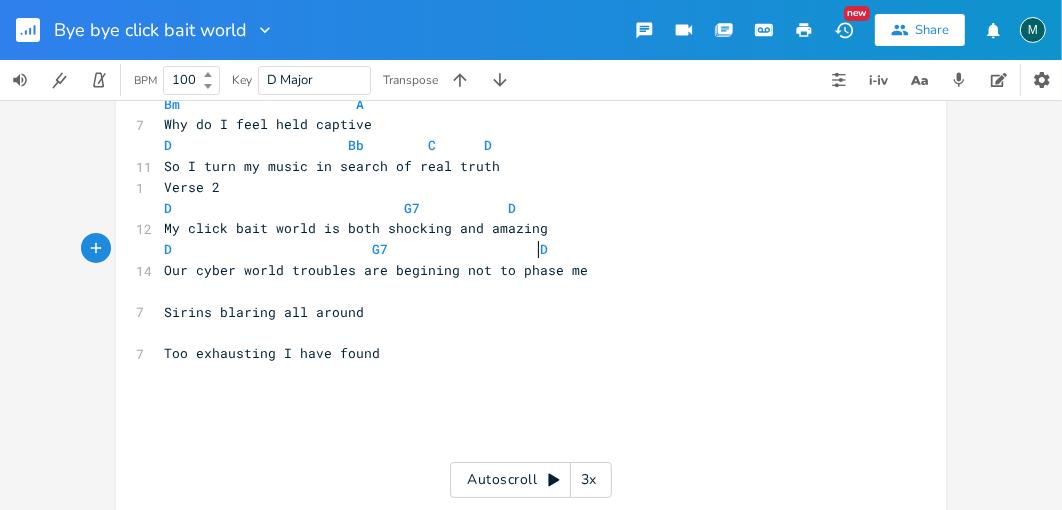 click on "​" at bounding box center (521, 291) 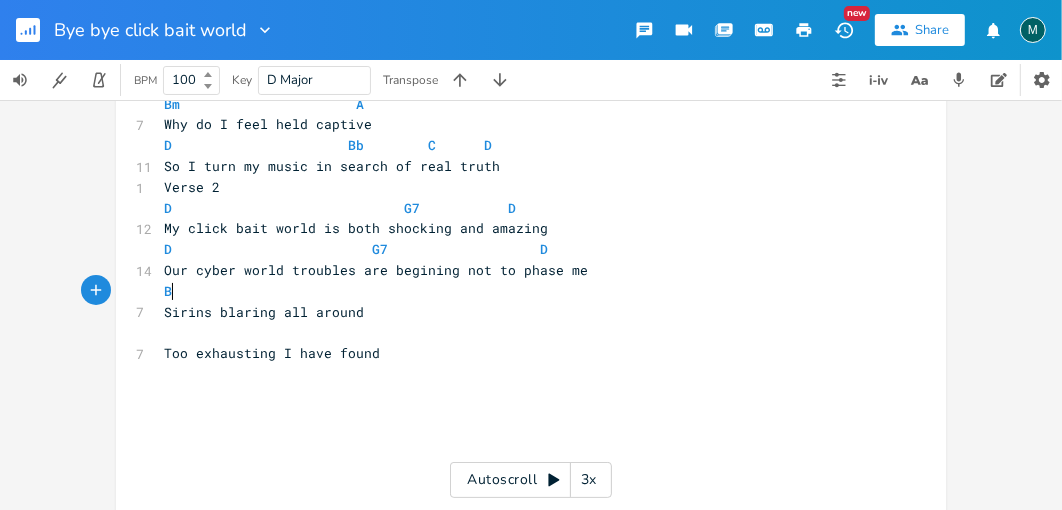 type on "Bm" 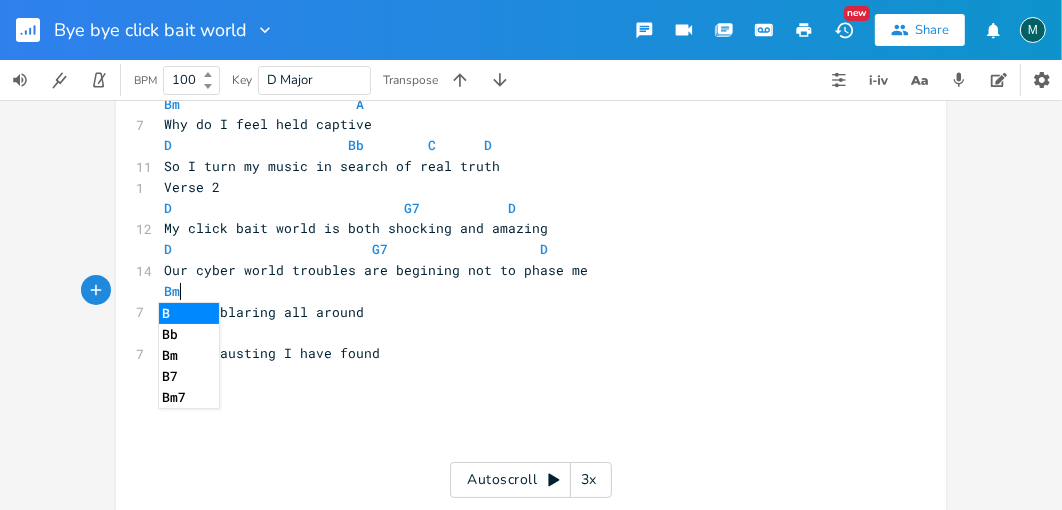 scroll, scrollTop: 0, scrollLeft: 18, axis: horizontal 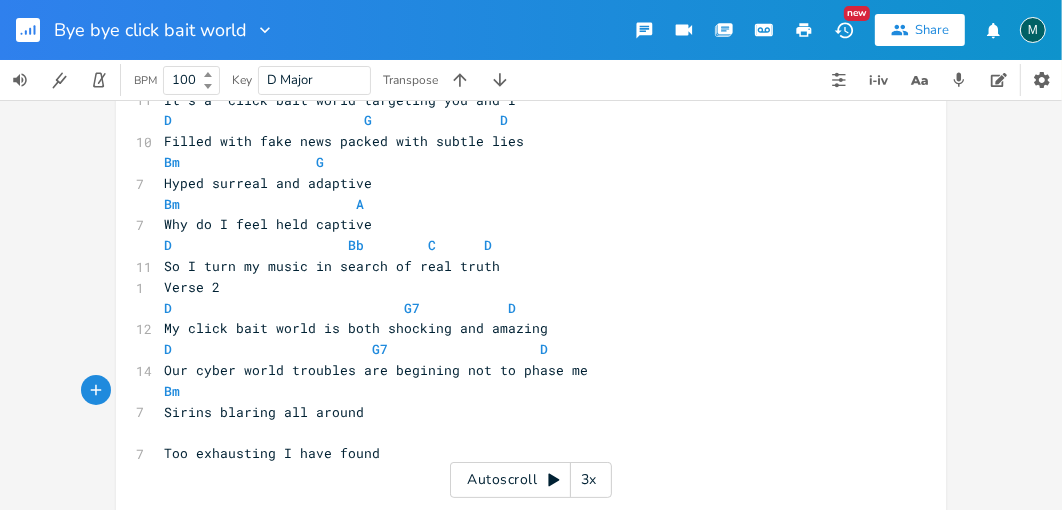 click on "Bm" at bounding box center (521, 391) 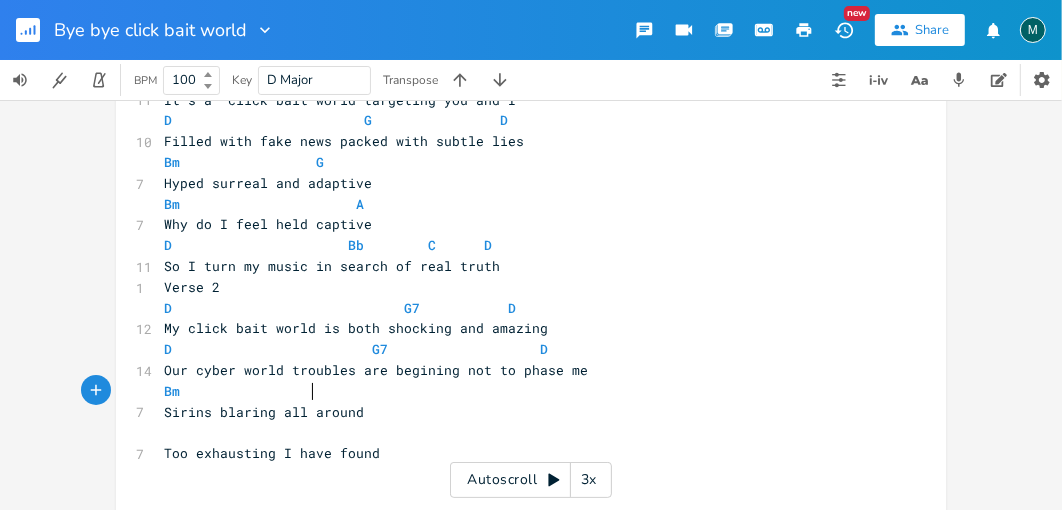 scroll, scrollTop: 0, scrollLeft: 66, axis: horizontal 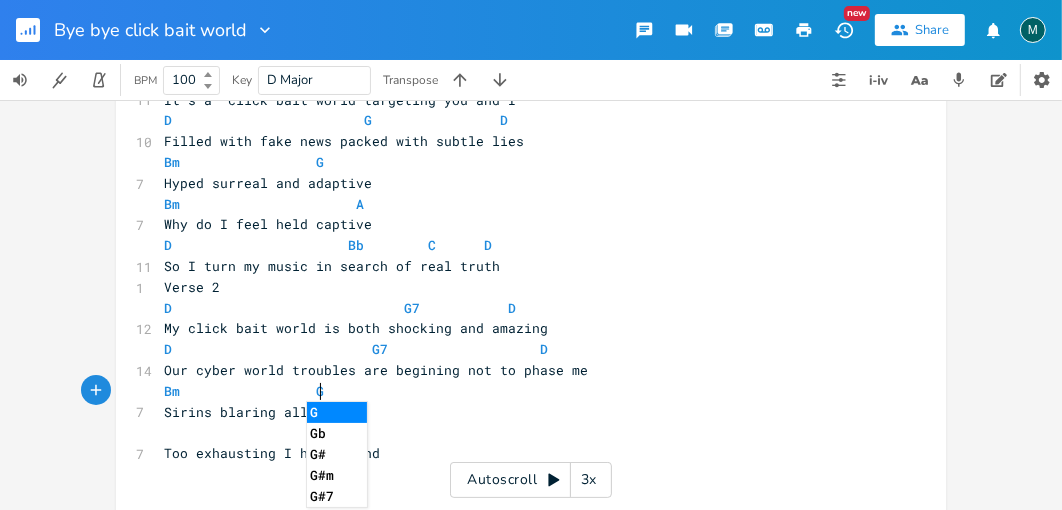 type on "G" 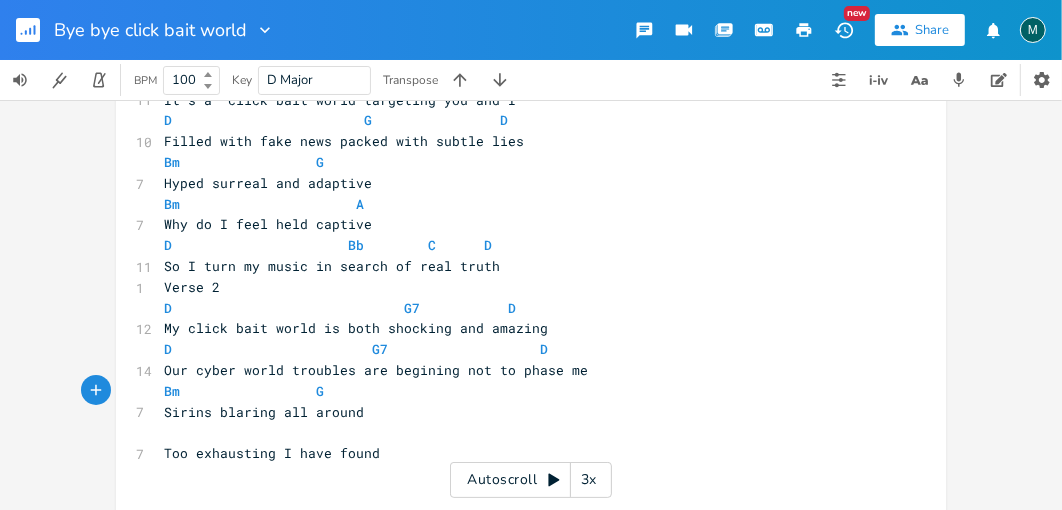 click on "​" at bounding box center (521, 432) 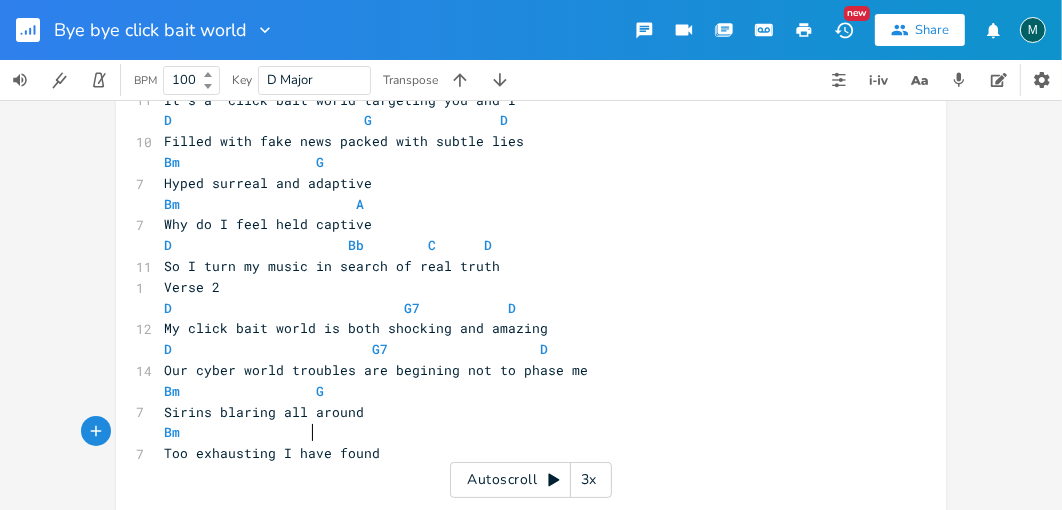 scroll, scrollTop: 0, scrollLeft: 80, axis: horizontal 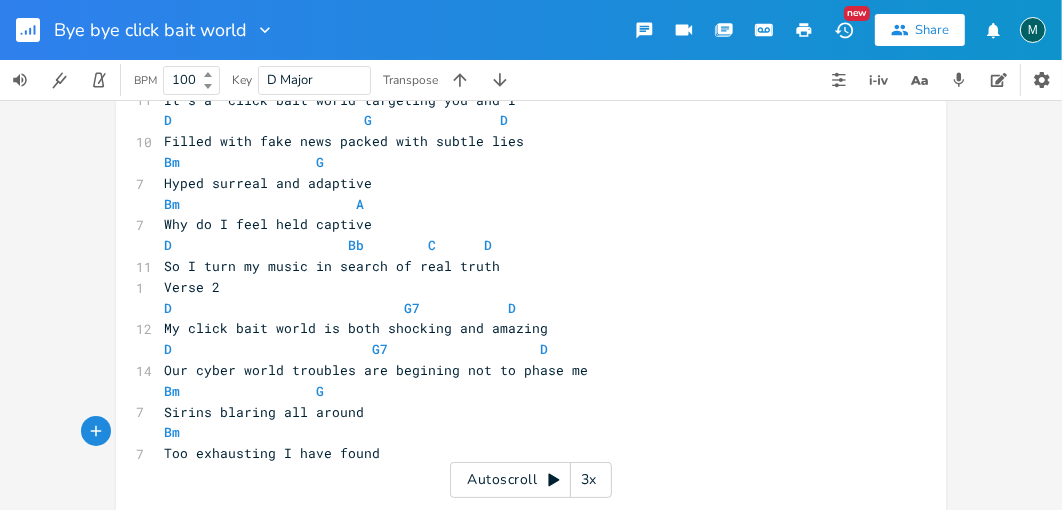 type on "Bm                  A" 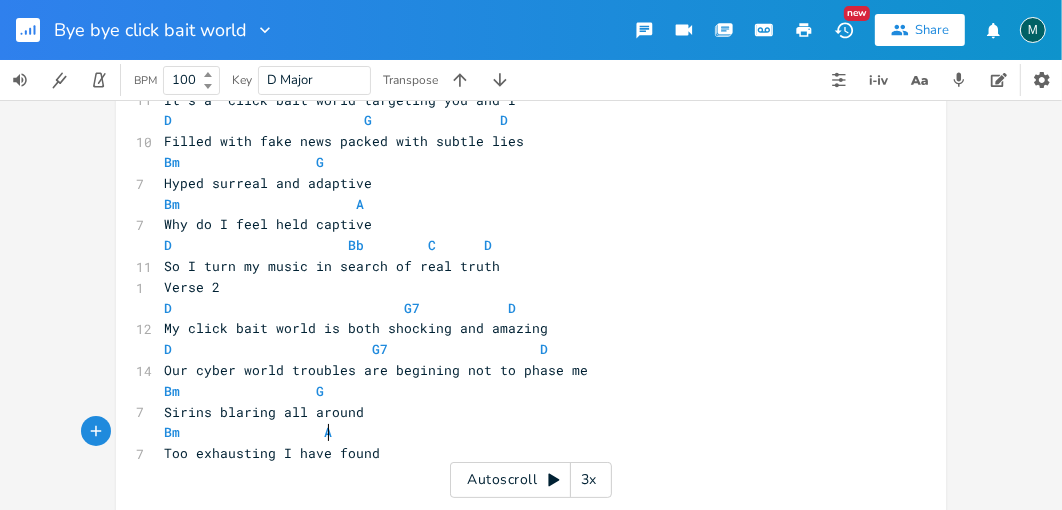 scroll, scrollTop: 0, scrollLeft: 90, axis: horizontal 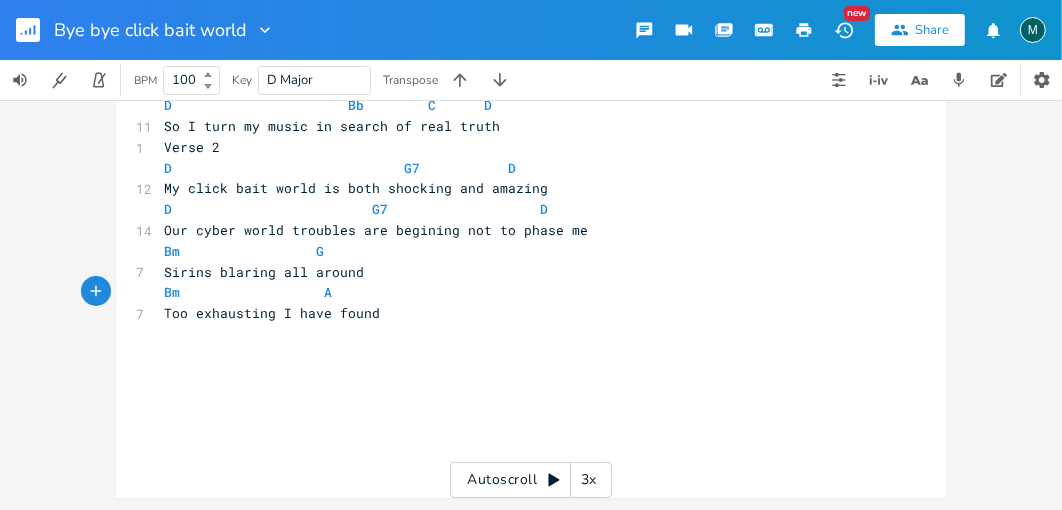 drag, startPoint x: 169, startPoint y: 339, endPoint x: 282, endPoint y: 340, distance: 113.004425 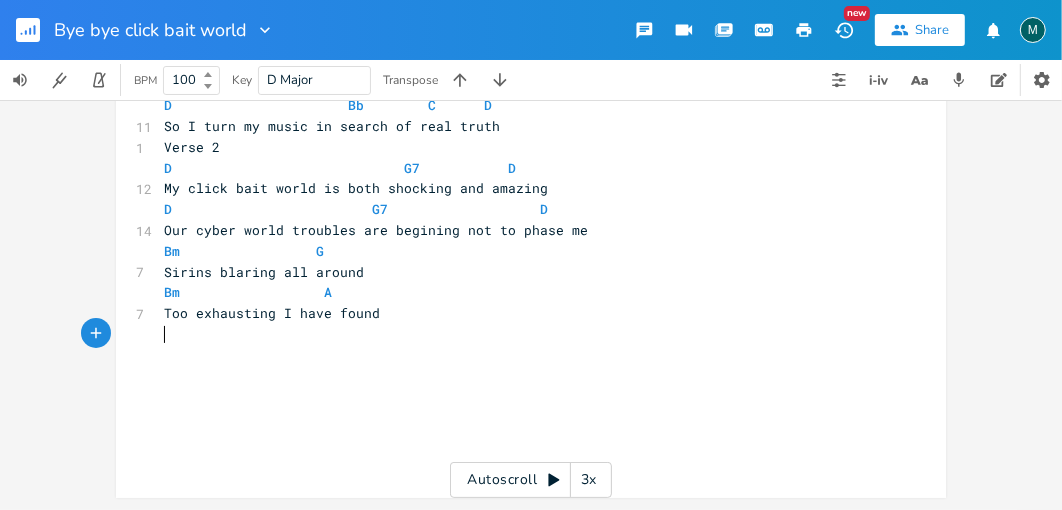 click on "Too exhausting I have found" at bounding box center [521, 313] 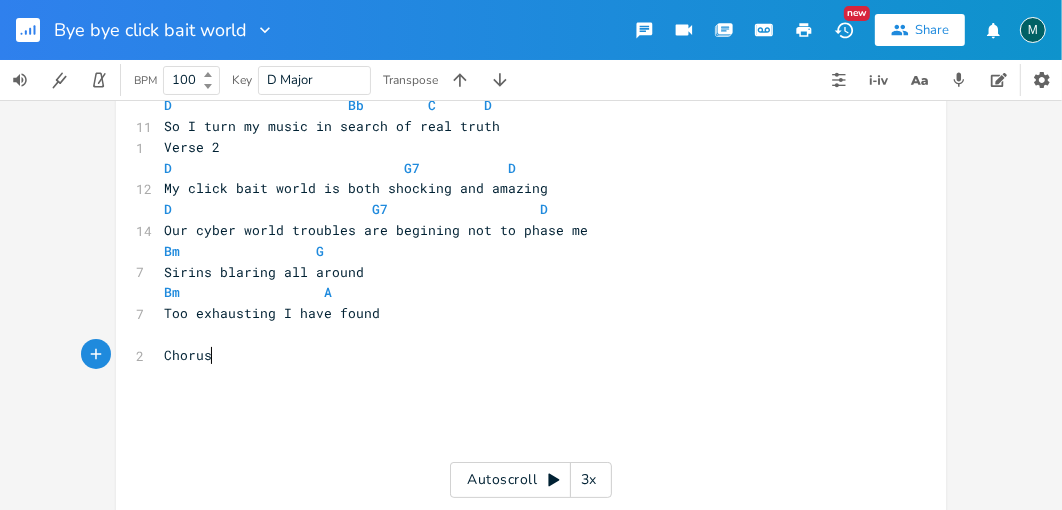 scroll, scrollTop: 0, scrollLeft: 40, axis: horizontal 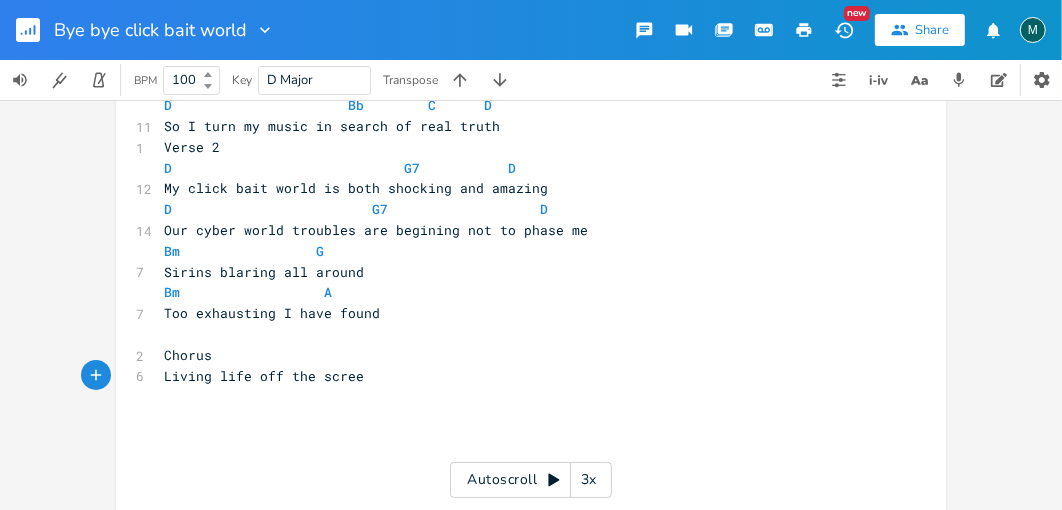 type on "Living life off the screen" 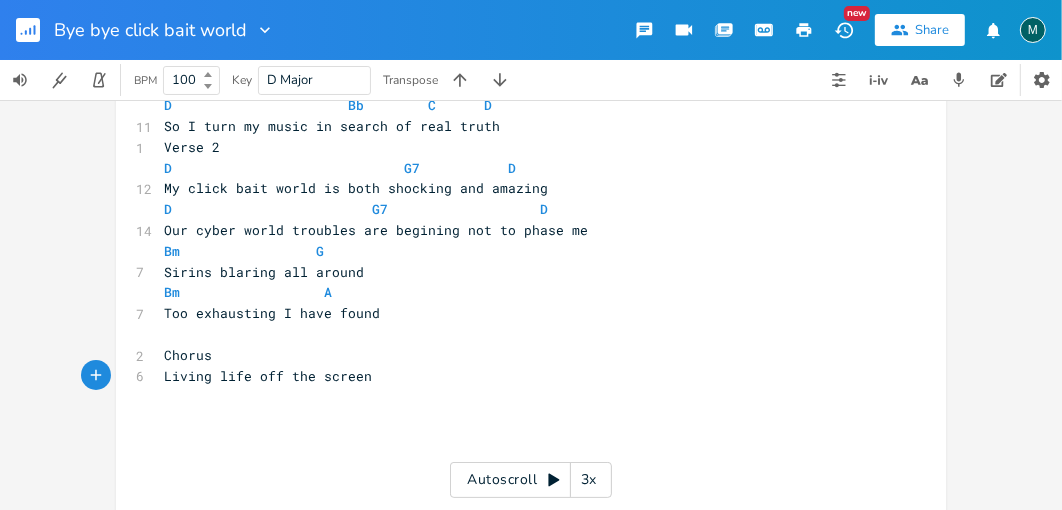 click on "Living life off the screen" at bounding box center [521, 376] 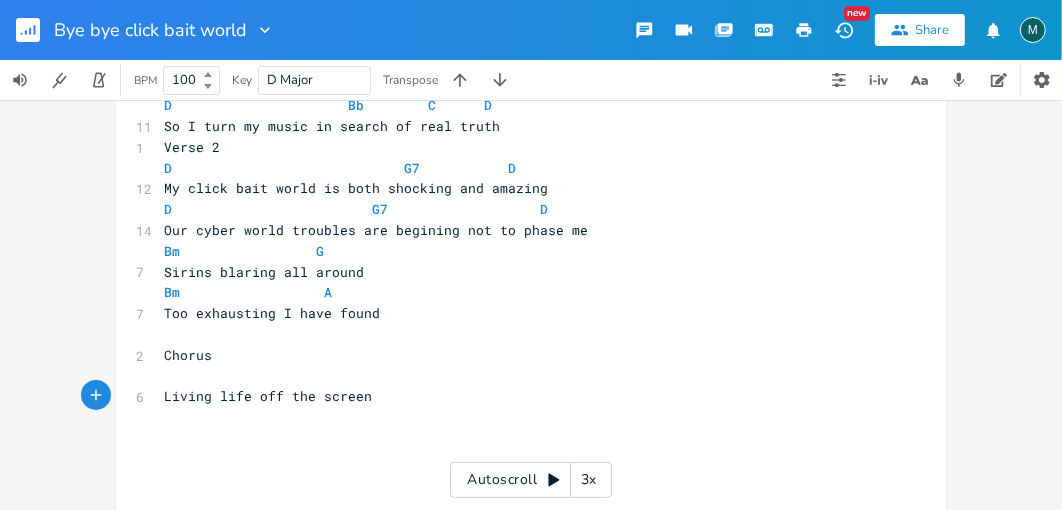 click on "Living life off the screen" at bounding box center (521, 396) 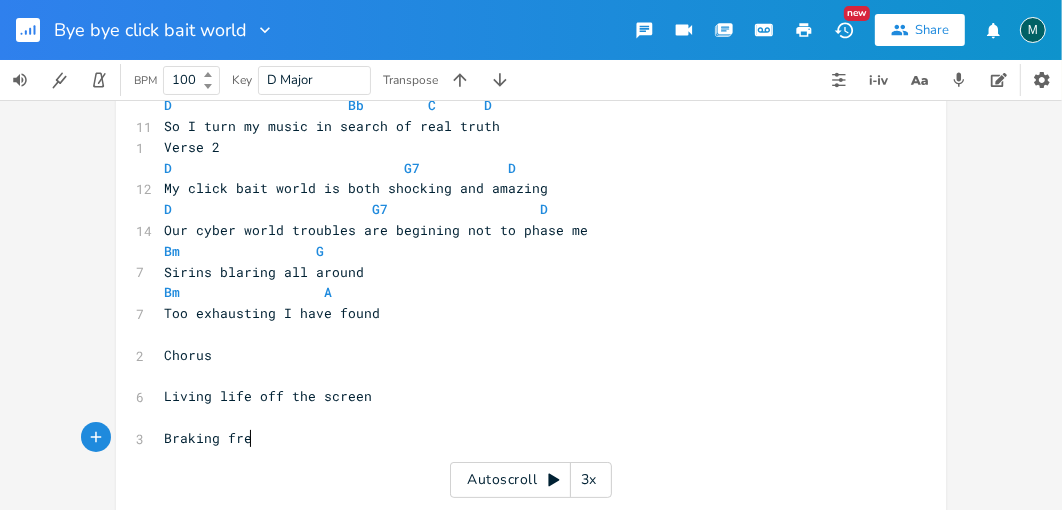 scroll, scrollTop: 0, scrollLeft: 70, axis: horizontal 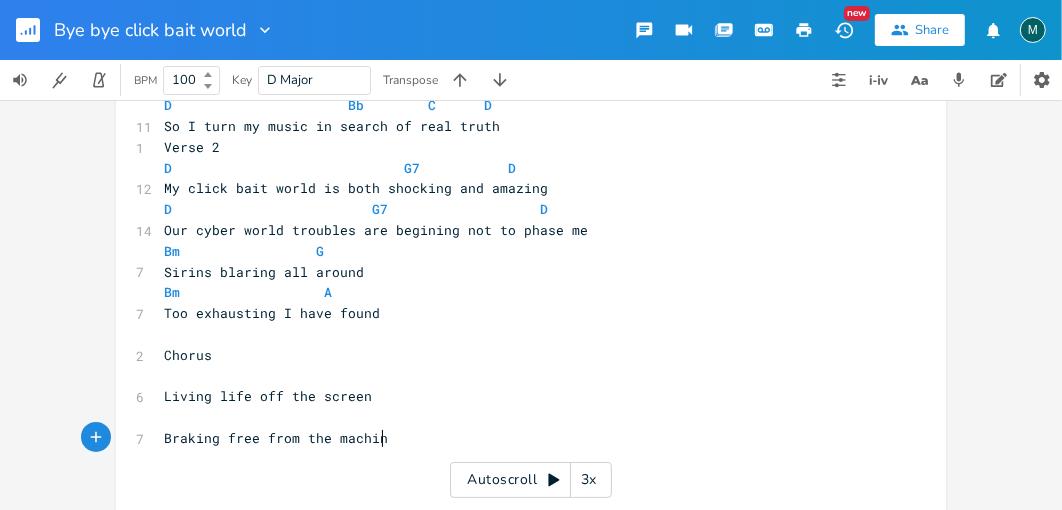 type on "Braking free from the machine" 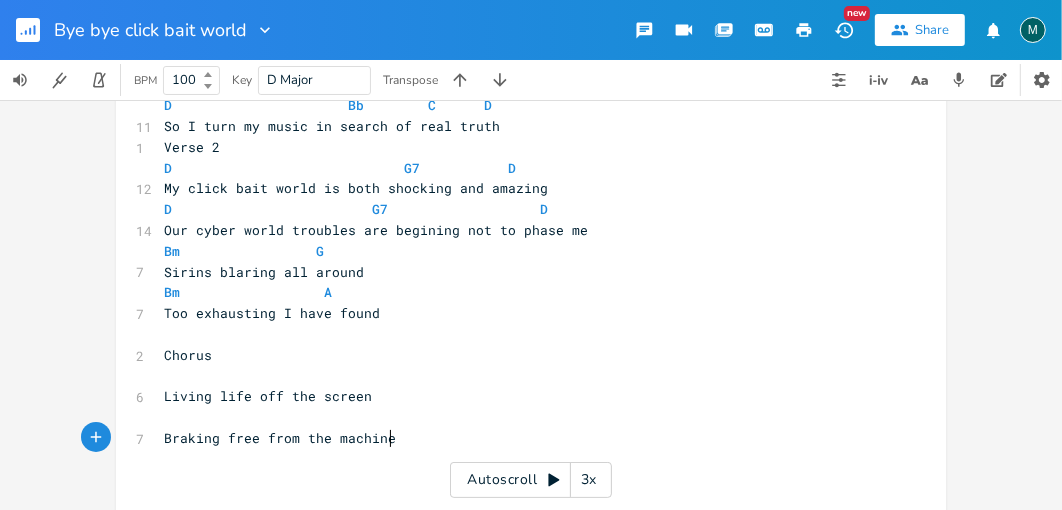 scroll, scrollTop: 0, scrollLeft: 178, axis: horizontal 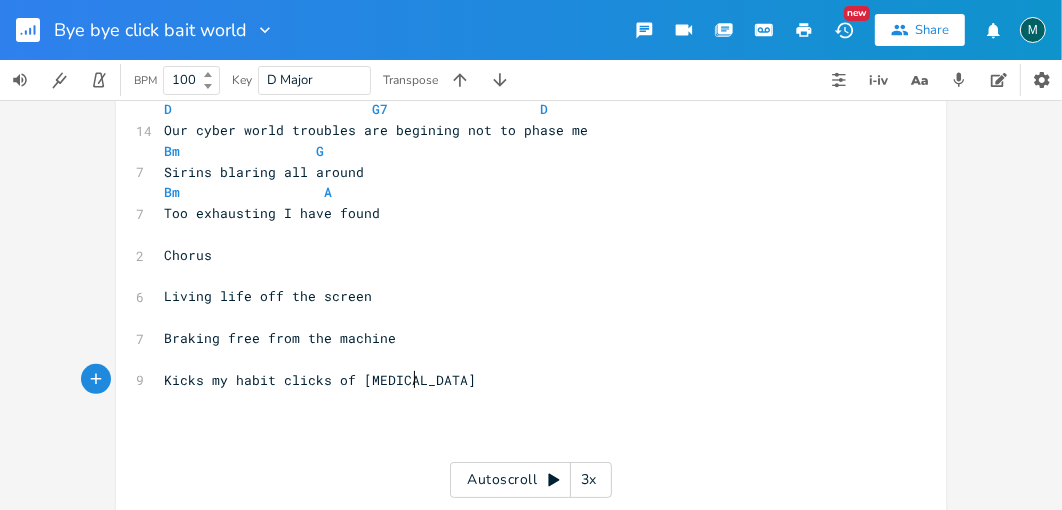 type on "Kicks my habit clicks of [MEDICAL_DATA]" 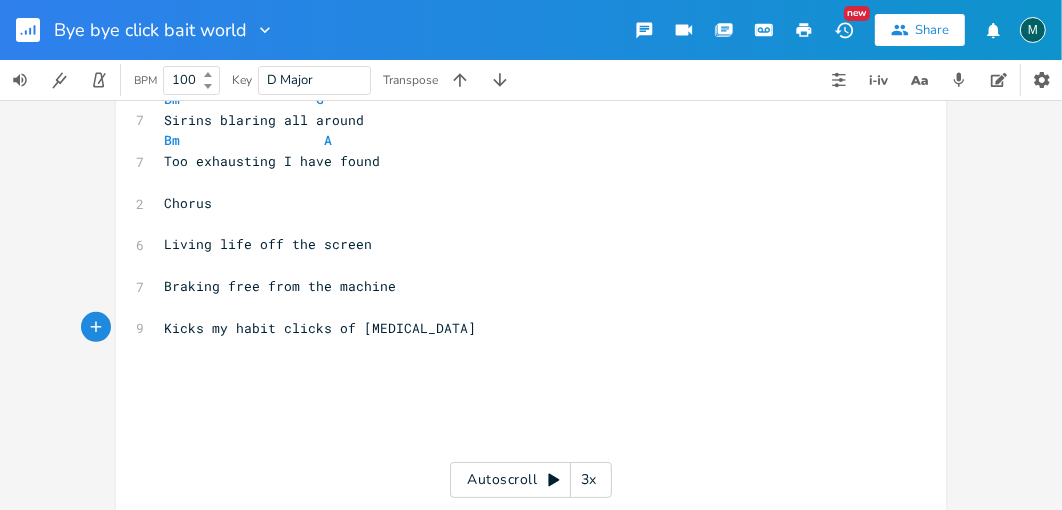 scroll, scrollTop: 427, scrollLeft: 0, axis: vertical 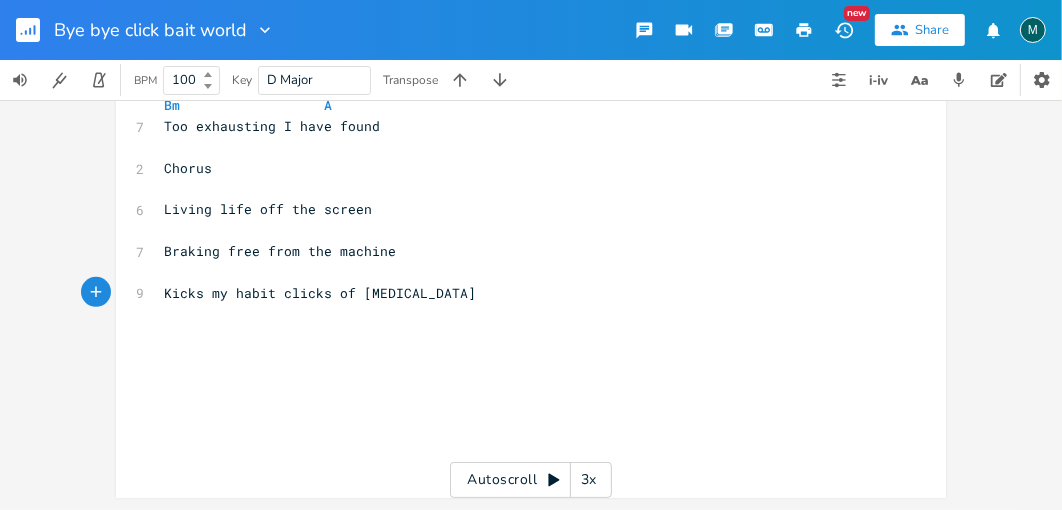 click on "​" at bounding box center (521, 189) 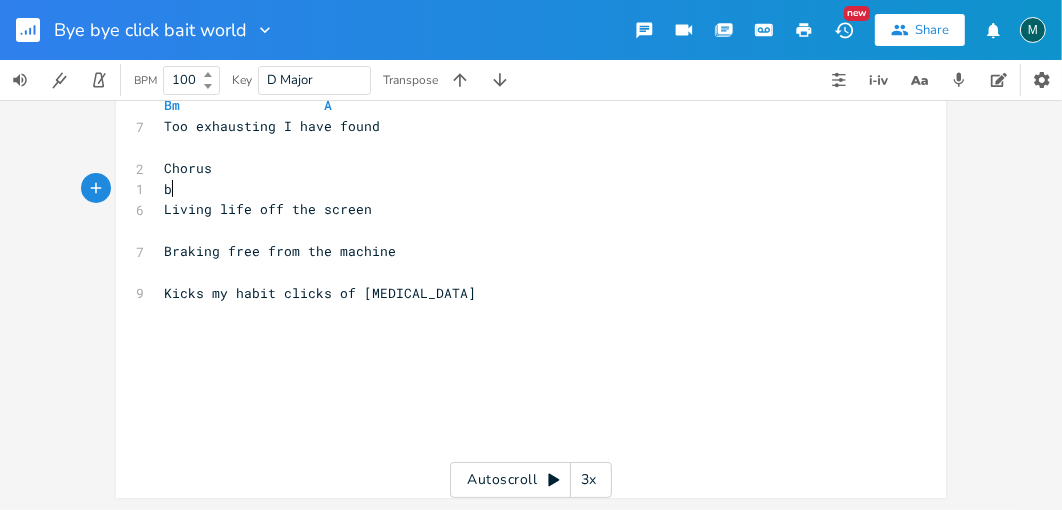 scroll, scrollTop: 0, scrollLeft: 7, axis: horizontal 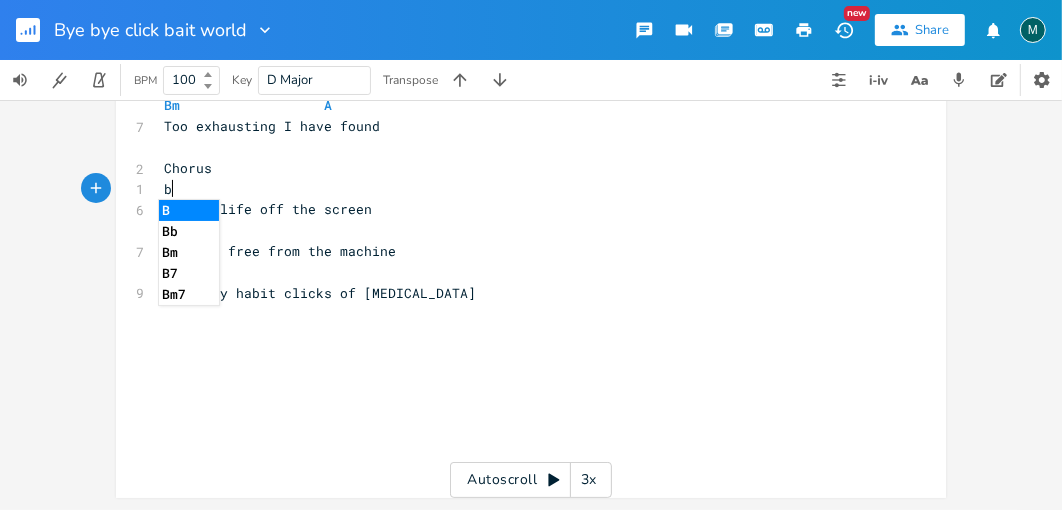 type on "b" 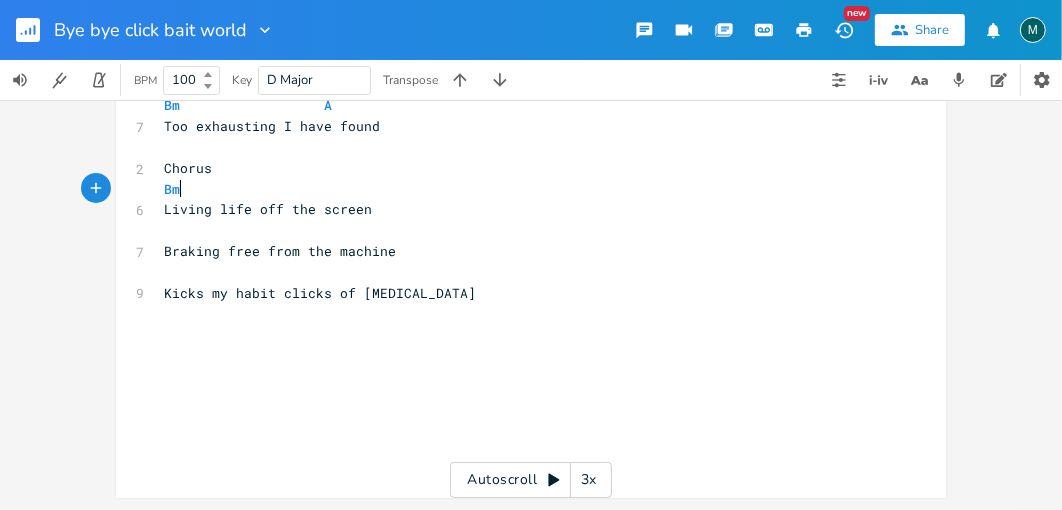 click on "Bm" at bounding box center (521, 189) 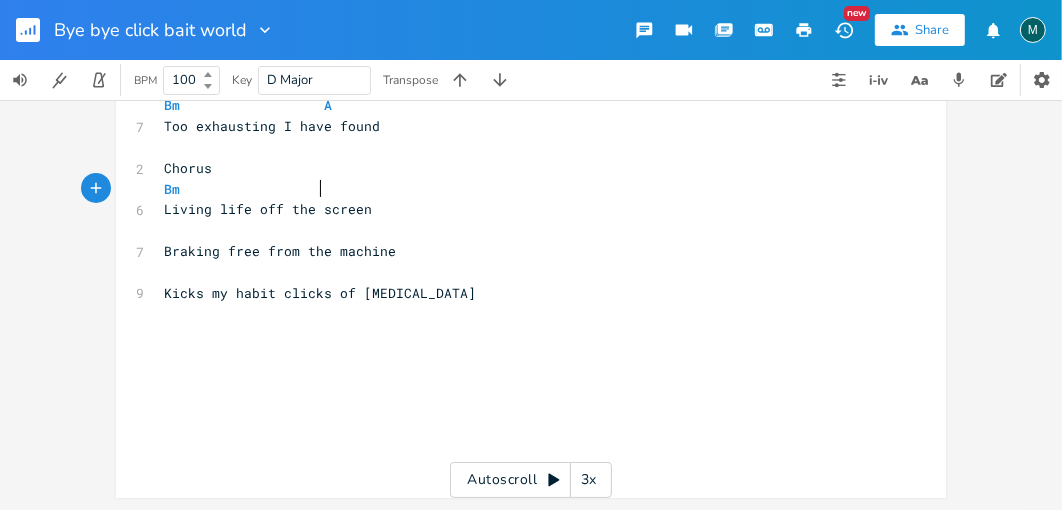scroll, scrollTop: 0, scrollLeft: 68, axis: horizontal 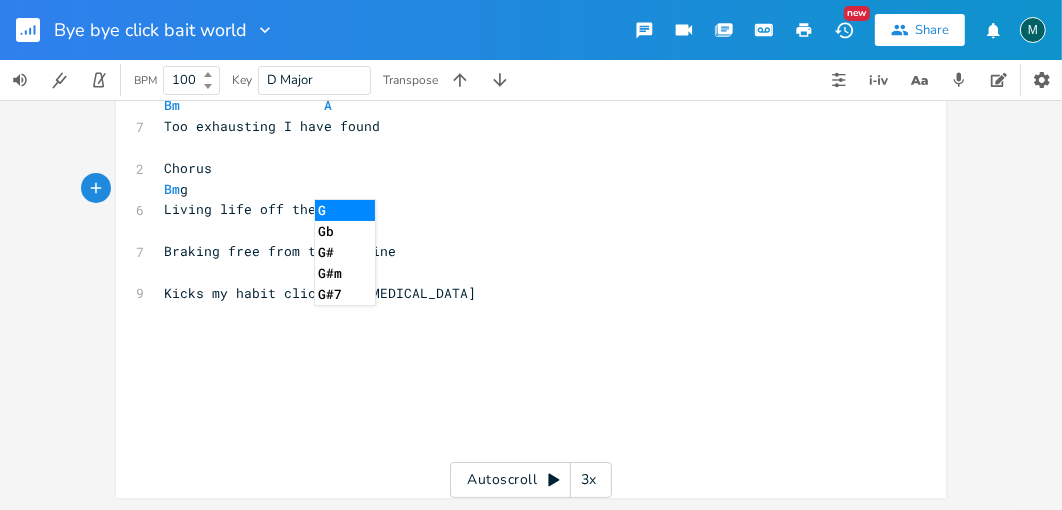 type on "g" 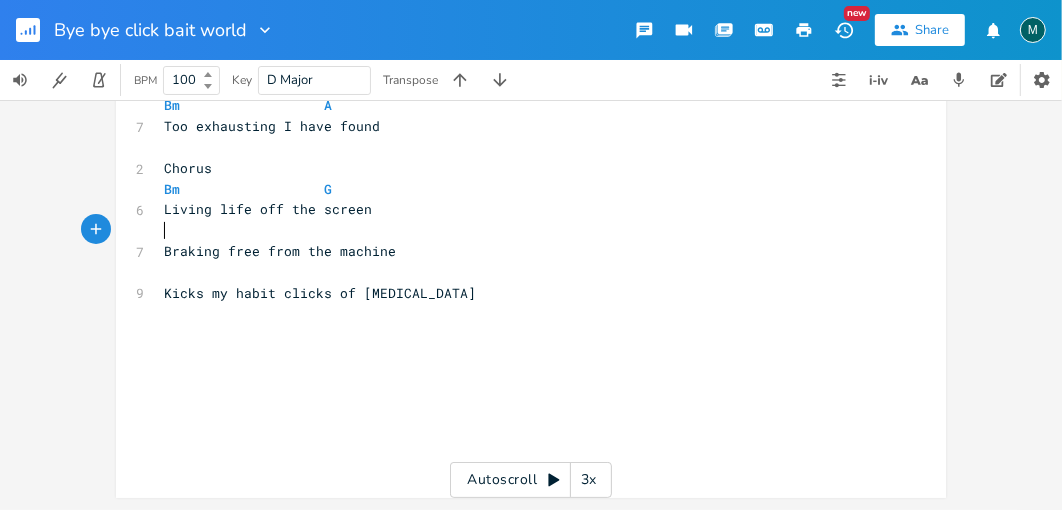 click on "​" at bounding box center [521, 230] 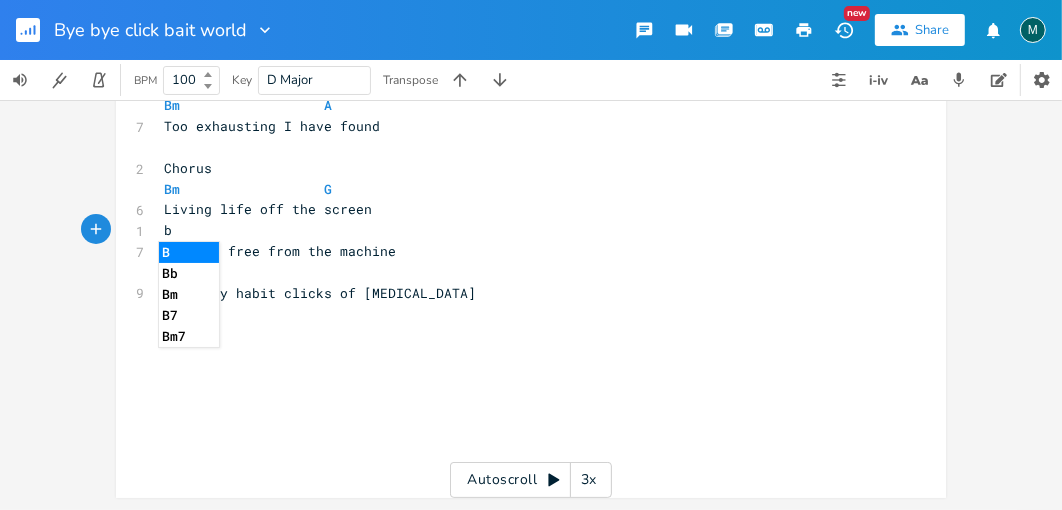 type on "b" 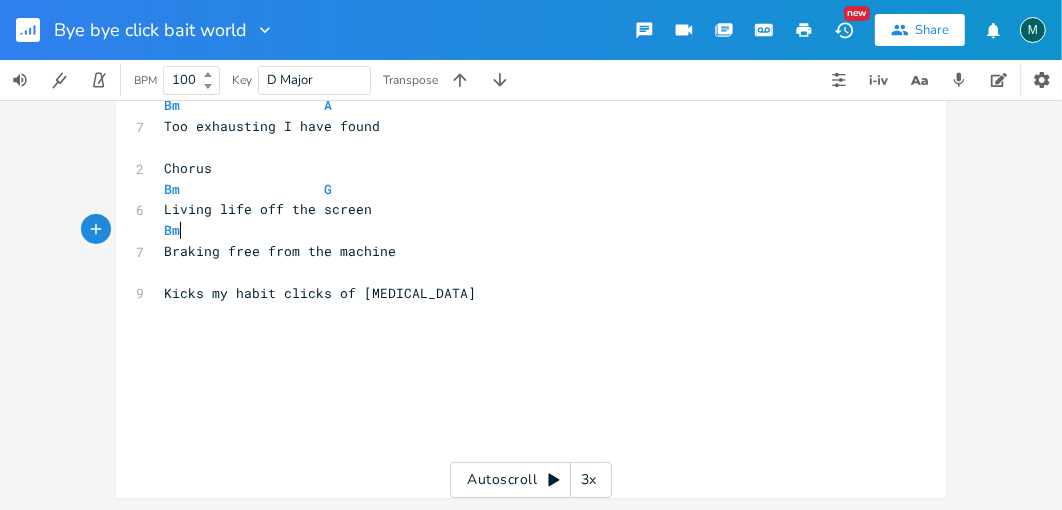 click on "Bm" at bounding box center (521, 230) 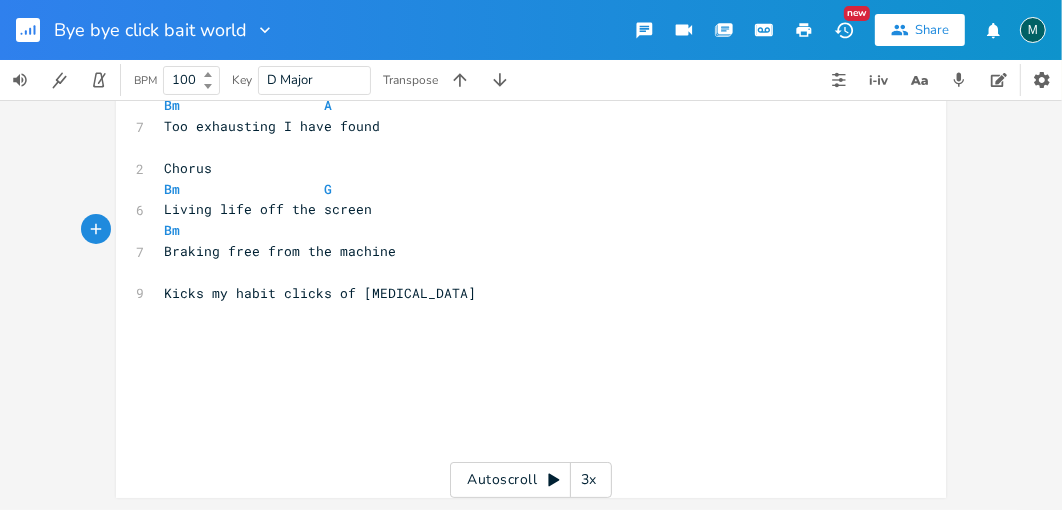 scroll, scrollTop: 0, scrollLeft: 73, axis: horizontal 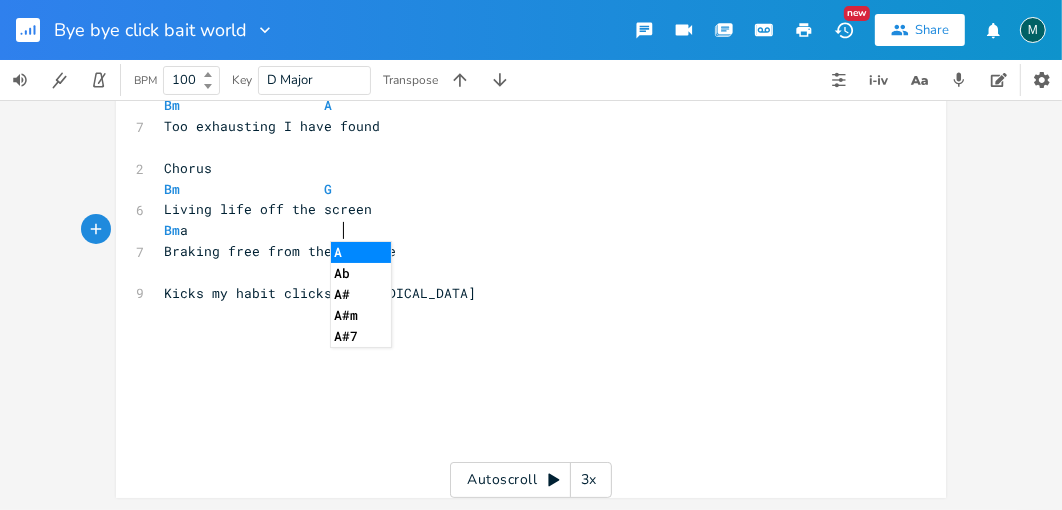 type on "a" 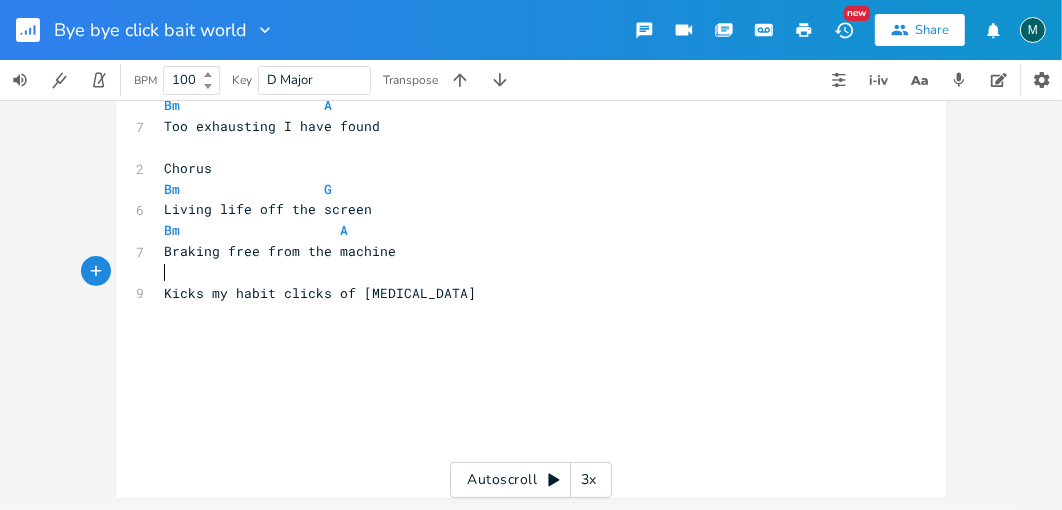 click on "​" at bounding box center (521, 272) 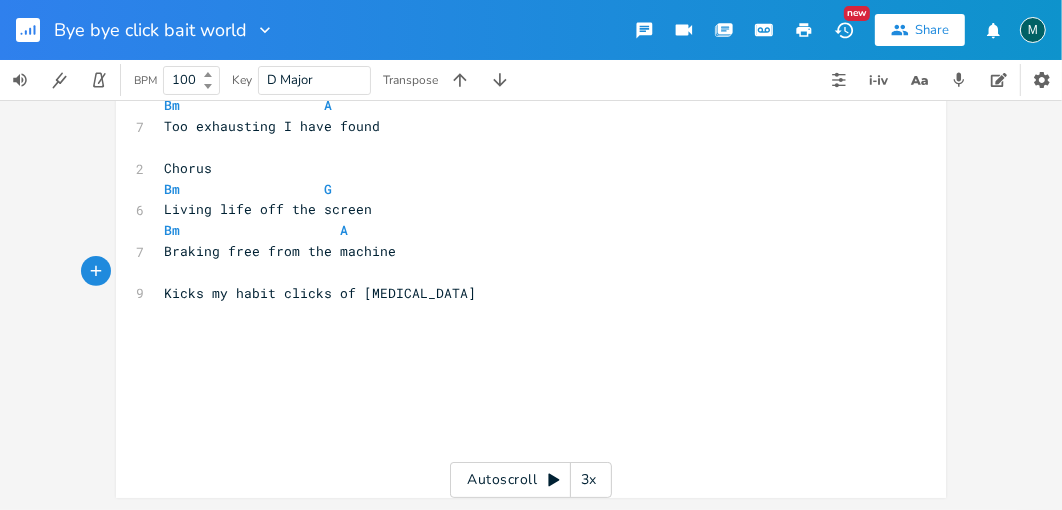 scroll, scrollTop: 0, scrollLeft: 7, axis: horizontal 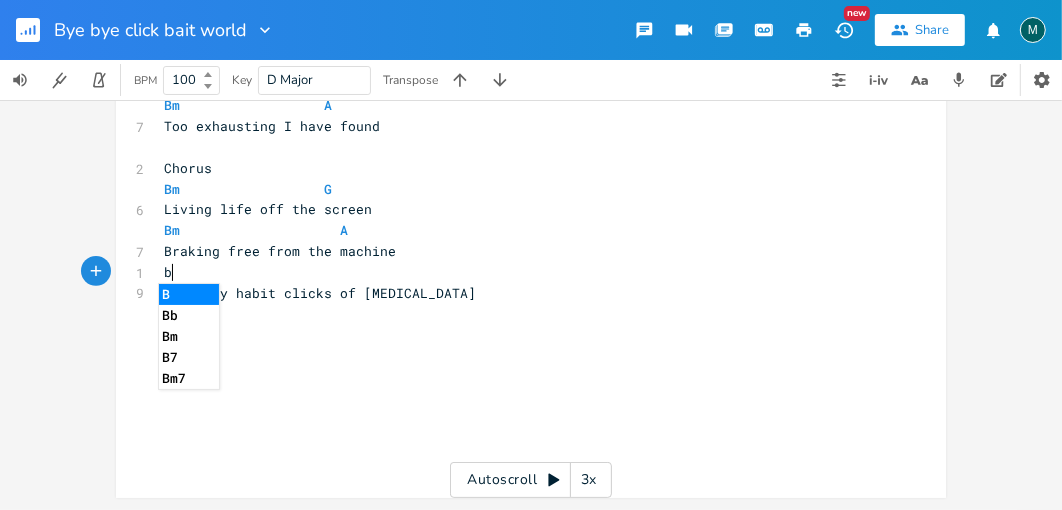 type on "b" 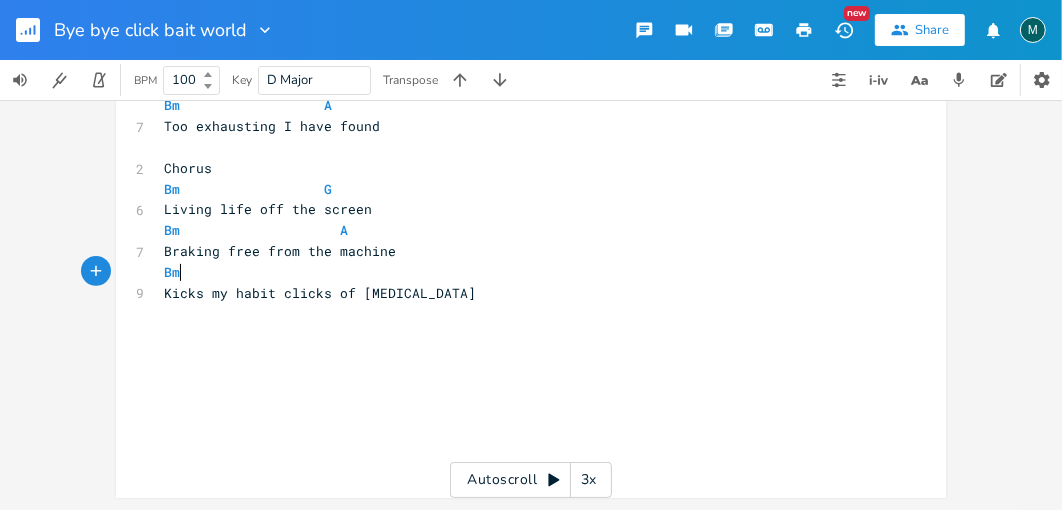 click on "Bm" at bounding box center [521, 272] 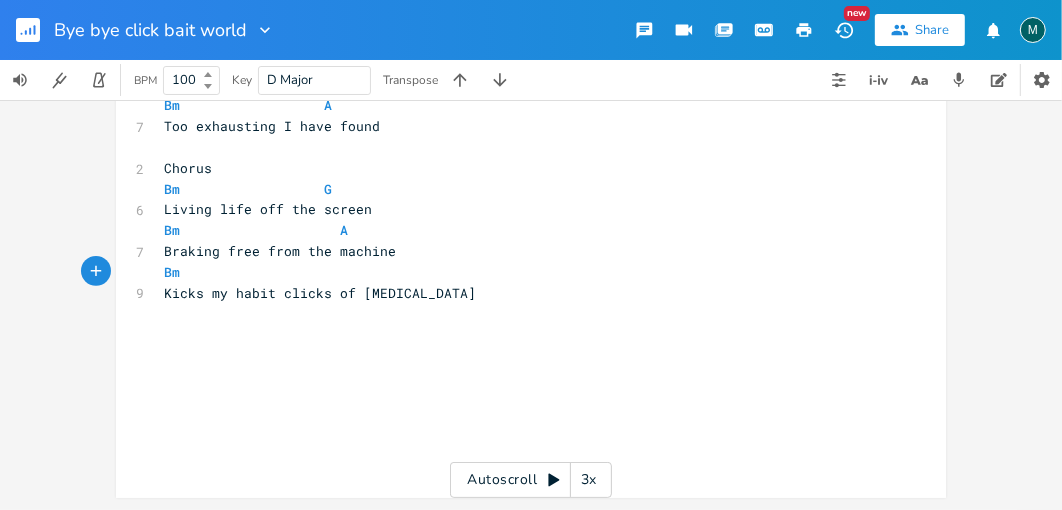 scroll, scrollTop: 0, scrollLeft: 84, axis: horizontal 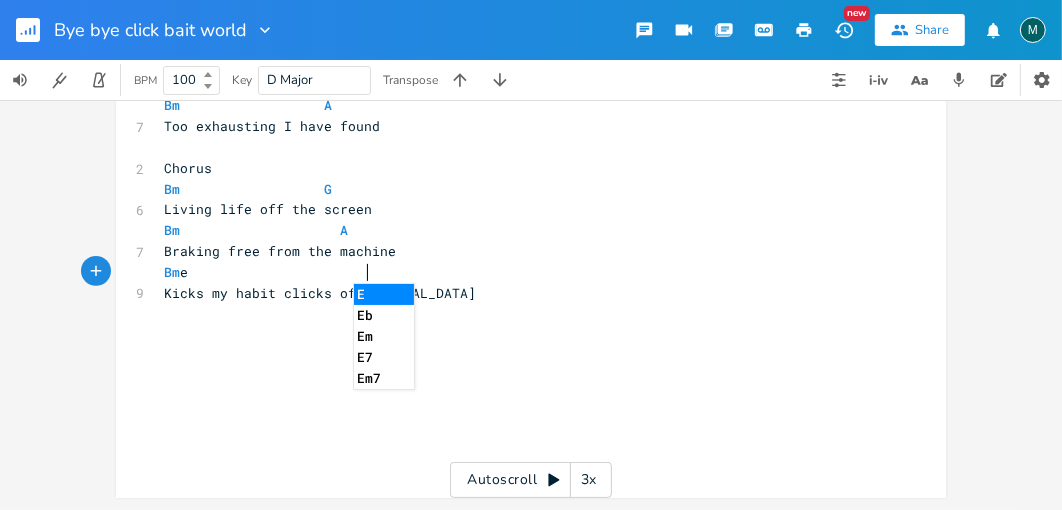type on "e" 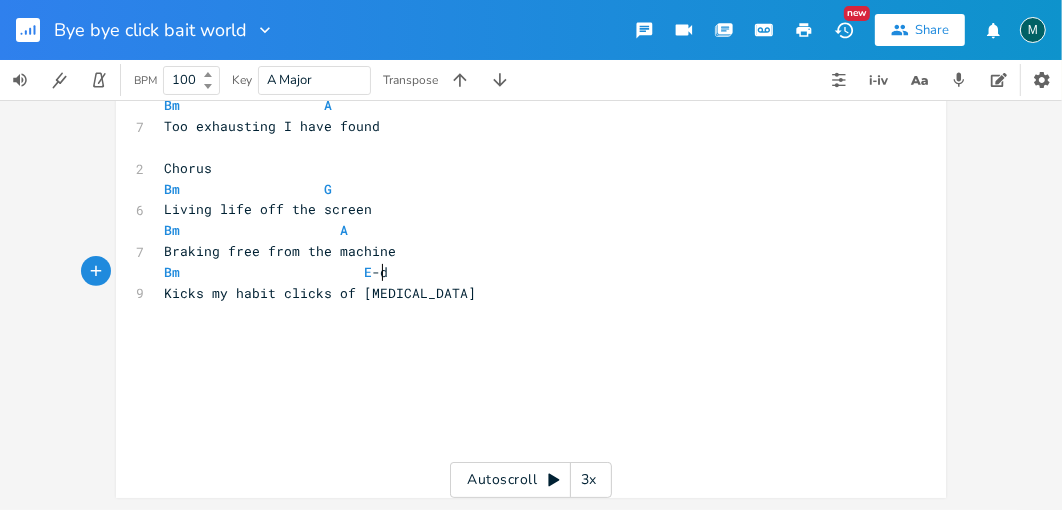scroll, scrollTop: 0, scrollLeft: 11, axis: horizontal 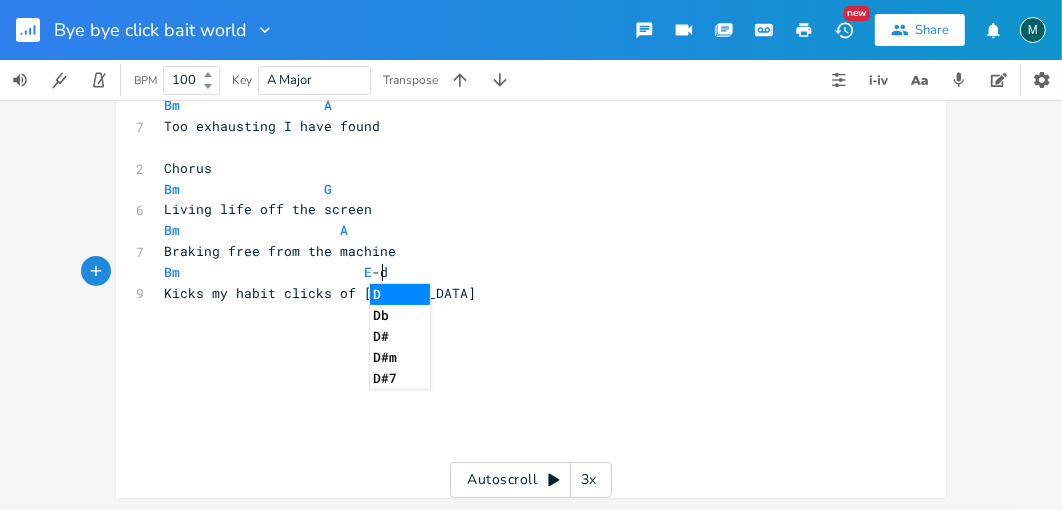 type on "-d" 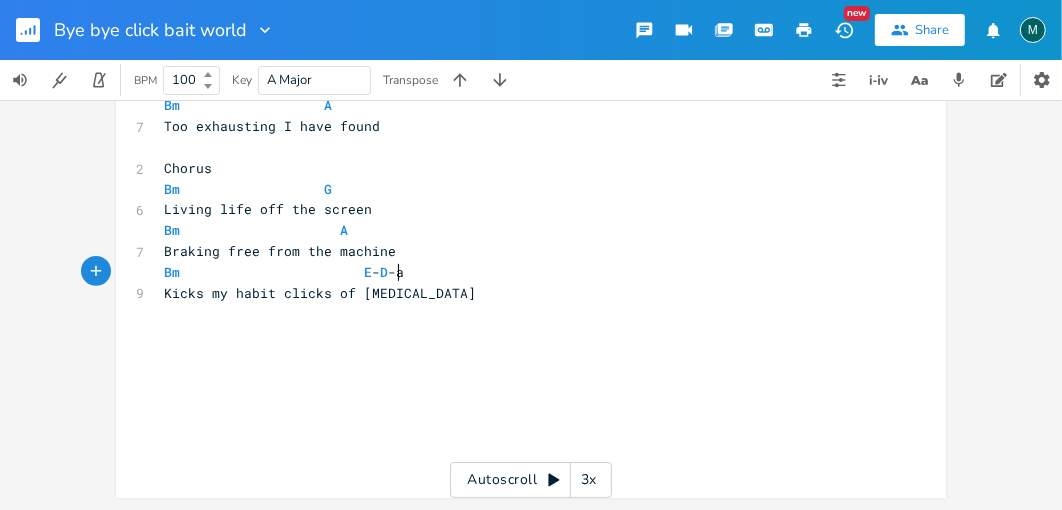 scroll, scrollTop: 0, scrollLeft: 11, axis: horizontal 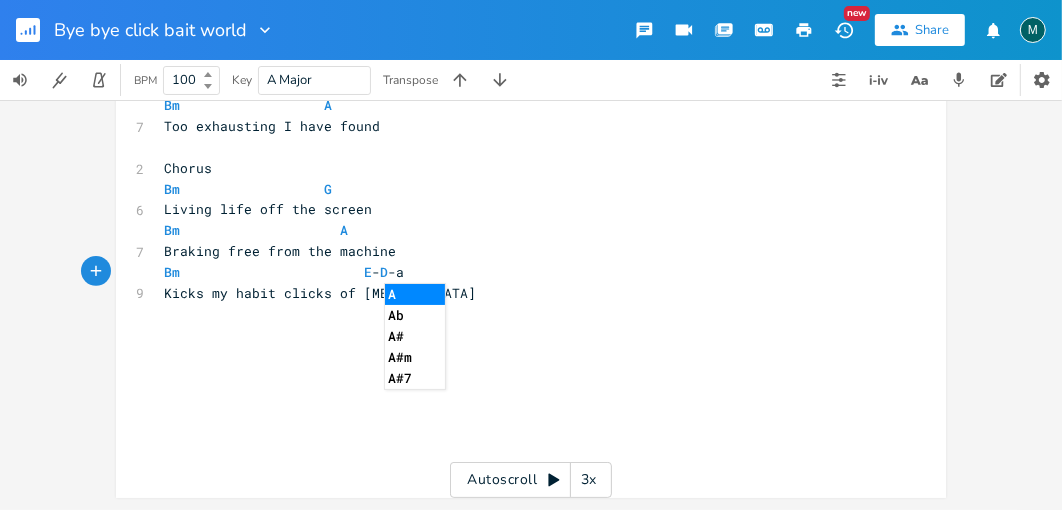 type on "-a" 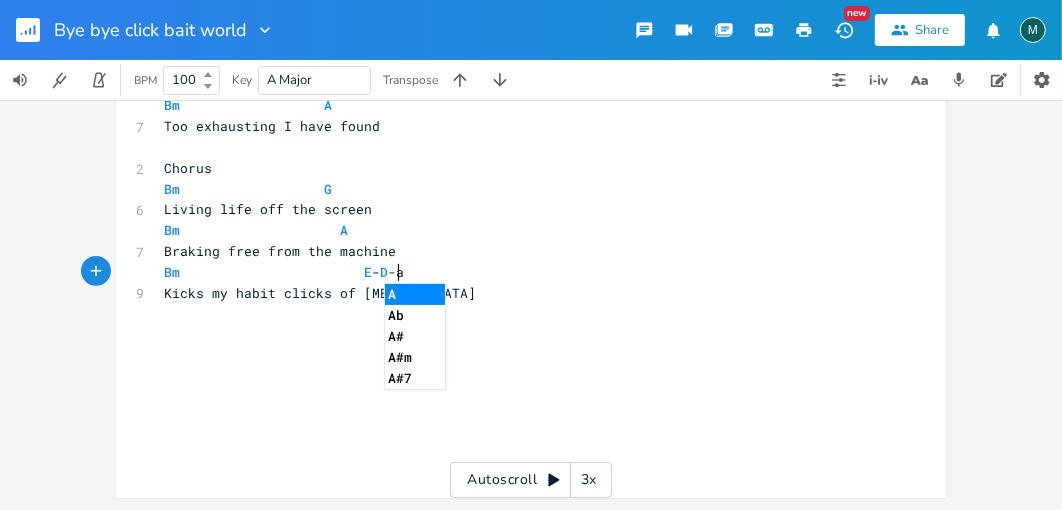 click on "A" at bounding box center [415, 294] 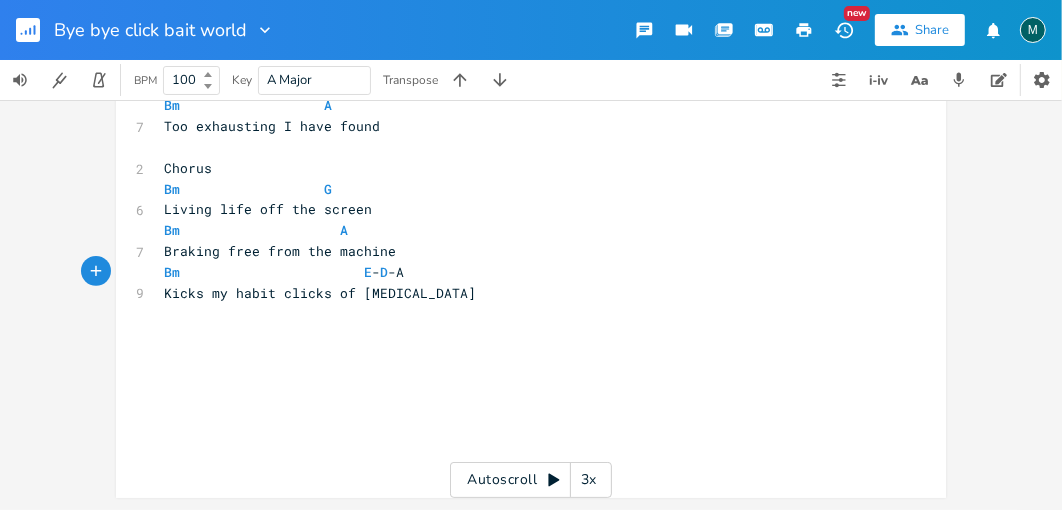click on "Bm                         E - D -A" at bounding box center (284, 272) 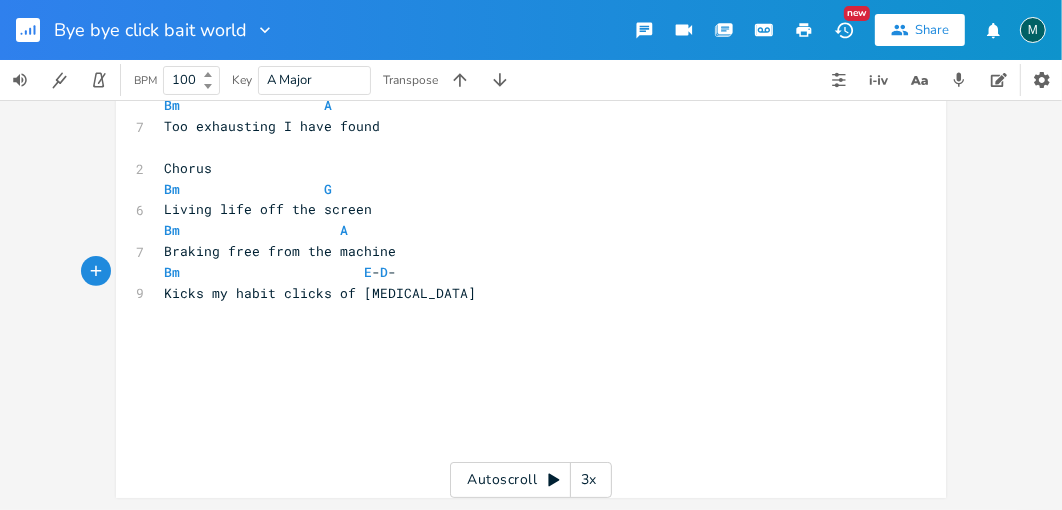 scroll, scrollTop: 0, scrollLeft: 6, axis: horizontal 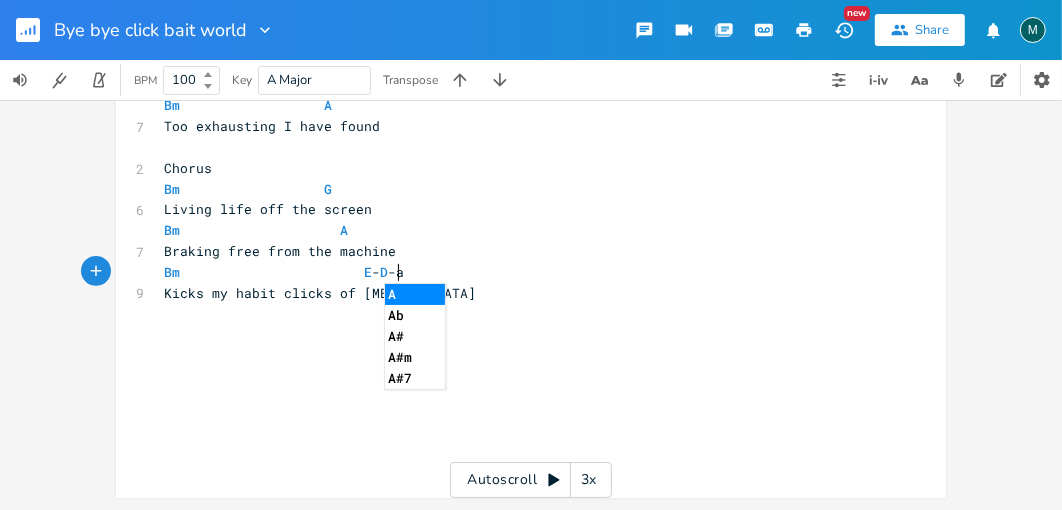 type on "a" 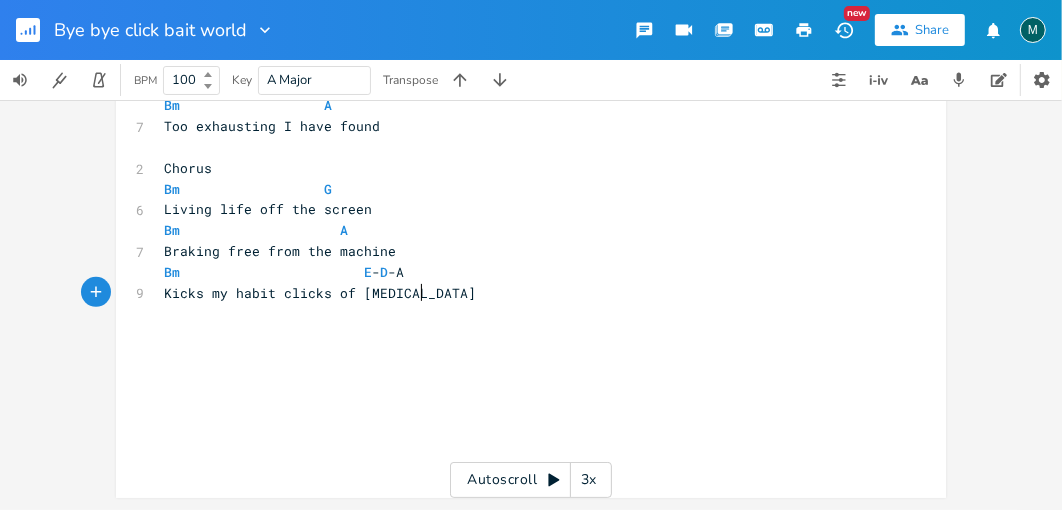 click on "Kicks my habit clicks of [MEDICAL_DATA]" at bounding box center [521, 293] 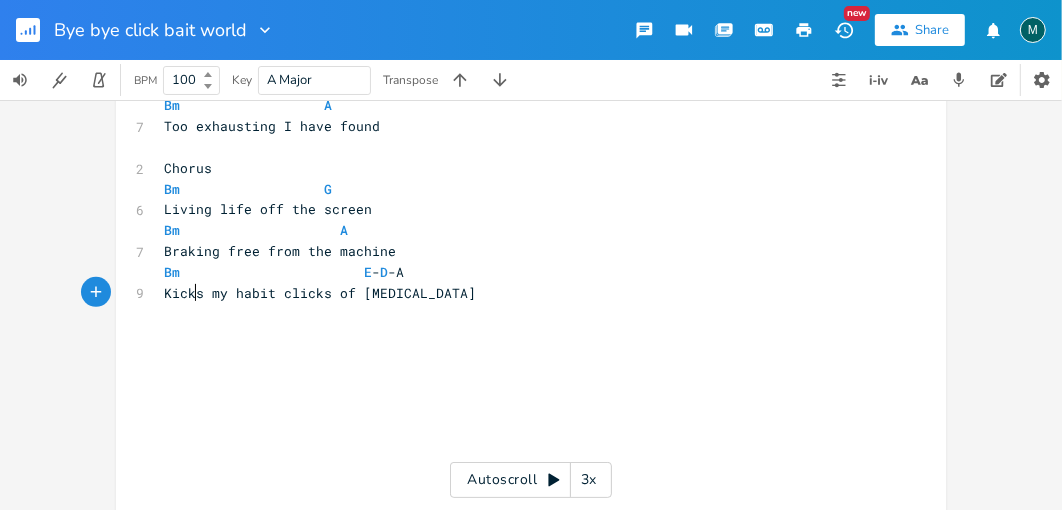 click on "Kicks my habit clicks of [MEDICAL_DATA]" at bounding box center (320, 293) 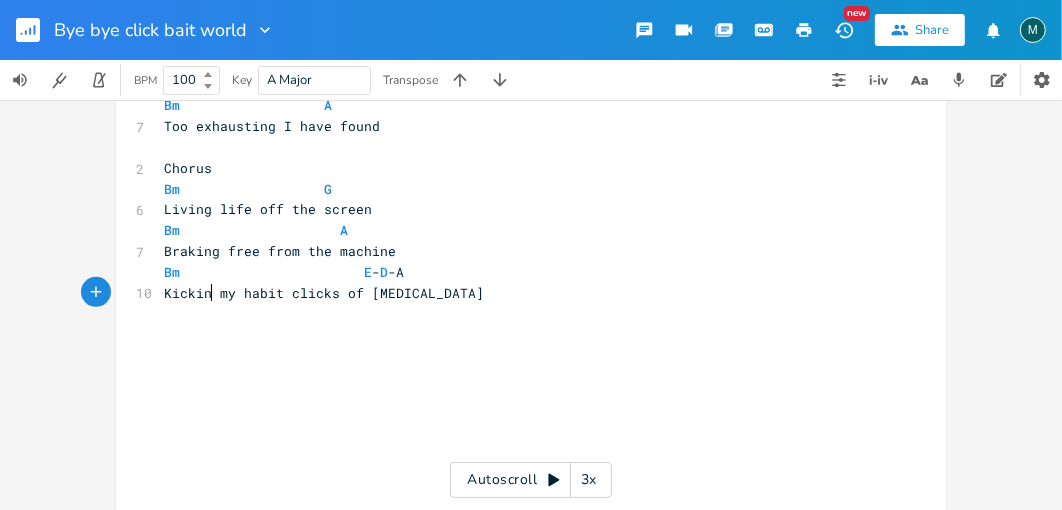 type on "ing" 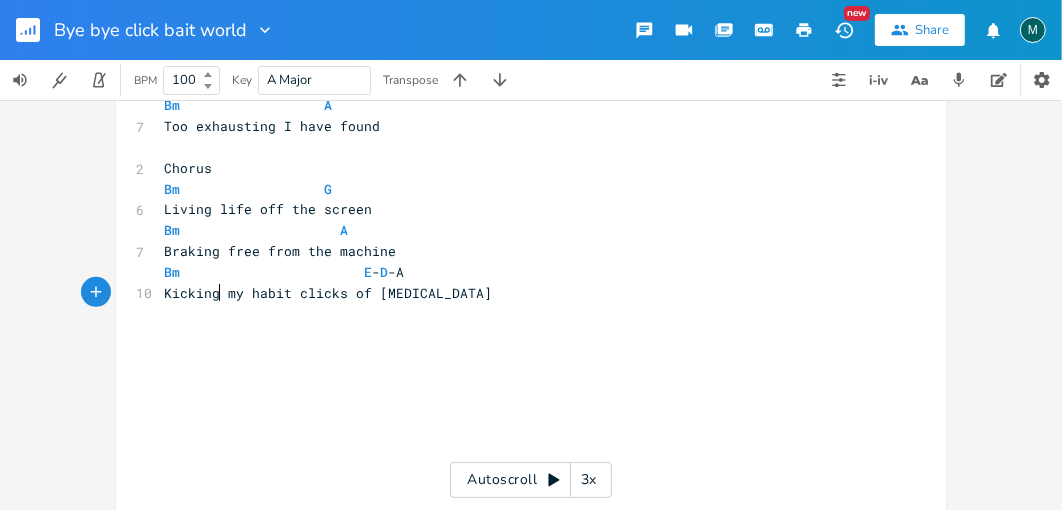 click on "Kicking my habit clicks of [MEDICAL_DATA]" at bounding box center [328, 293] 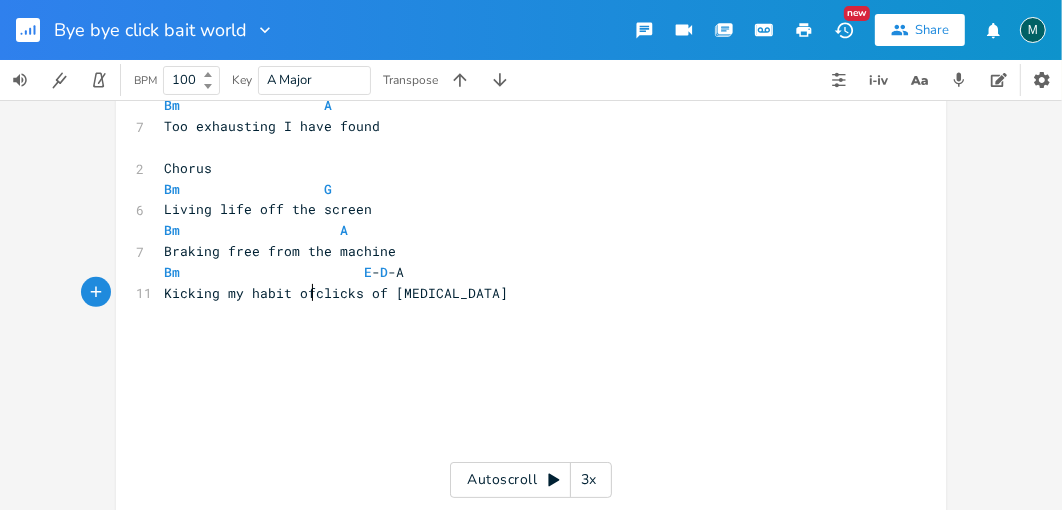 type on "of" 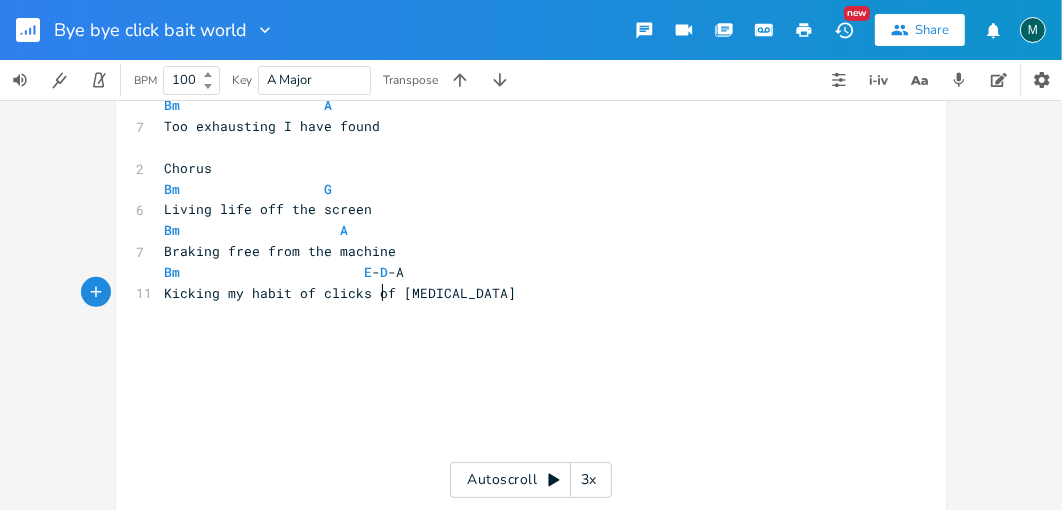 click on "Kicking my habit of clicks of [MEDICAL_DATA]" at bounding box center [340, 293] 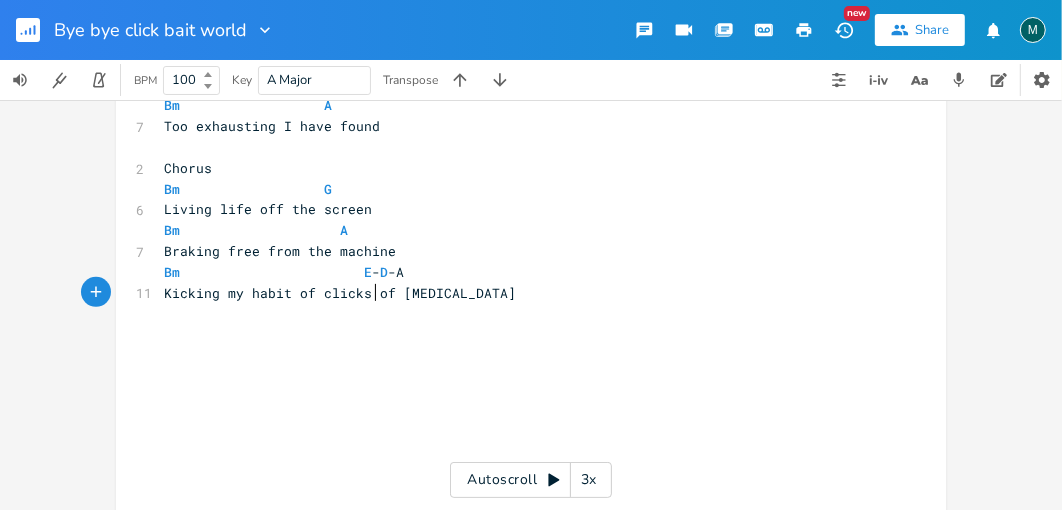 click on "Kicking my habit of clicks of [MEDICAL_DATA]" at bounding box center [340, 293] 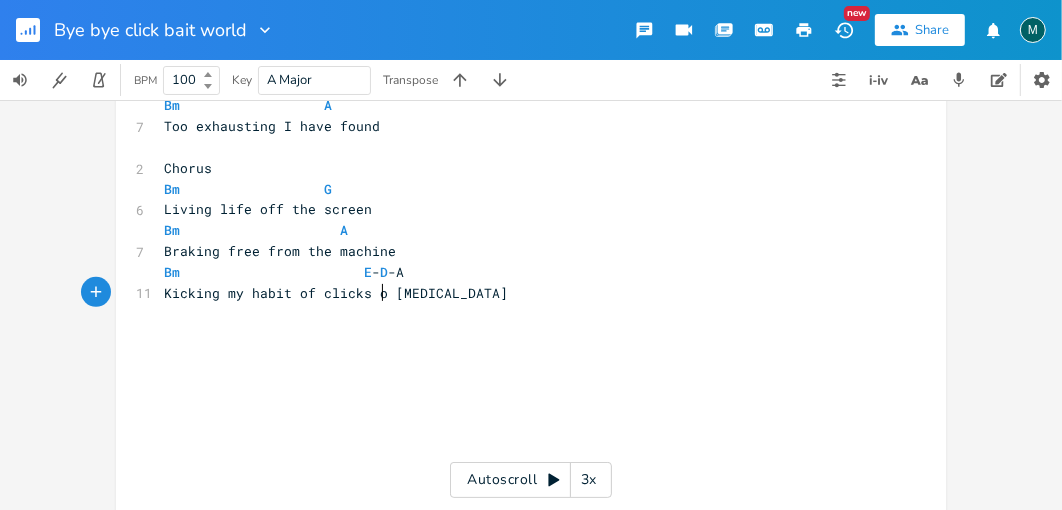 scroll, scrollTop: 0, scrollLeft: 12, axis: horizontal 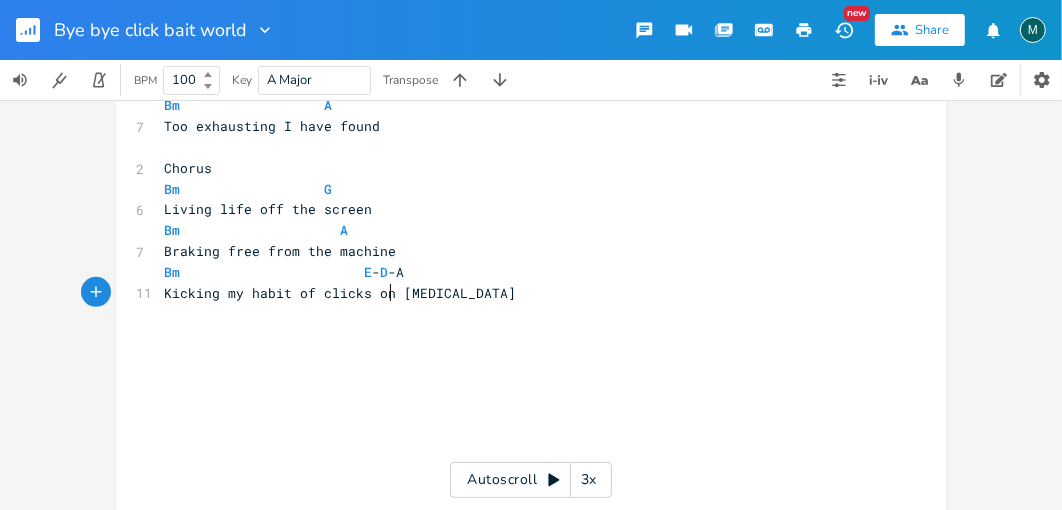 type on "on" 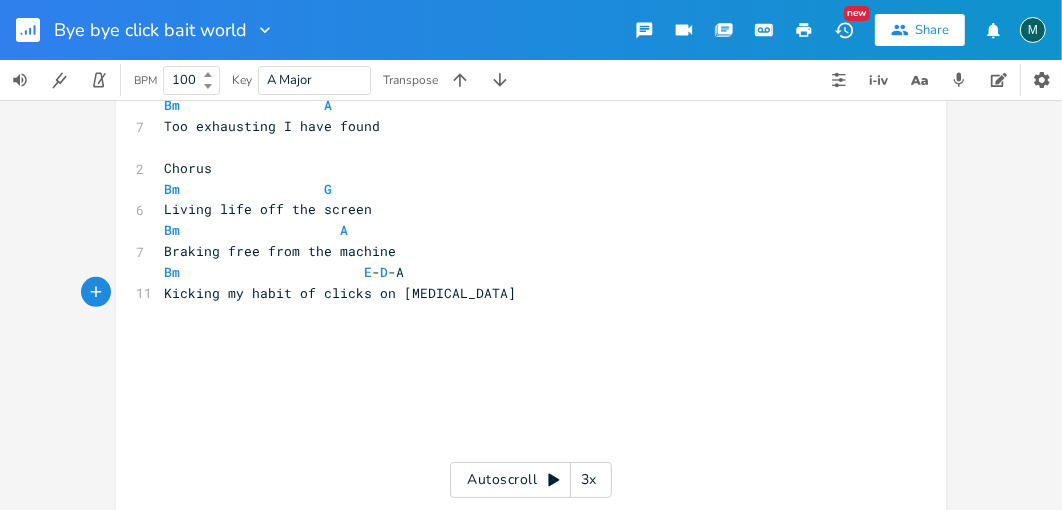type on "​" 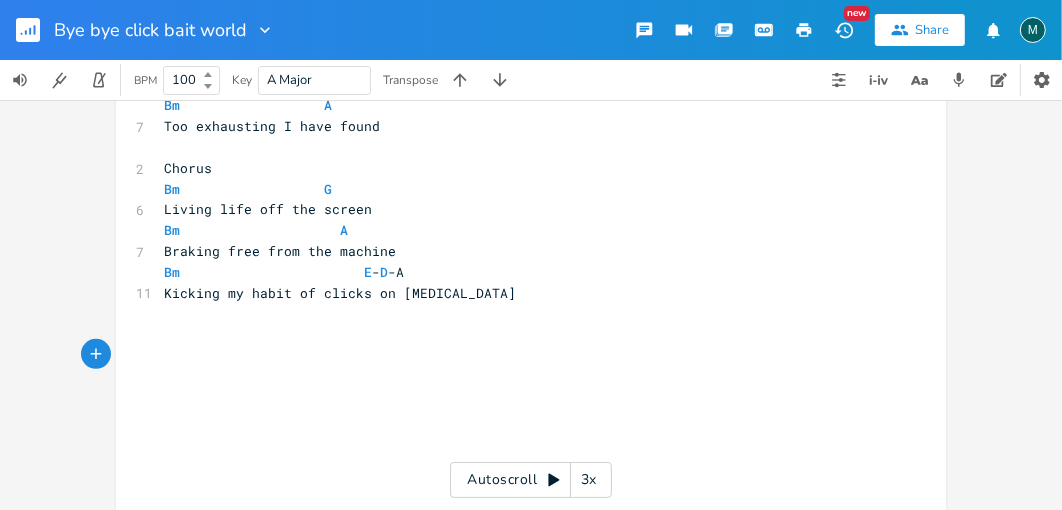 drag, startPoint x: 455, startPoint y: 359, endPoint x: 193, endPoint y: 270, distance: 276.70383 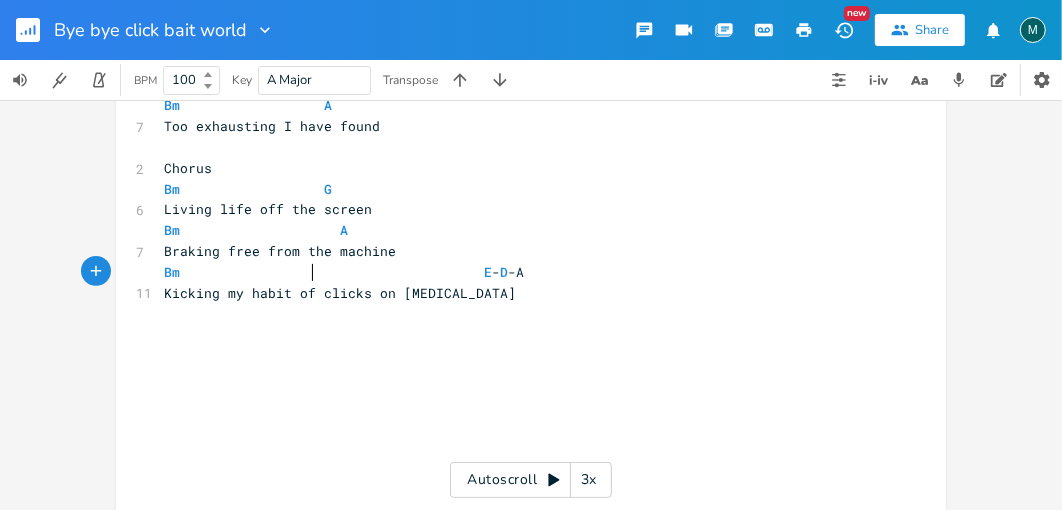 scroll, scrollTop: 0, scrollLeft: 39, axis: horizontal 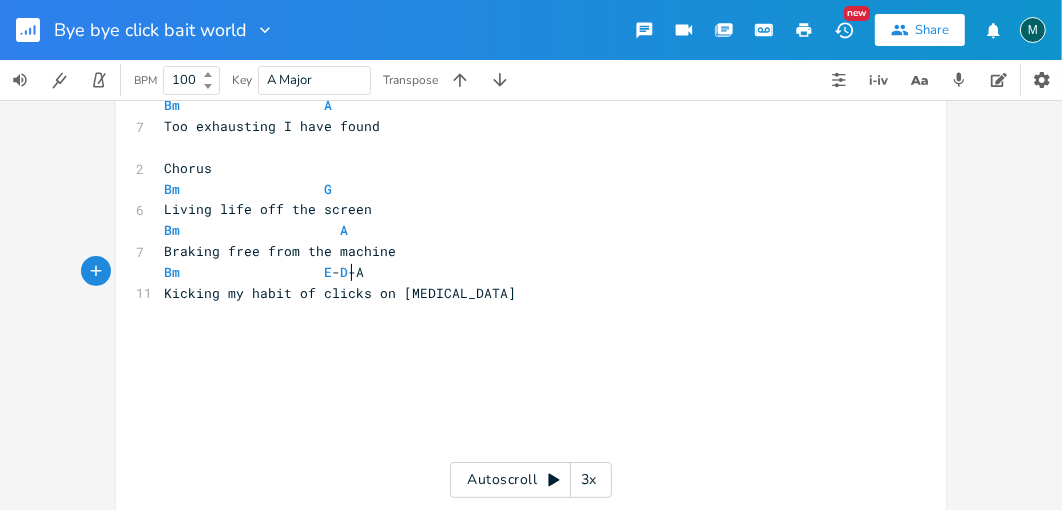 click on "Bm                    E - D -A" at bounding box center [264, 272] 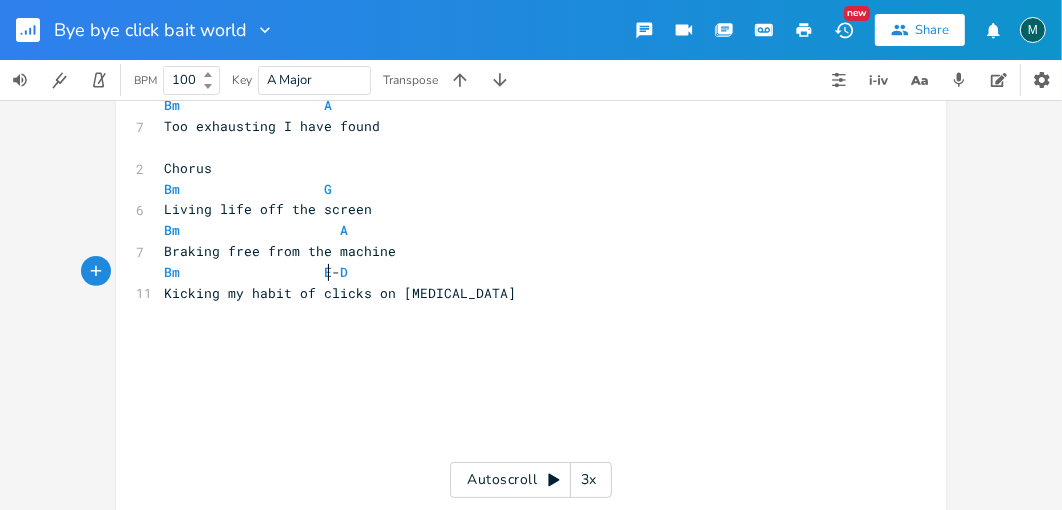 drag, startPoint x: 324, startPoint y: 270, endPoint x: 385, endPoint y: 268, distance: 61.03278 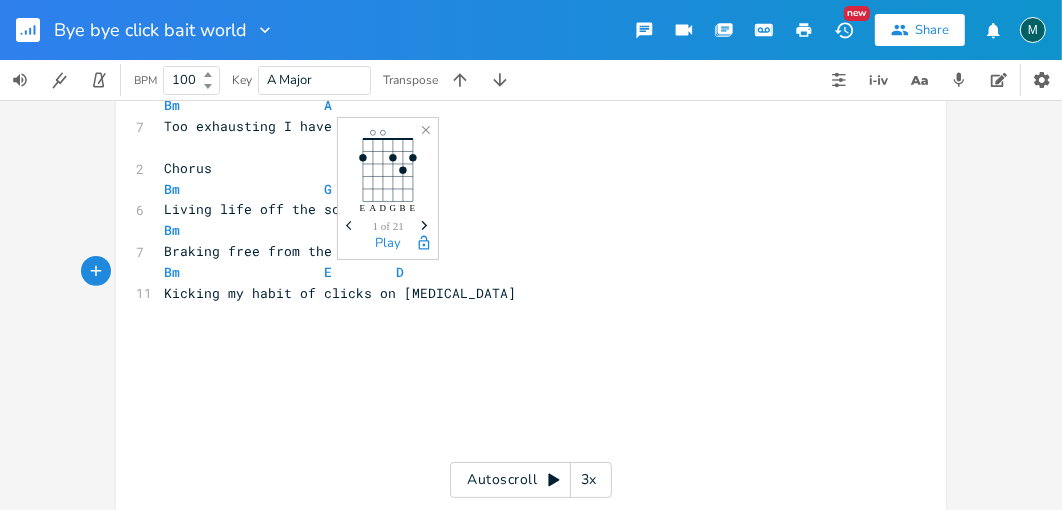scroll, scrollTop: 0, scrollLeft: 29, axis: horizontal 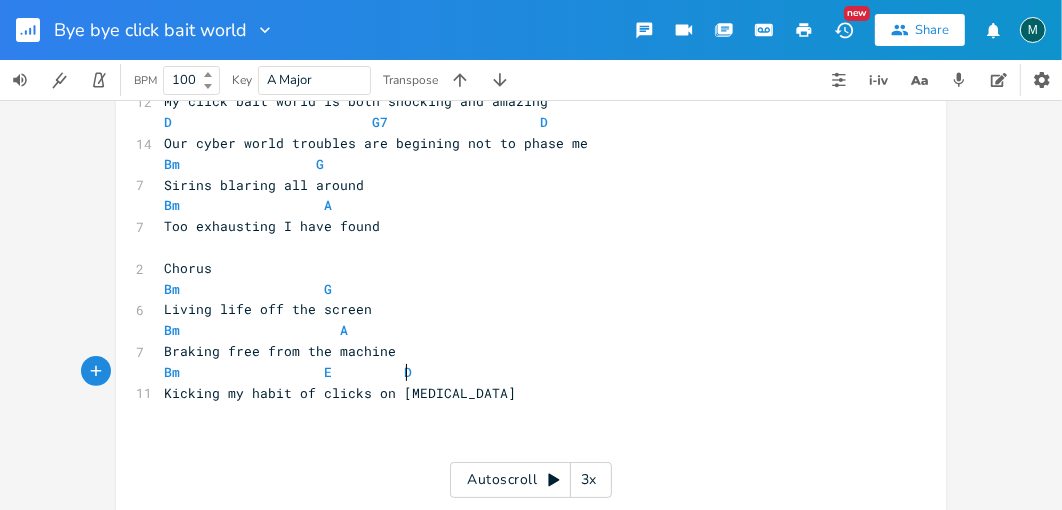 drag, startPoint x: 403, startPoint y: 374, endPoint x: 432, endPoint y: 373, distance: 29.017237 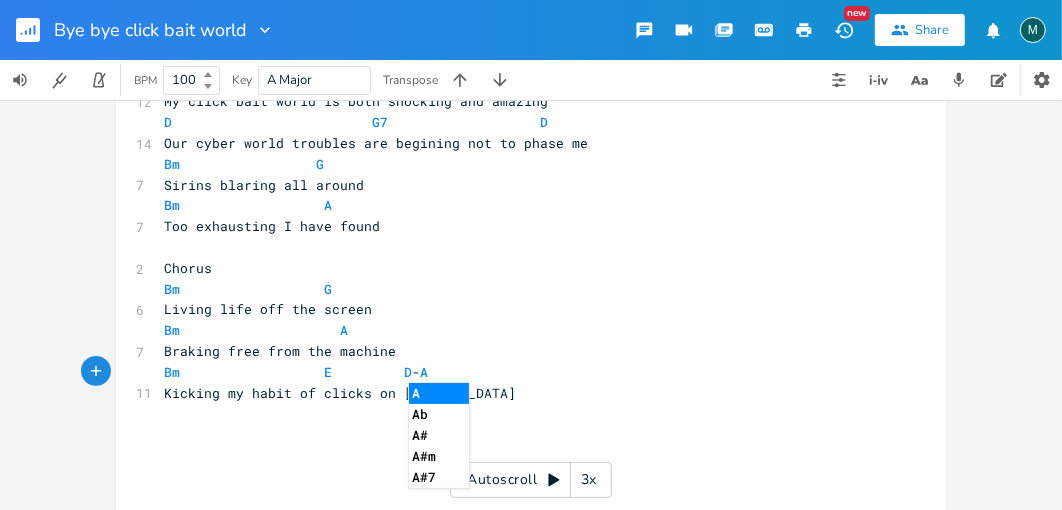 scroll, scrollTop: 0, scrollLeft: 24, axis: horizontal 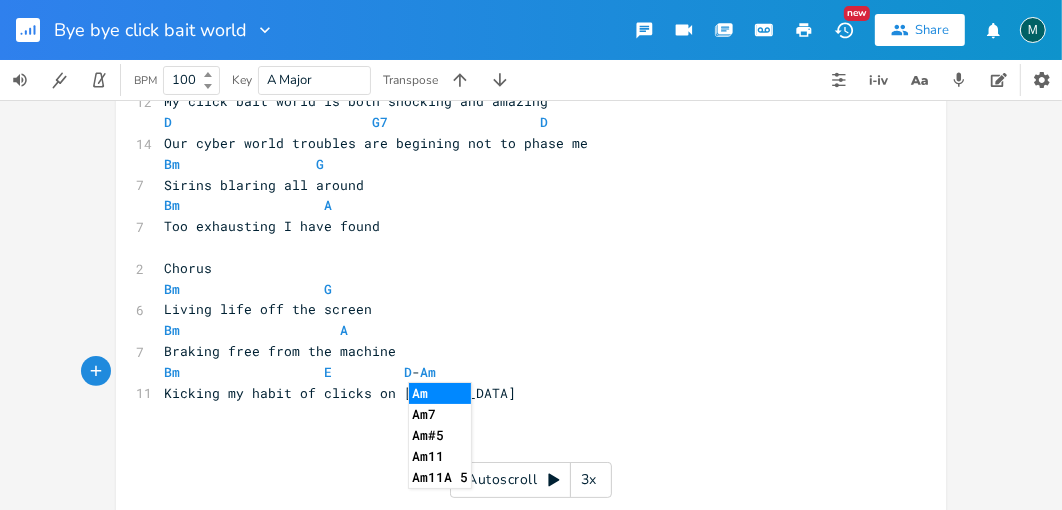 type on "-Am" 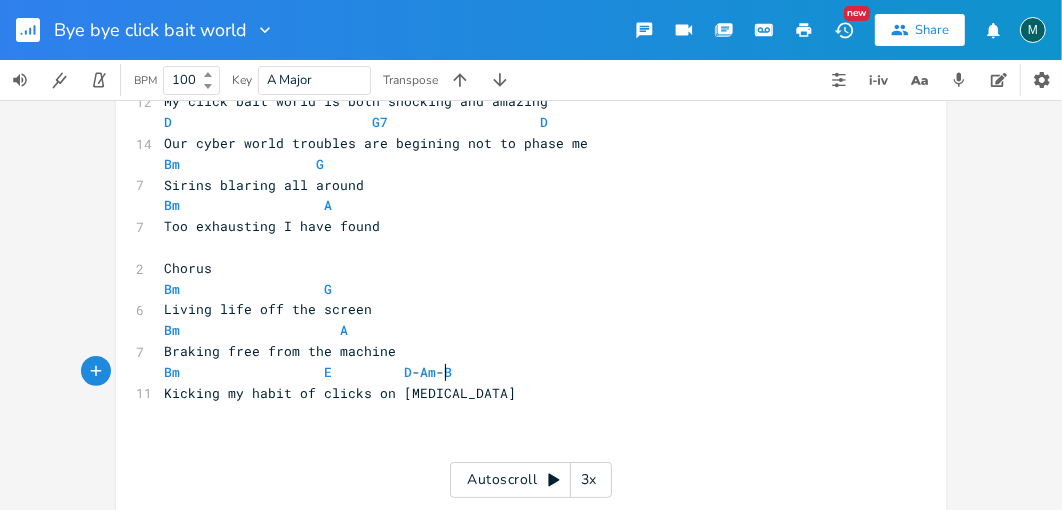 scroll, scrollTop: 0, scrollLeft: 12, axis: horizontal 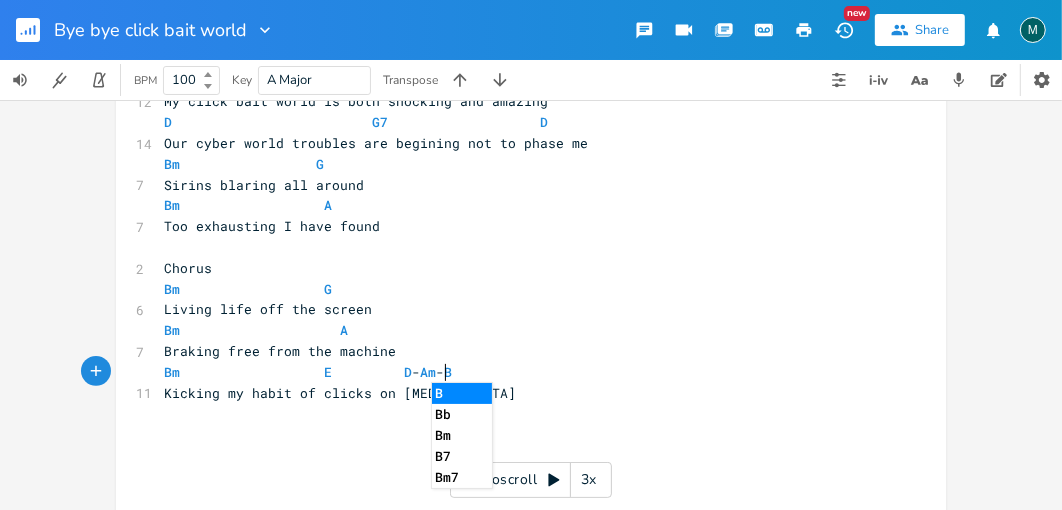 type on "-B" 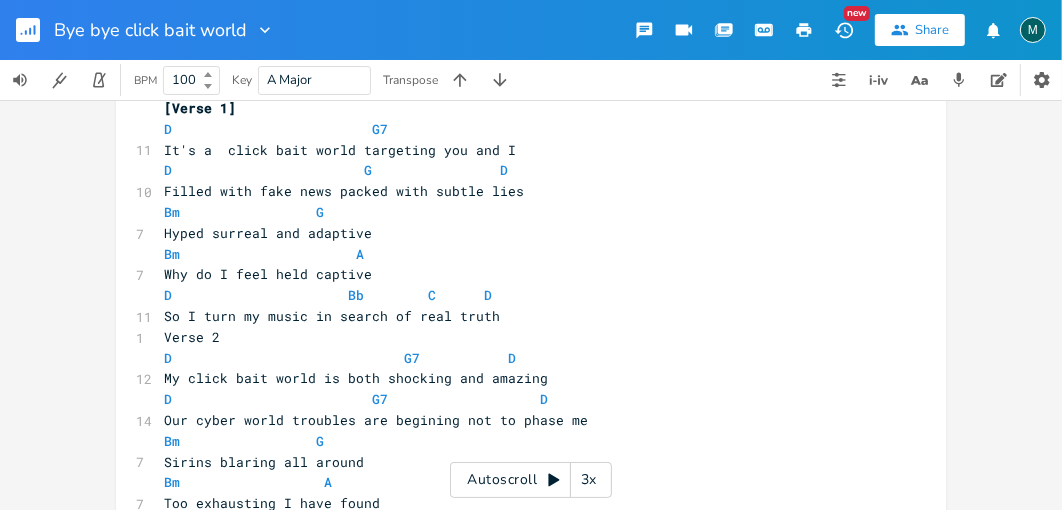 scroll, scrollTop: 0, scrollLeft: 0, axis: both 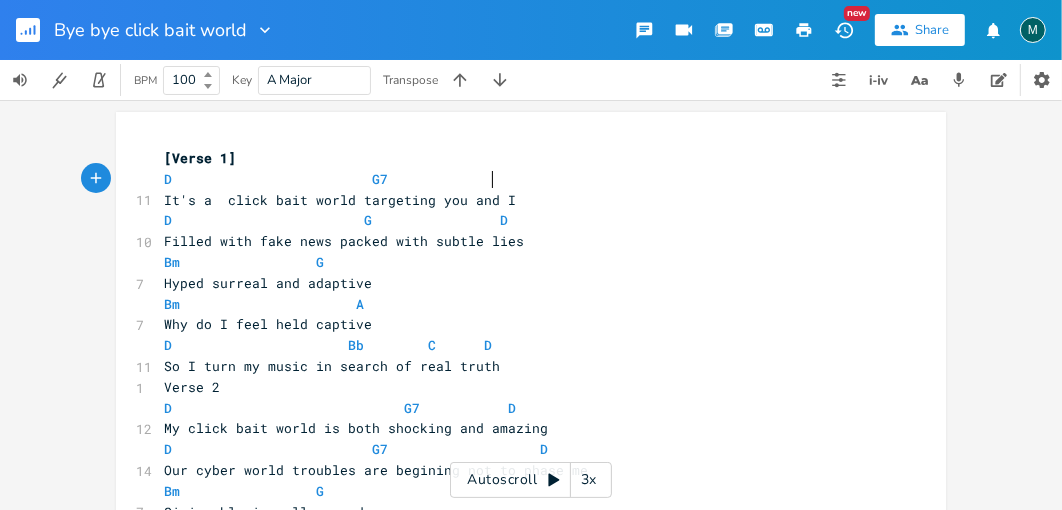 click on "D                           G7" at bounding box center (521, 179) 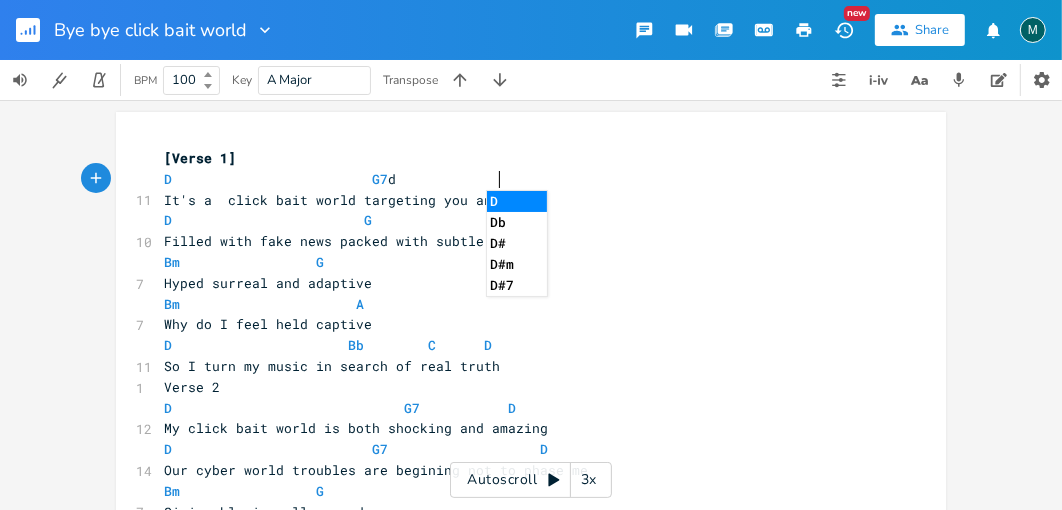 type on "d" 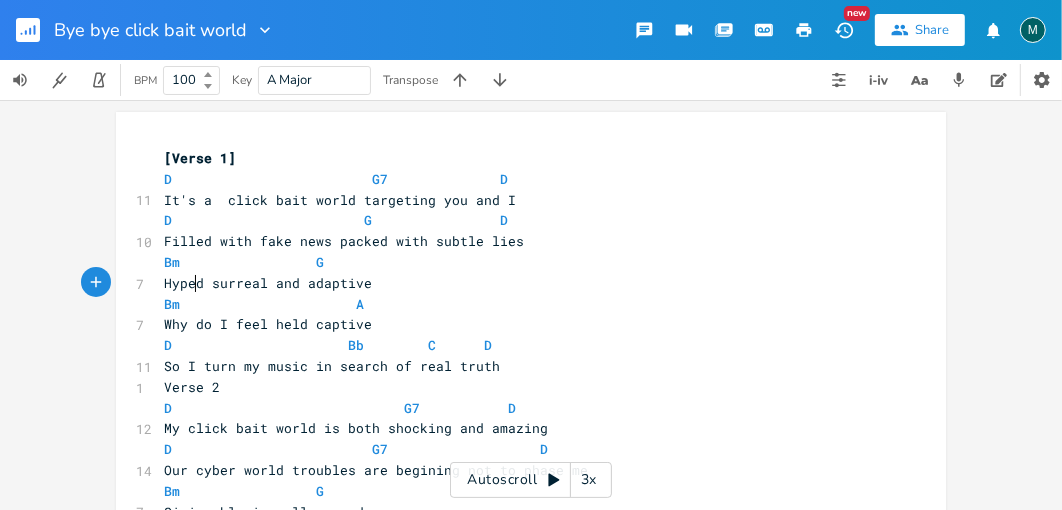 click on "Hyped surreal and adaptive" at bounding box center [268, 283] 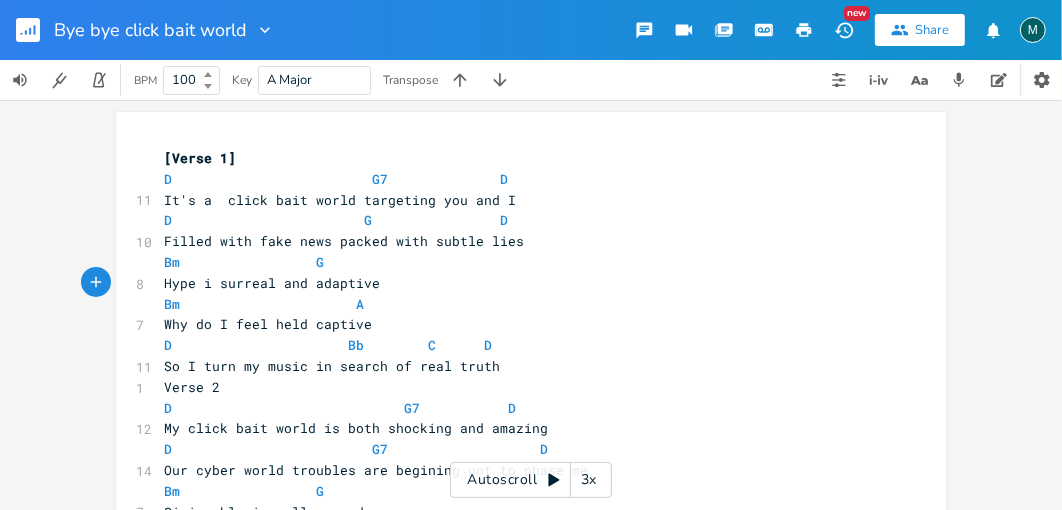 scroll, scrollTop: 0, scrollLeft: 10, axis: horizontal 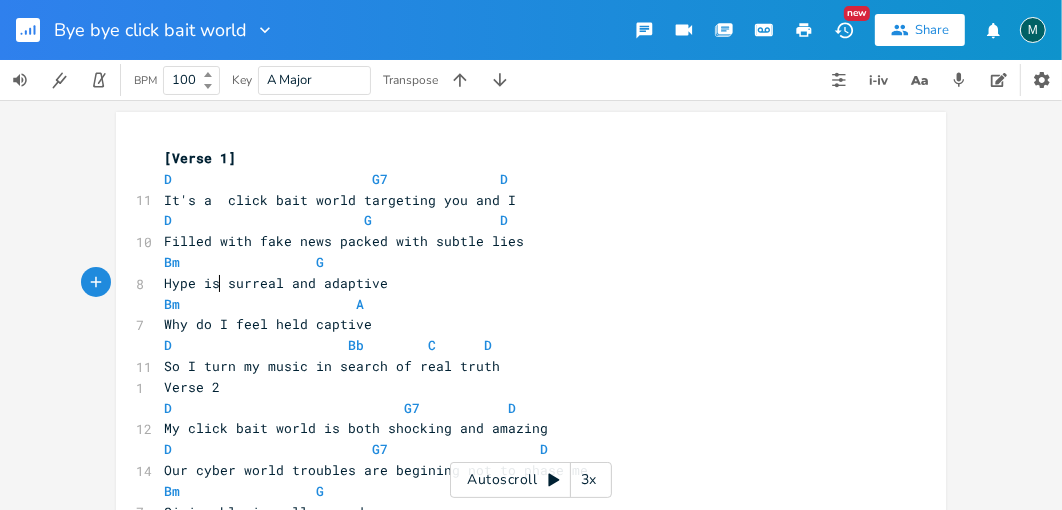 type on "is" 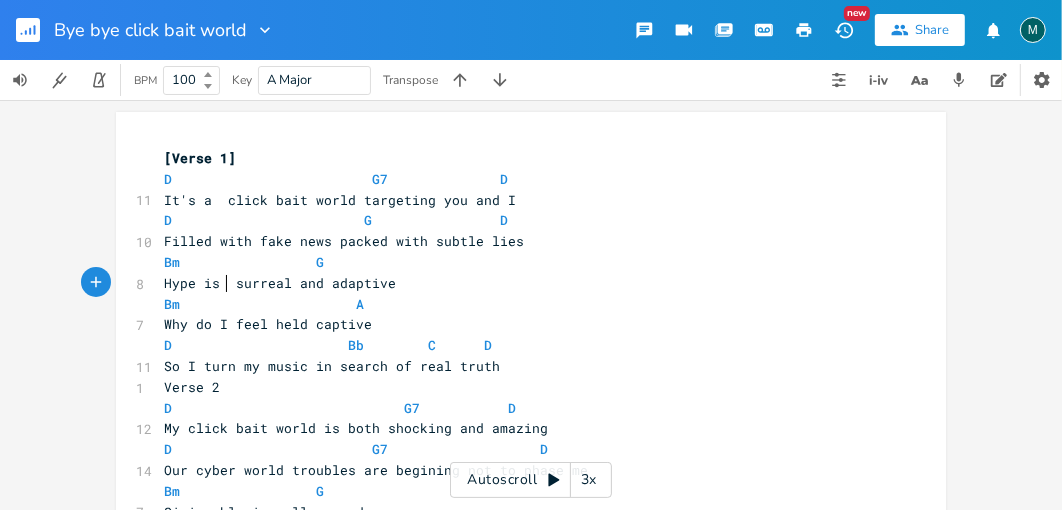scroll, scrollTop: 0, scrollLeft: 14, axis: horizontal 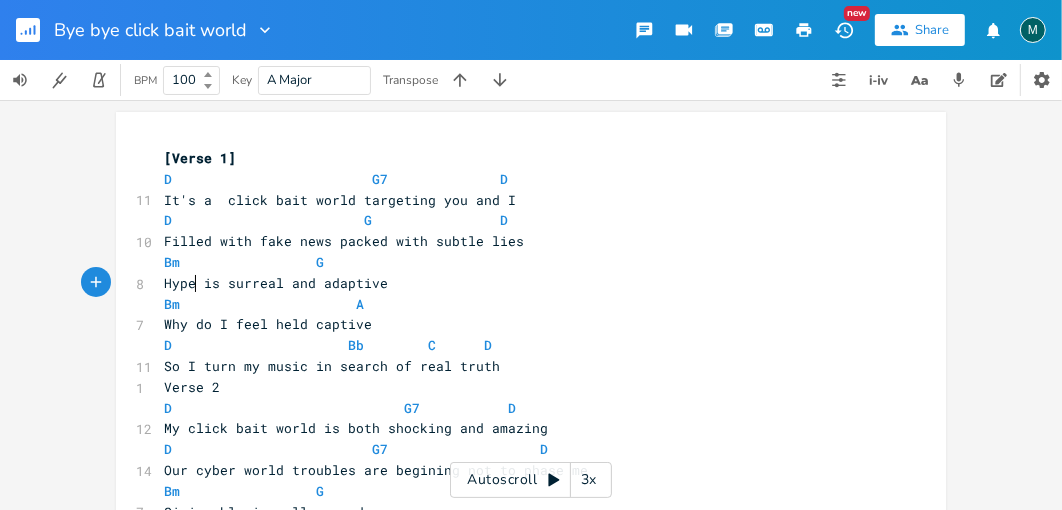 click on "Hype is surreal and adaptive" at bounding box center [276, 283] 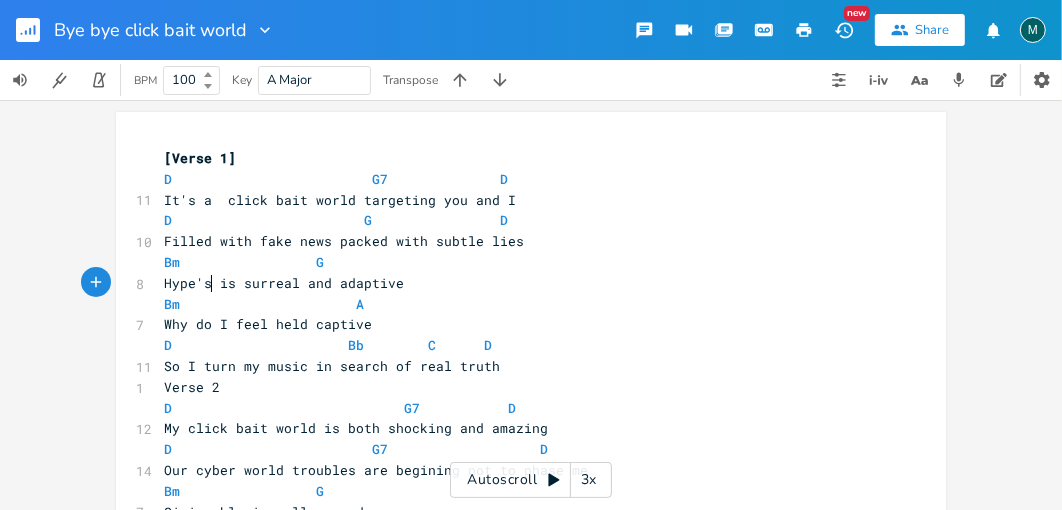 scroll, scrollTop: 0, scrollLeft: 7, axis: horizontal 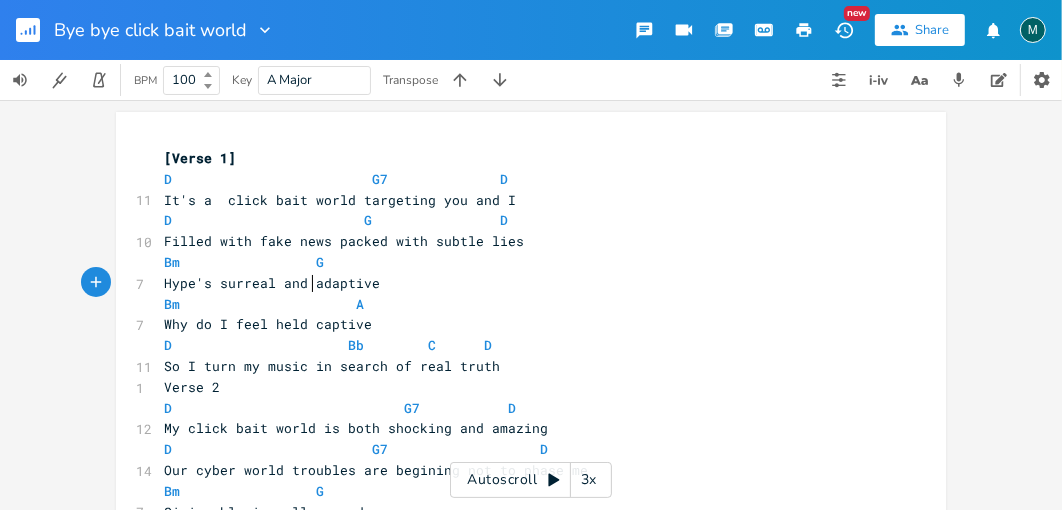 click on "Hype's surreal and adaptive" at bounding box center (272, 283) 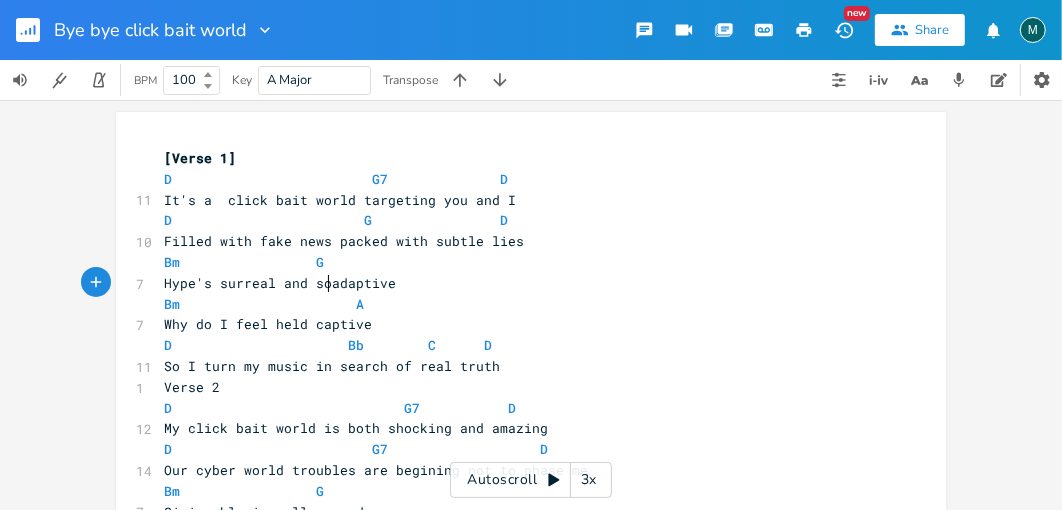 type on "so" 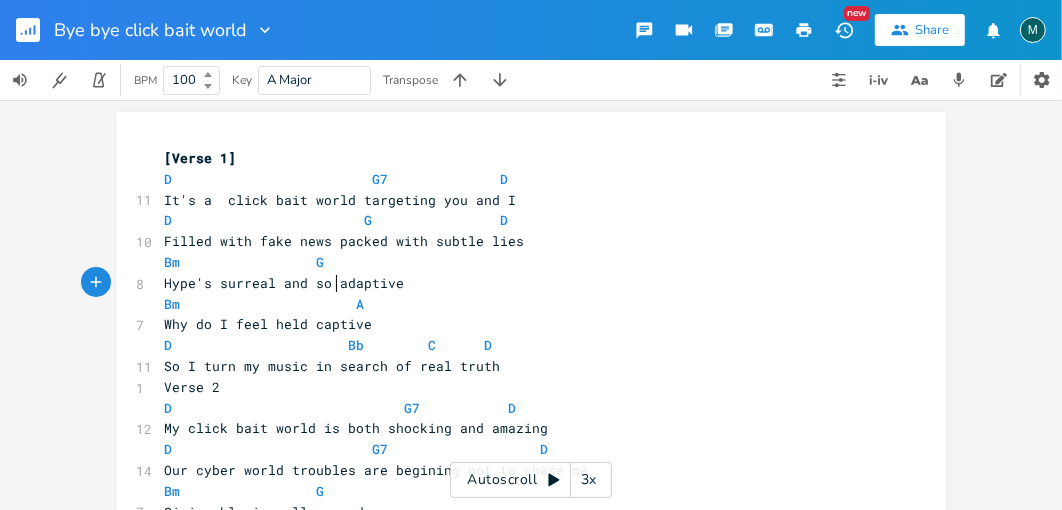 scroll, scrollTop: 0, scrollLeft: 15, axis: horizontal 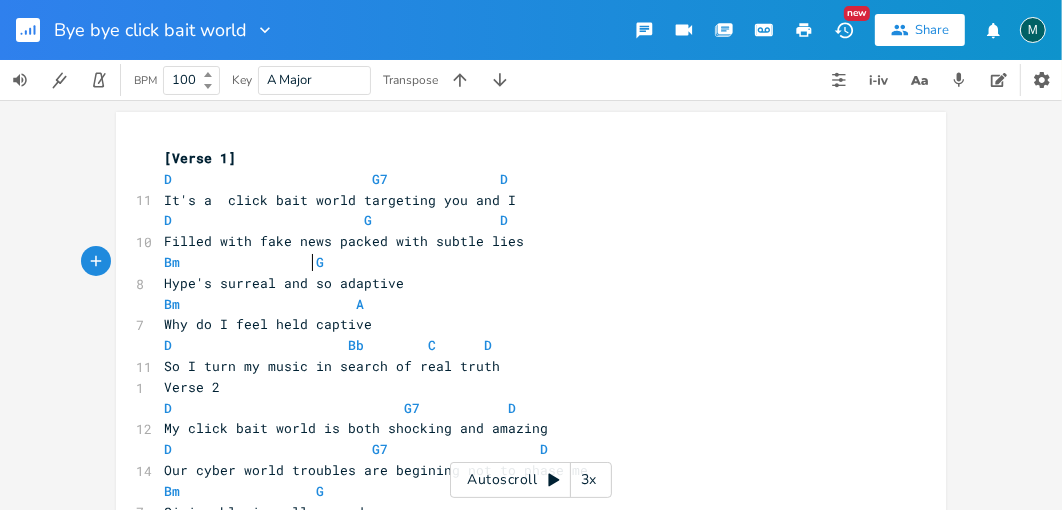 click on "Bm                   G" at bounding box center (244, 262) 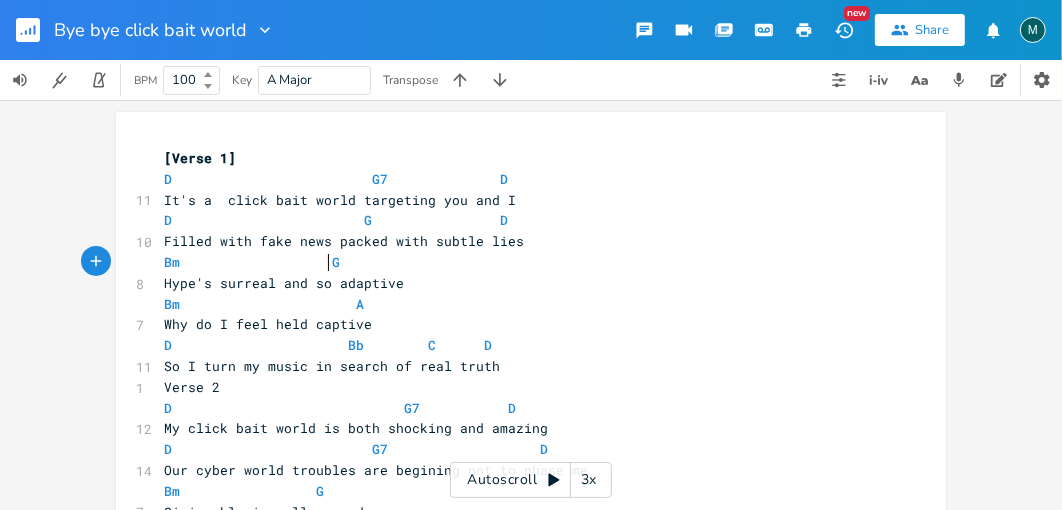 scroll, scrollTop: 0, scrollLeft: 8, axis: horizontal 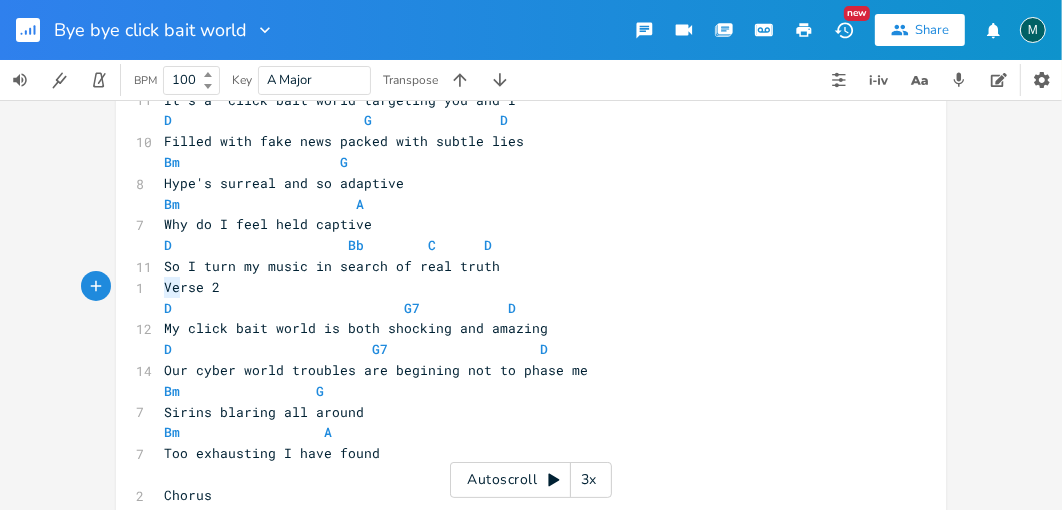 type on "Verse 2" 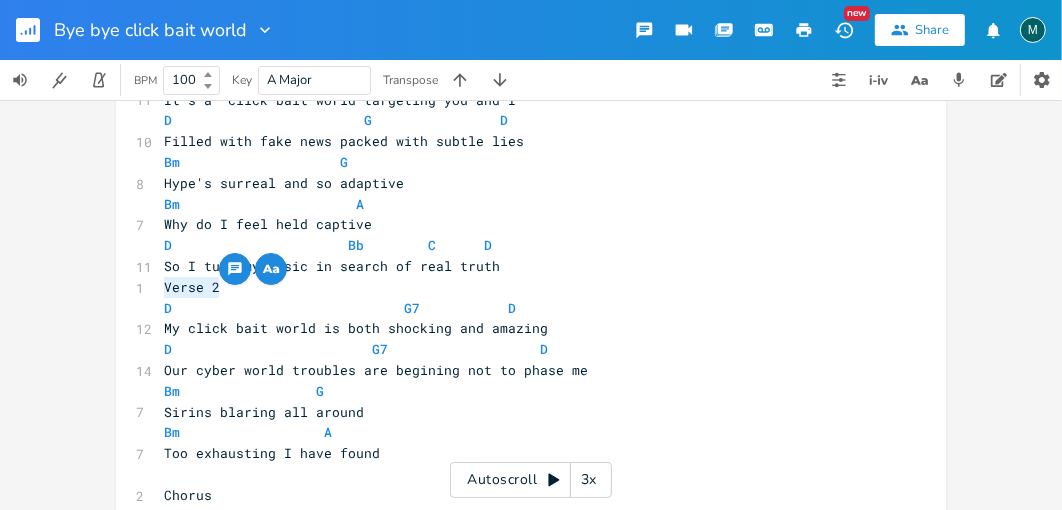 drag, startPoint x: 156, startPoint y: 283, endPoint x: 213, endPoint y: 284, distance: 57.00877 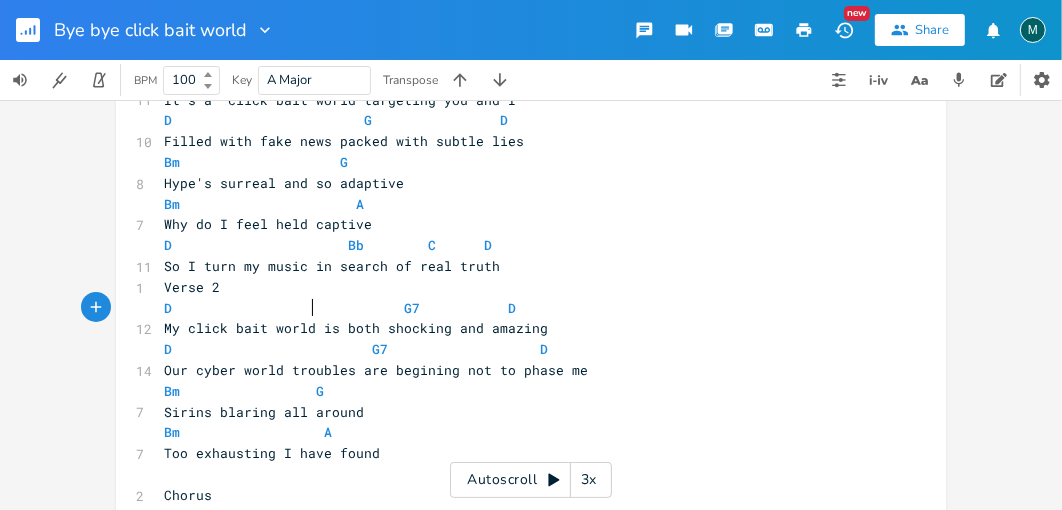 click on "D                               G7             D" at bounding box center [340, 308] 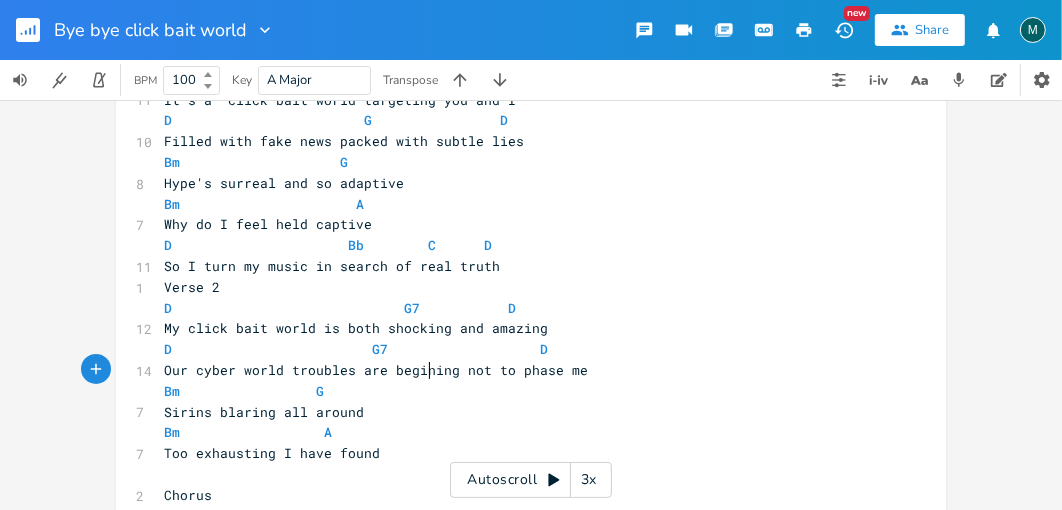 click on "Our cyber world troubles are begining not to phase me" at bounding box center [376, 370] 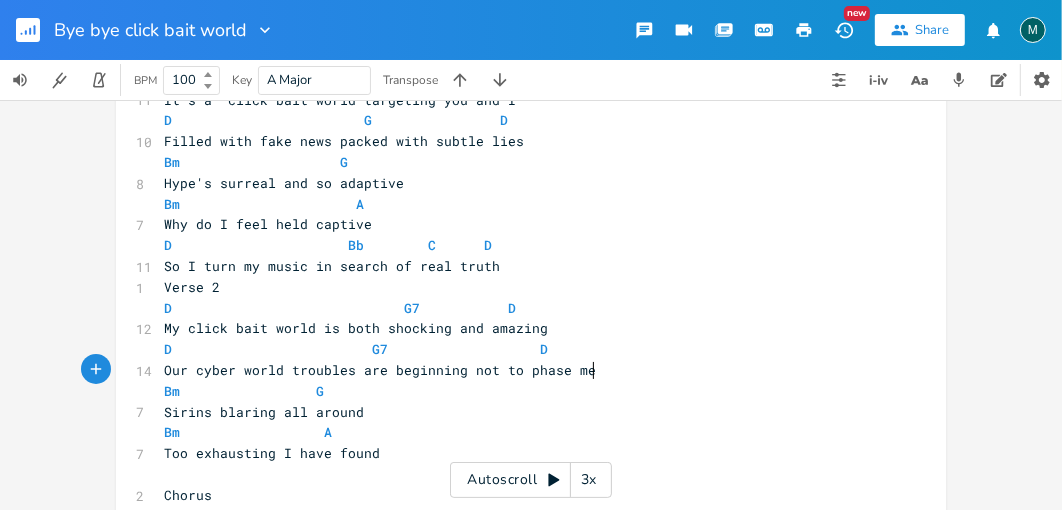 drag, startPoint x: 590, startPoint y: 367, endPoint x: 608, endPoint y: 371, distance: 18.439089 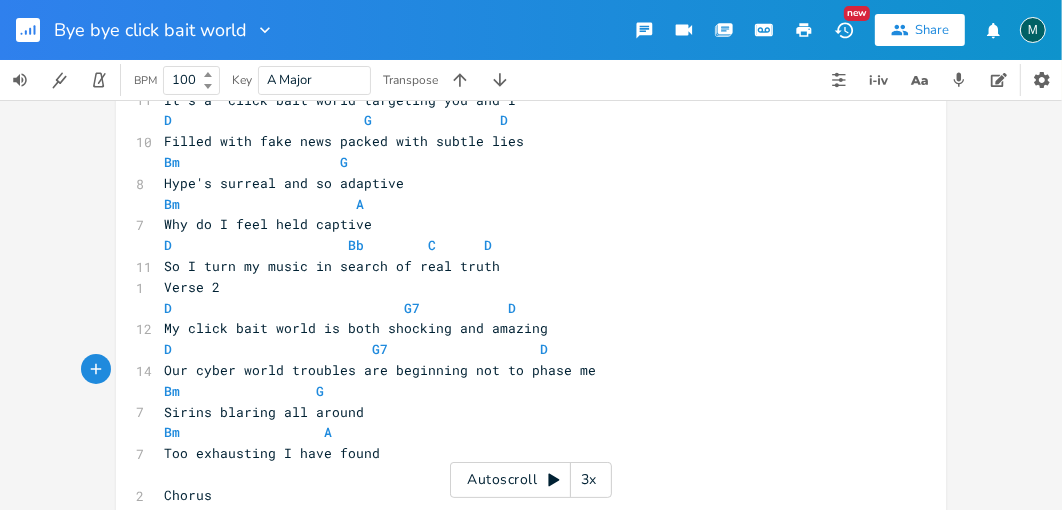 type on "​" 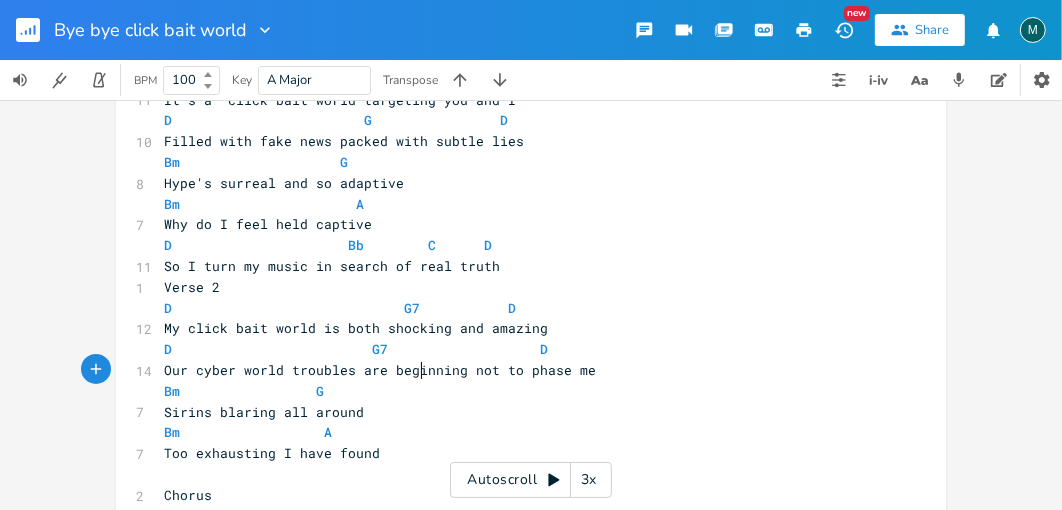 click on "Bm                   G" at bounding box center [521, 391] 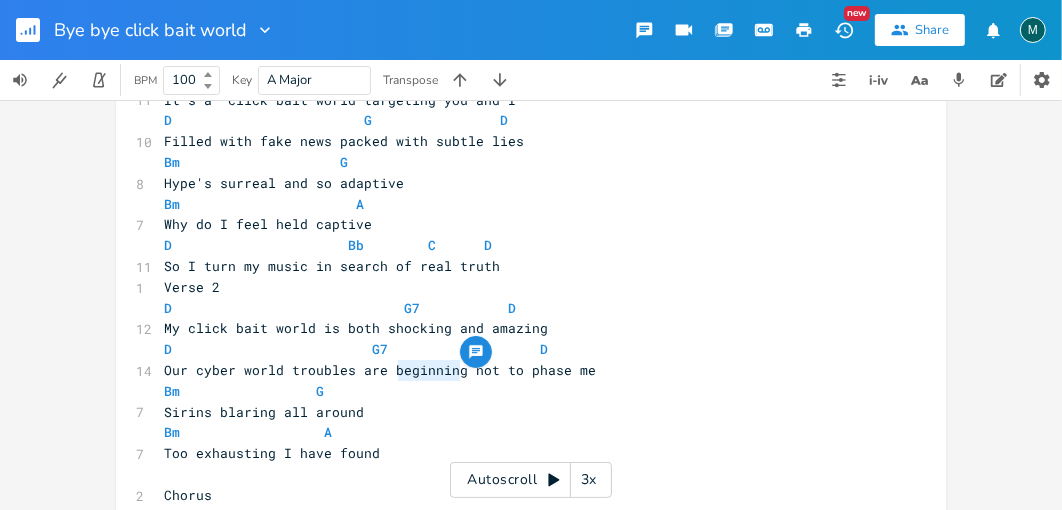 type on "beginning" 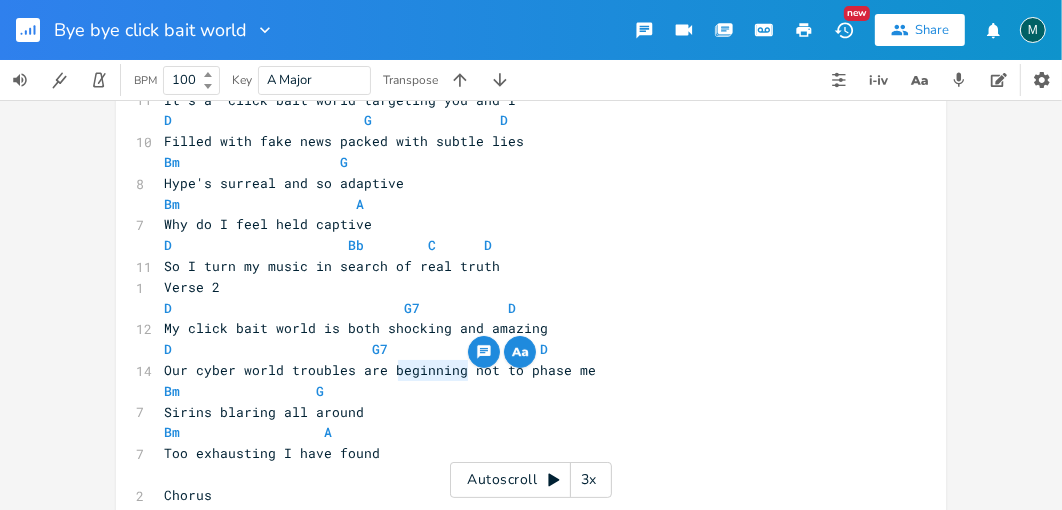 drag, startPoint x: 394, startPoint y: 367, endPoint x: 462, endPoint y: 366, distance: 68.007355 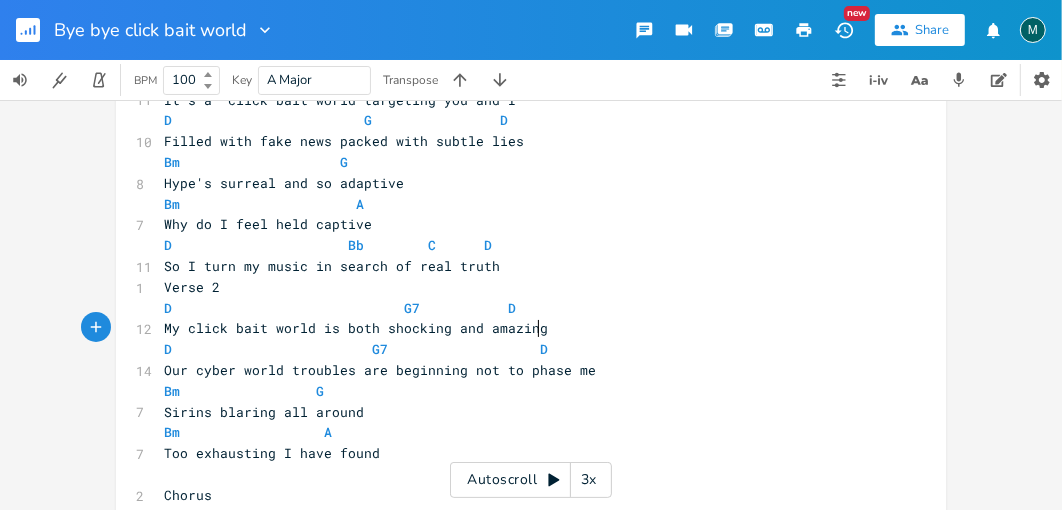 click on "My click bait world is both shocking and amazing" at bounding box center [521, 328] 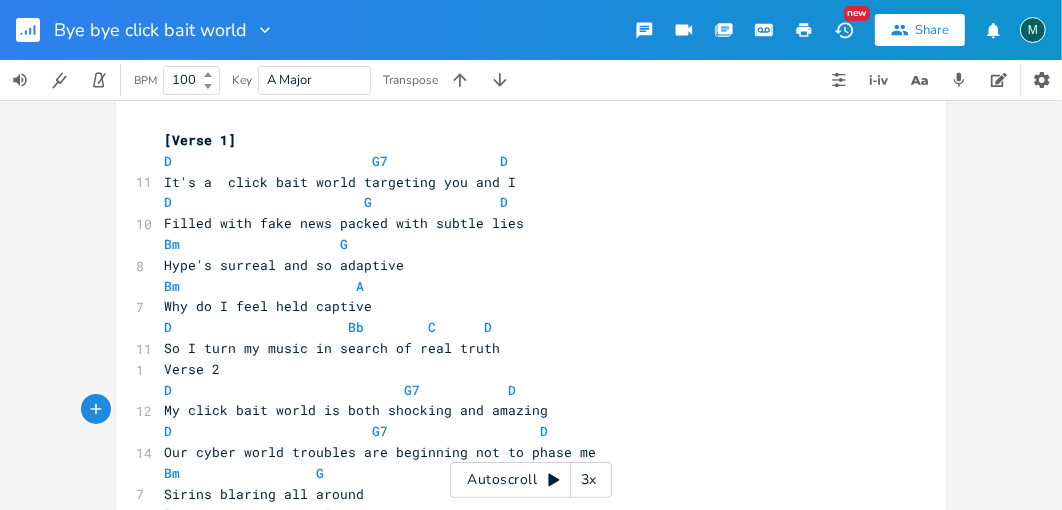 scroll, scrollTop: 0, scrollLeft: 0, axis: both 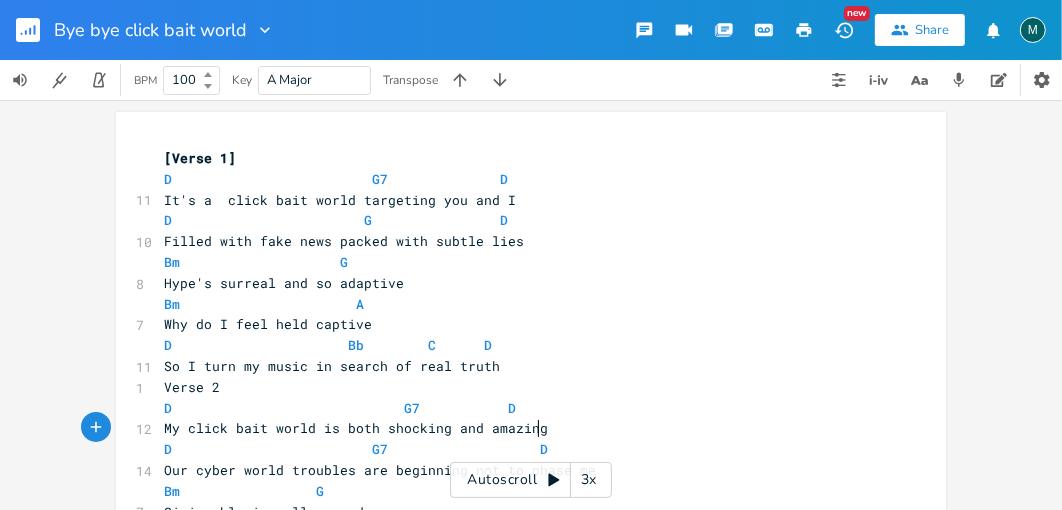 click on "Why do I feel held captive" at bounding box center (268, 324) 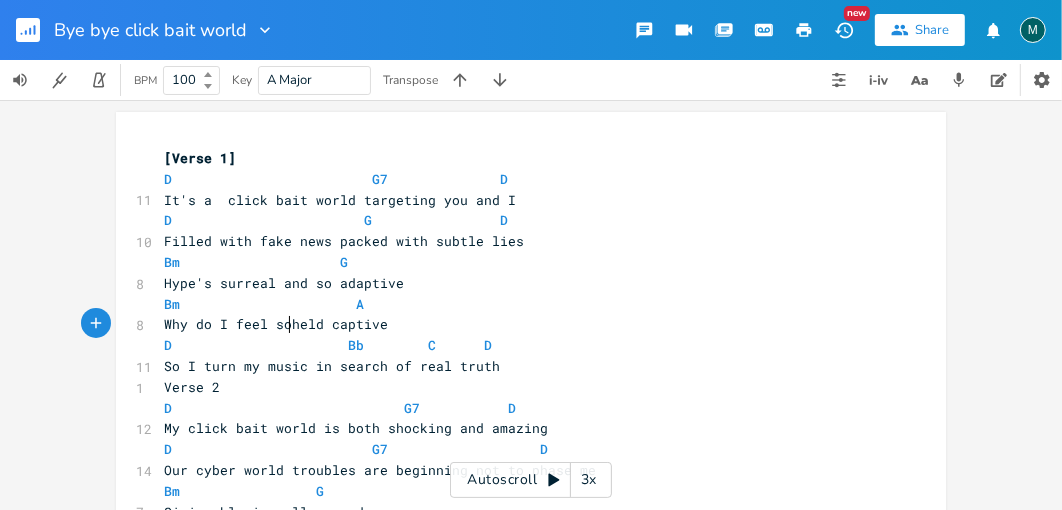 type on "so" 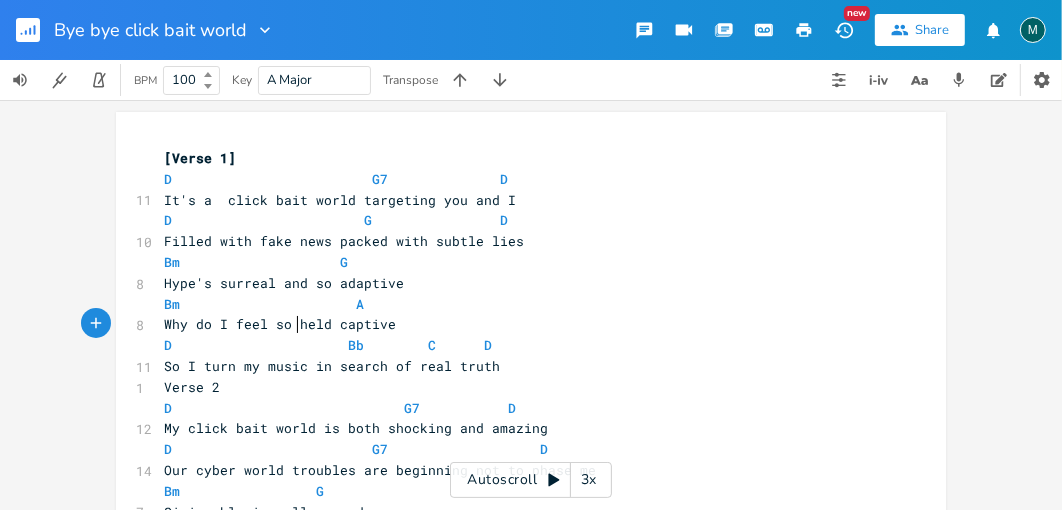 scroll, scrollTop: 0, scrollLeft: 15, axis: horizontal 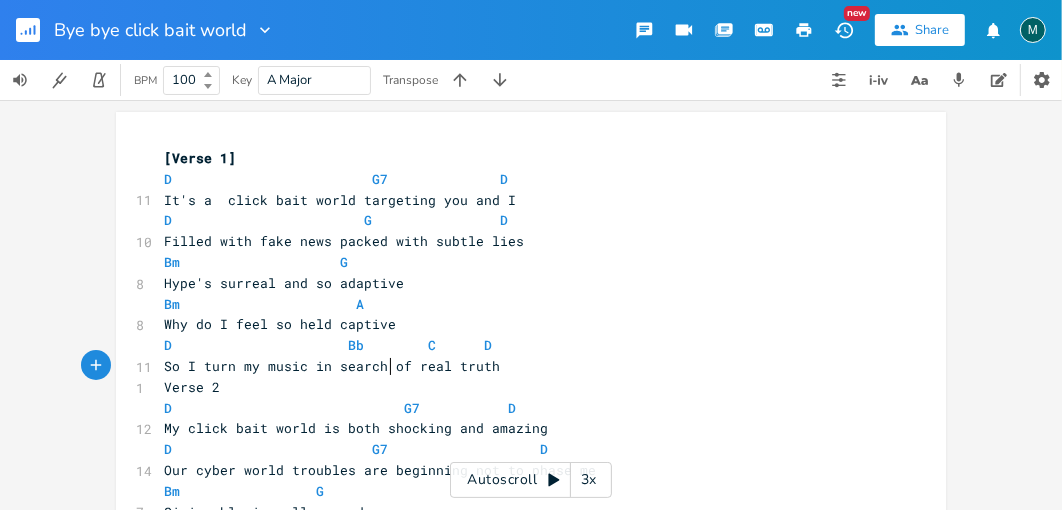 drag, startPoint x: 387, startPoint y: 365, endPoint x: 456, endPoint y: 384, distance: 71.568146 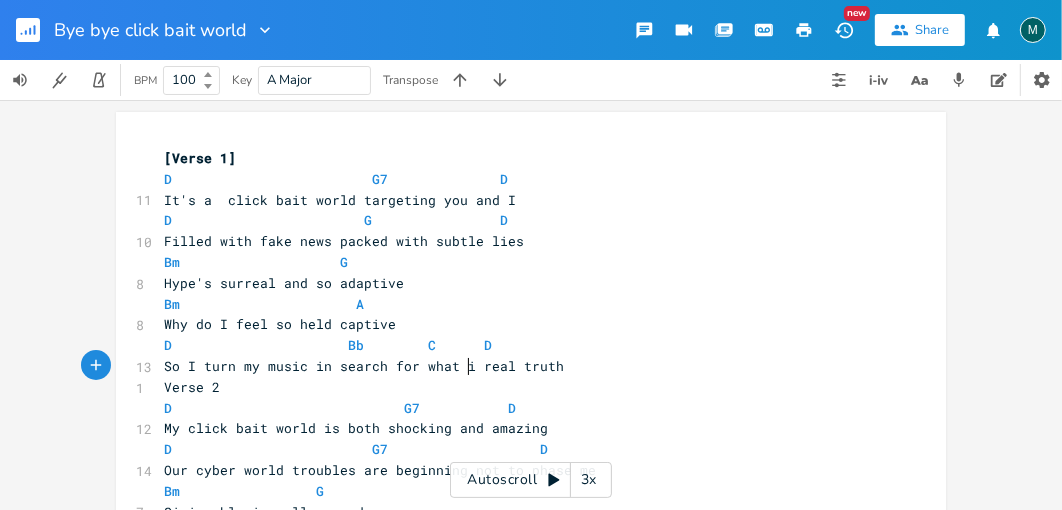 scroll, scrollTop: 0, scrollLeft: 61, axis: horizontal 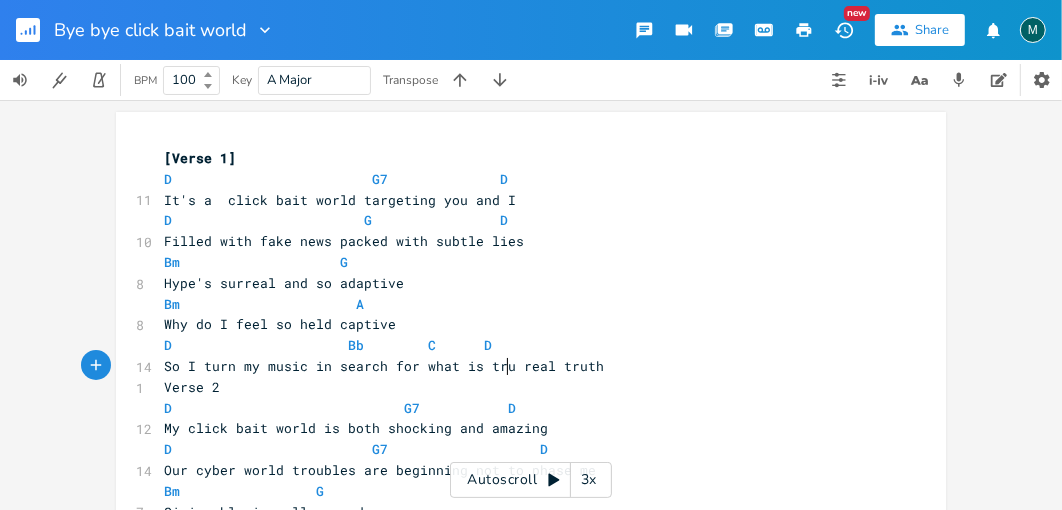 type on "for what is true" 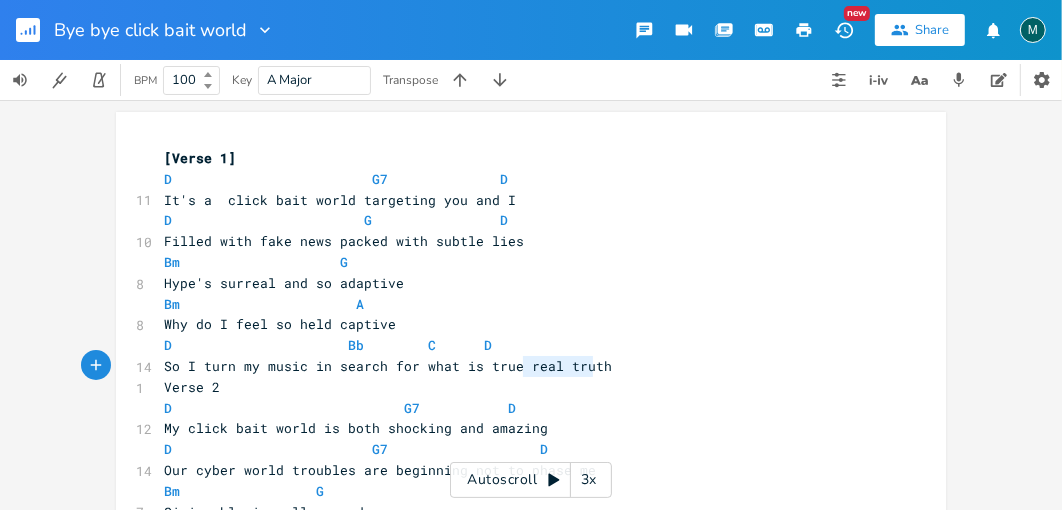 type on "real truth" 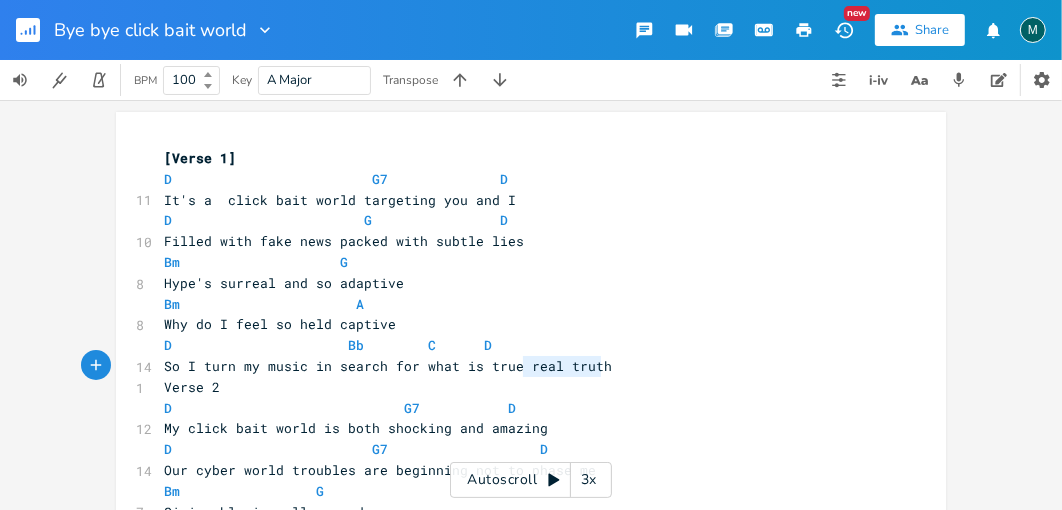 drag, startPoint x: 517, startPoint y: 369, endPoint x: 595, endPoint y: 369, distance: 78 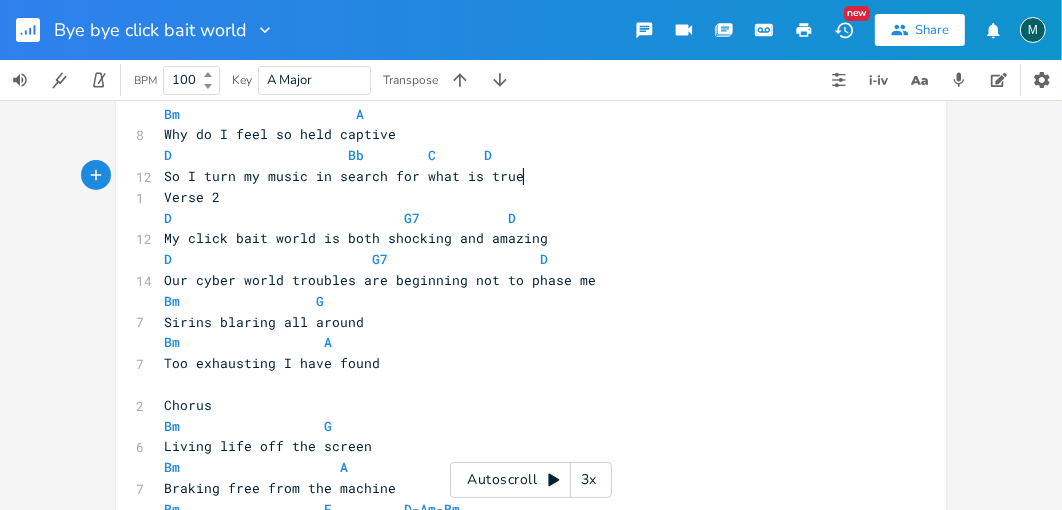 scroll, scrollTop: 200, scrollLeft: 0, axis: vertical 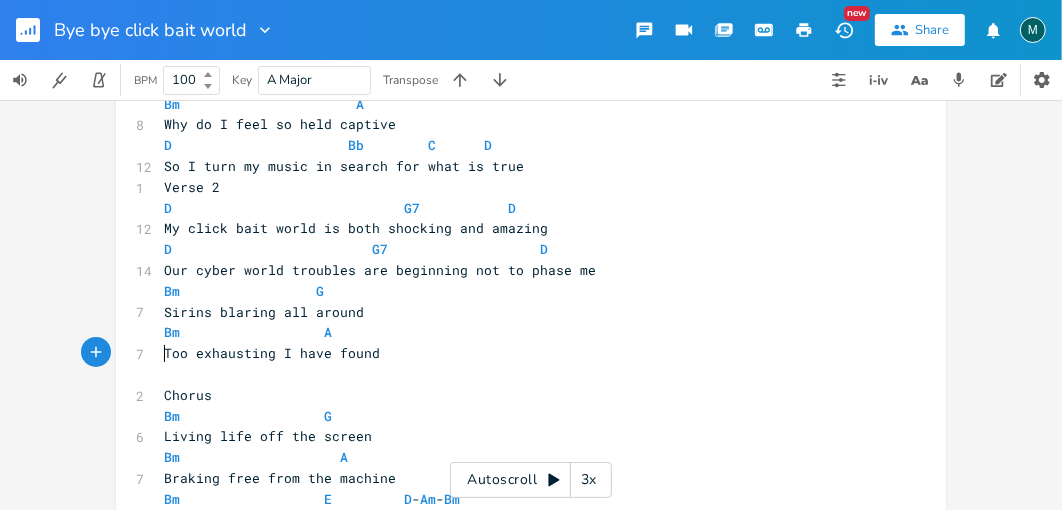click on "Too exhausting I have found" at bounding box center (272, 353) 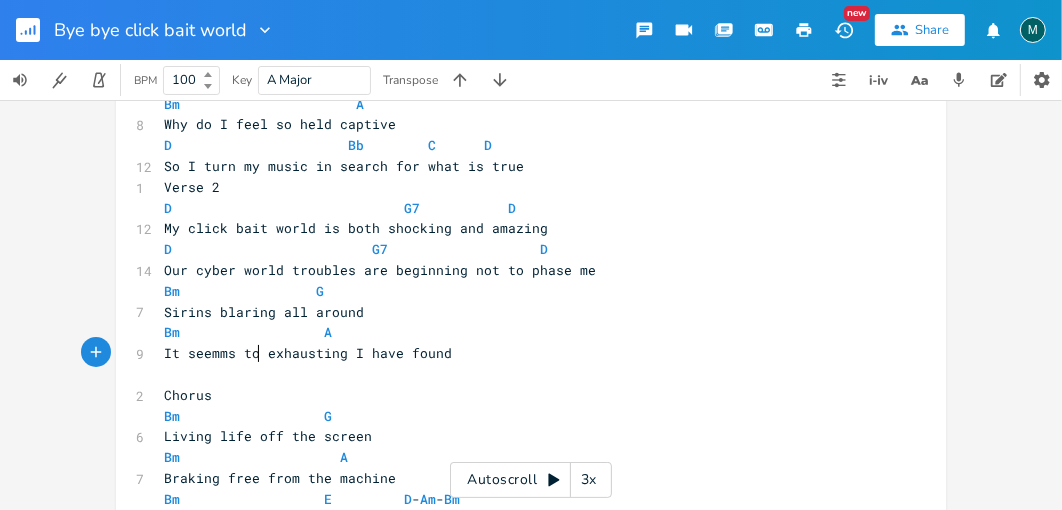 type on "It seemms too" 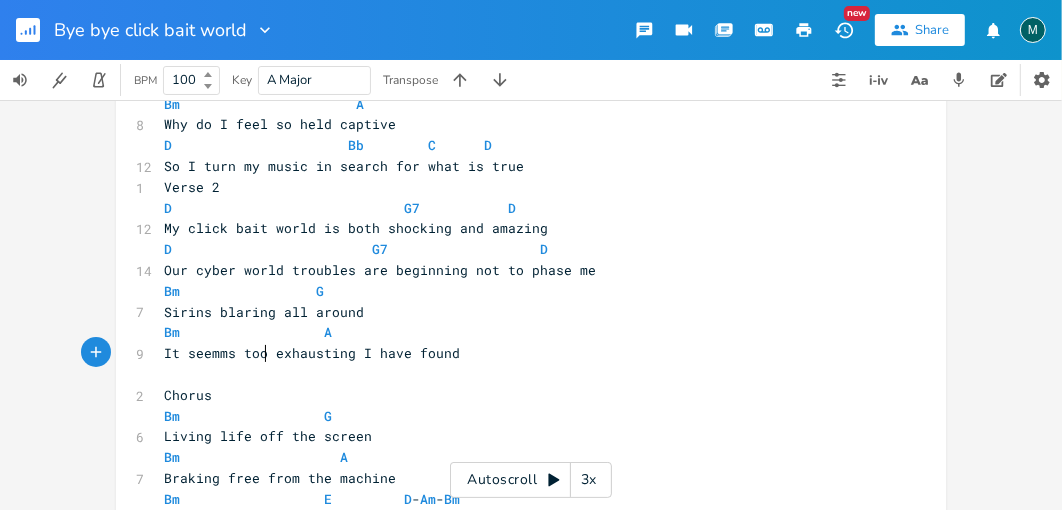 scroll, scrollTop: 0, scrollLeft: 82, axis: horizontal 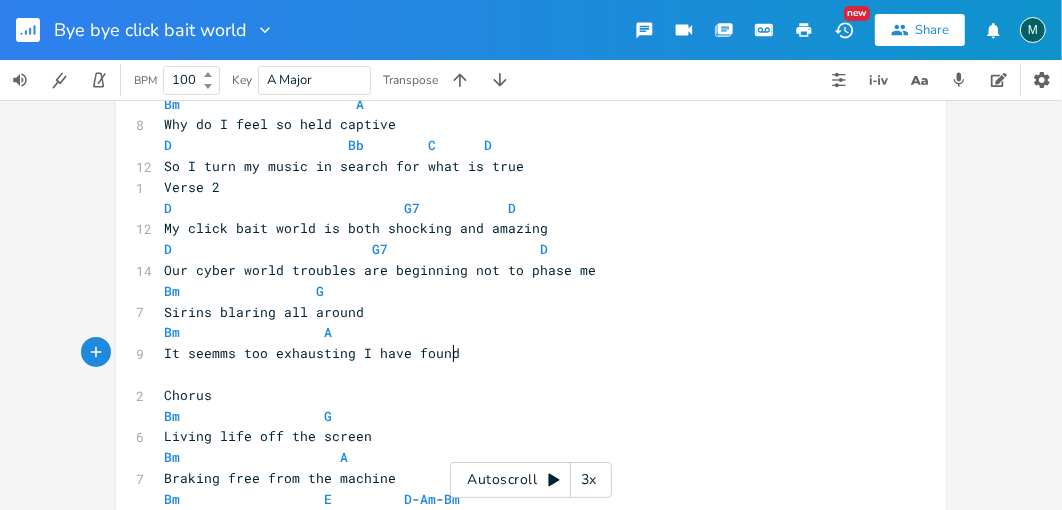 click on "It seemms too exhausting I have found" at bounding box center [521, 353] 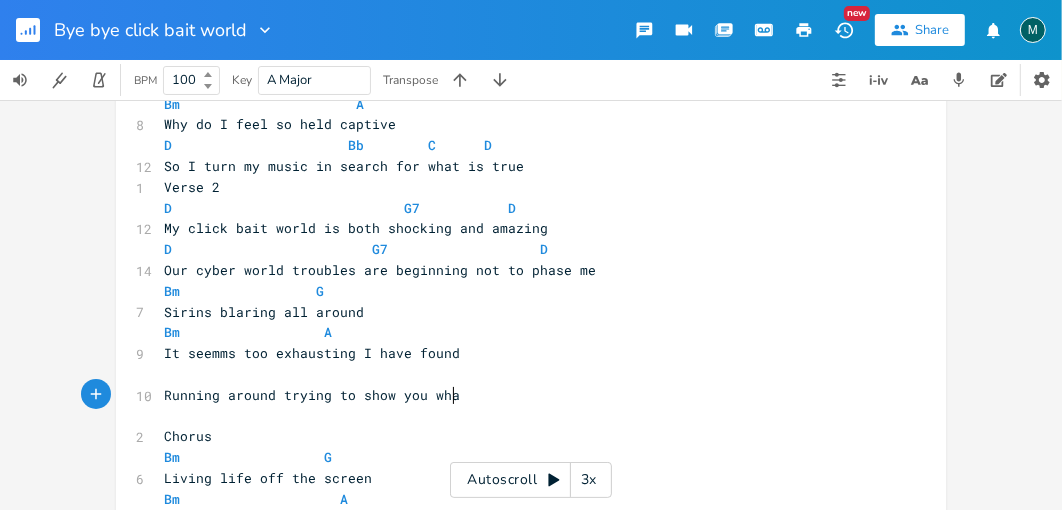 type on "Running around trying to show you what" 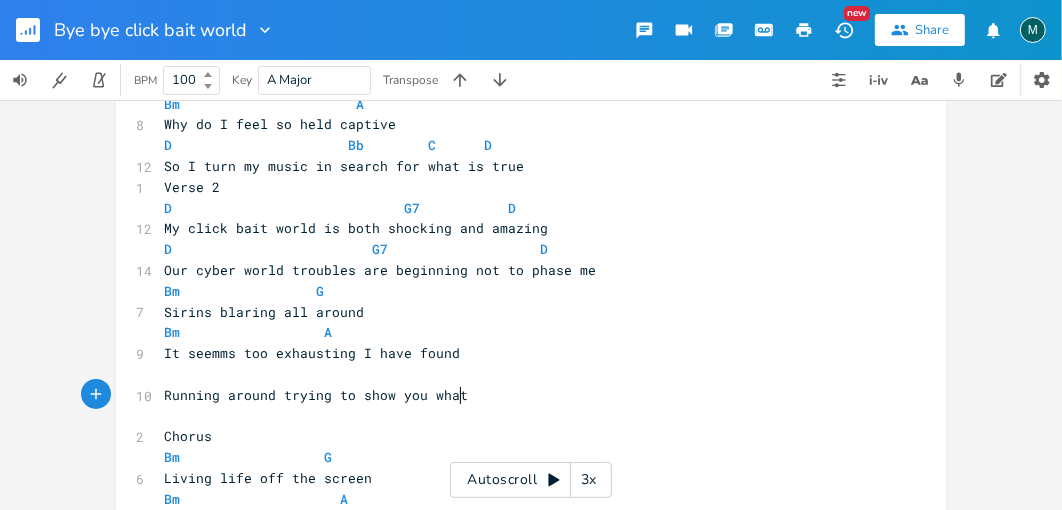 scroll, scrollTop: 0, scrollLeft: 243, axis: horizontal 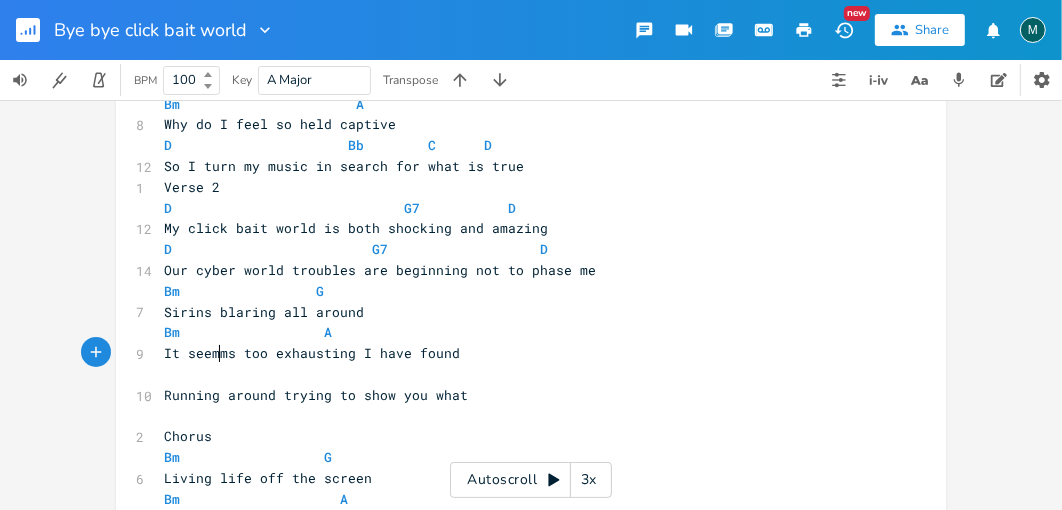 click on "It seemms too exhausting I have found" at bounding box center [312, 353] 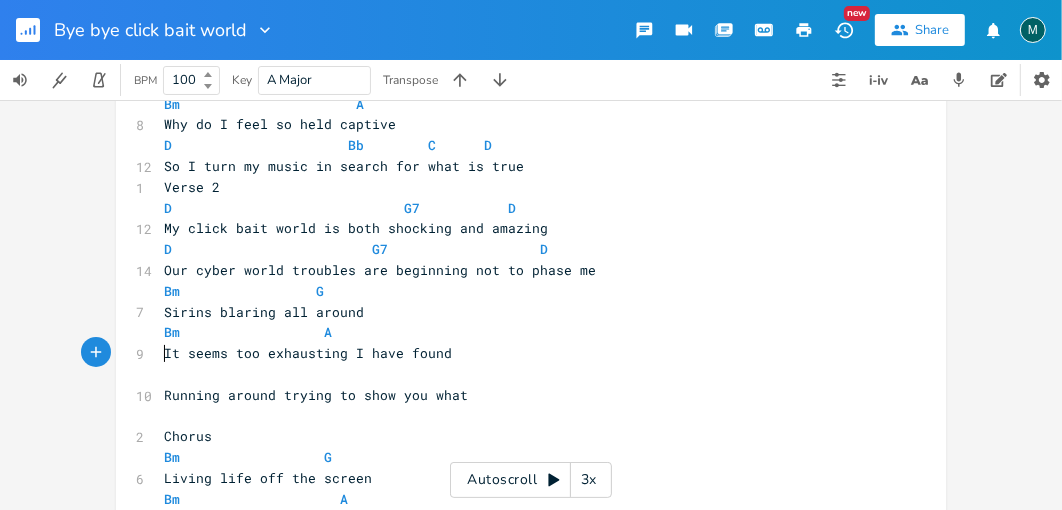 click on "It seems too exhausting I have found" at bounding box center [308, 353] 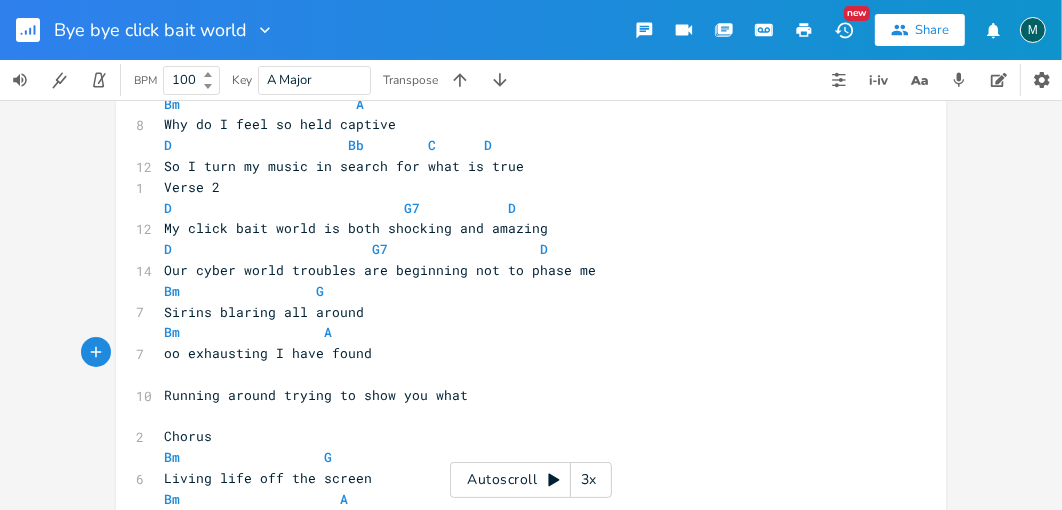 type on "T" 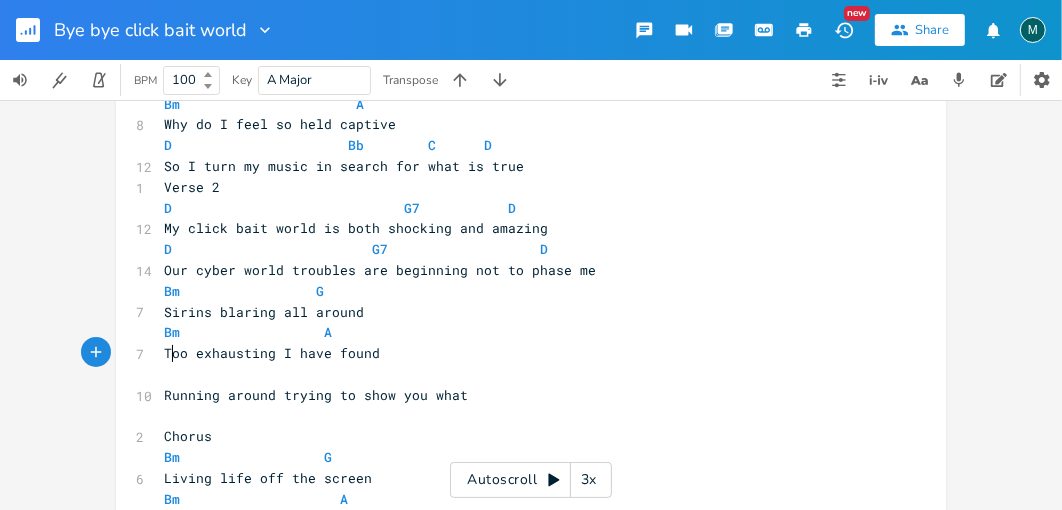 drag, startPoint x: 278, startPoint y: 350, endPoint x: 308, endPoint y: 366, distance: 34 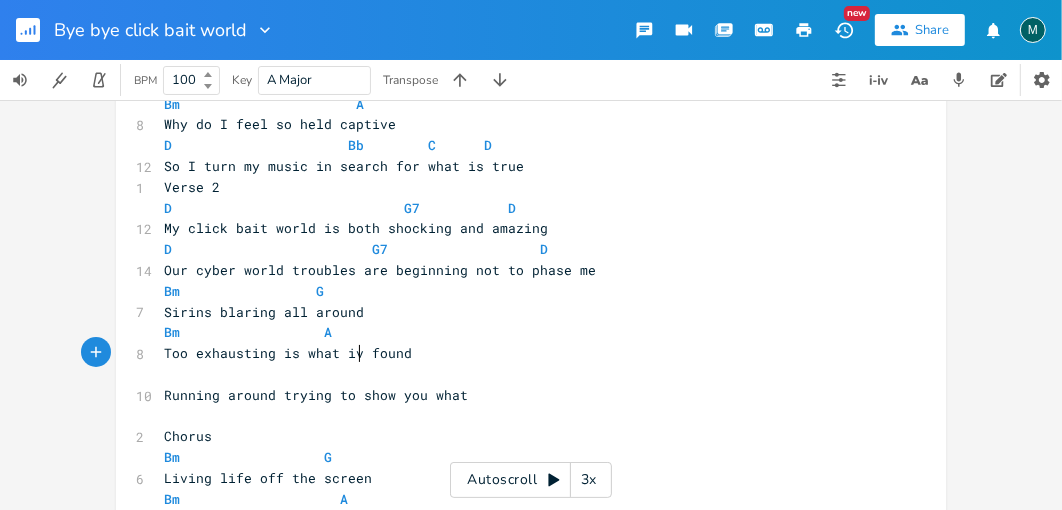 scroll, scrollTop: 0, scrollLeft: 55, axis: horizontal 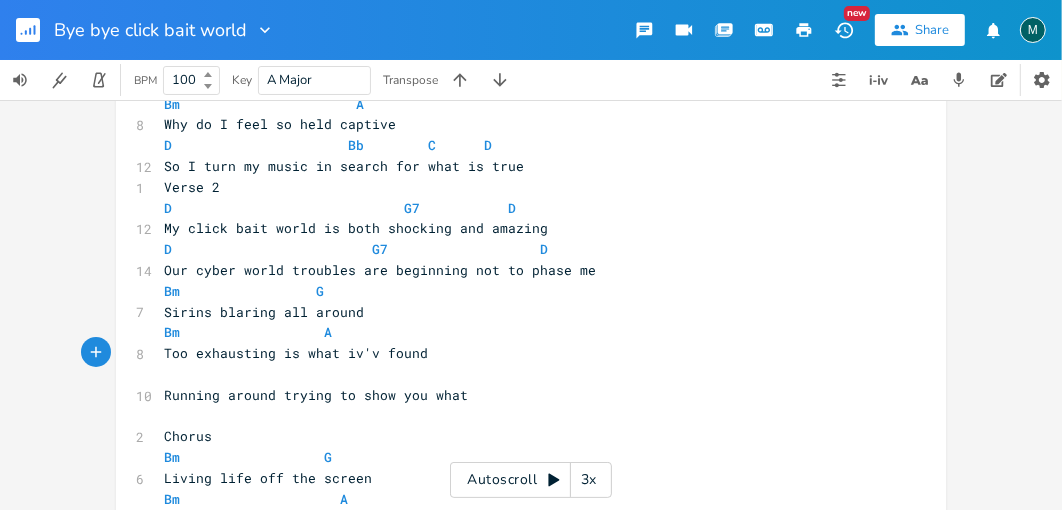 type on "is what iv've" 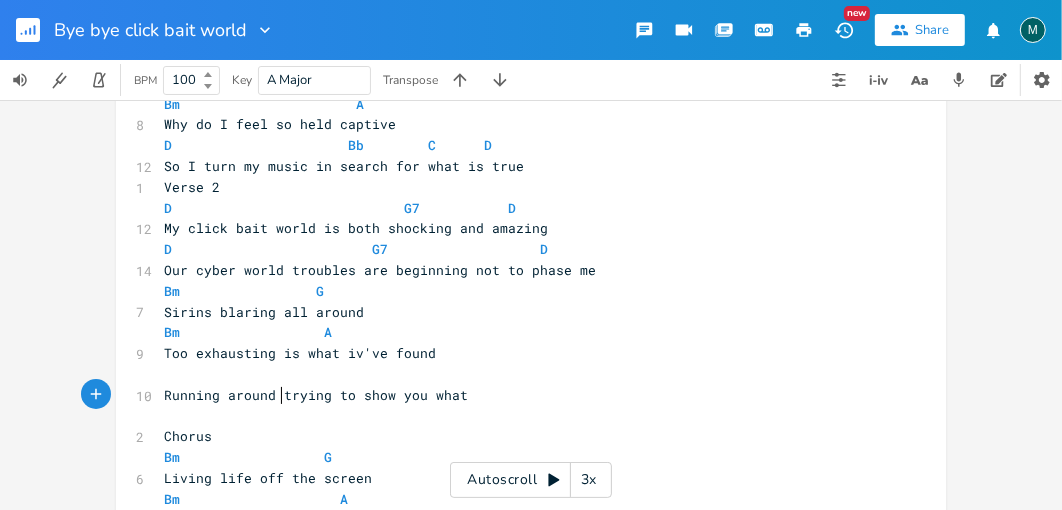 drag, startPoint x: 279, startPoint y: 393, endPoint x: 332, endPoint y: 428, distance: 63.51378 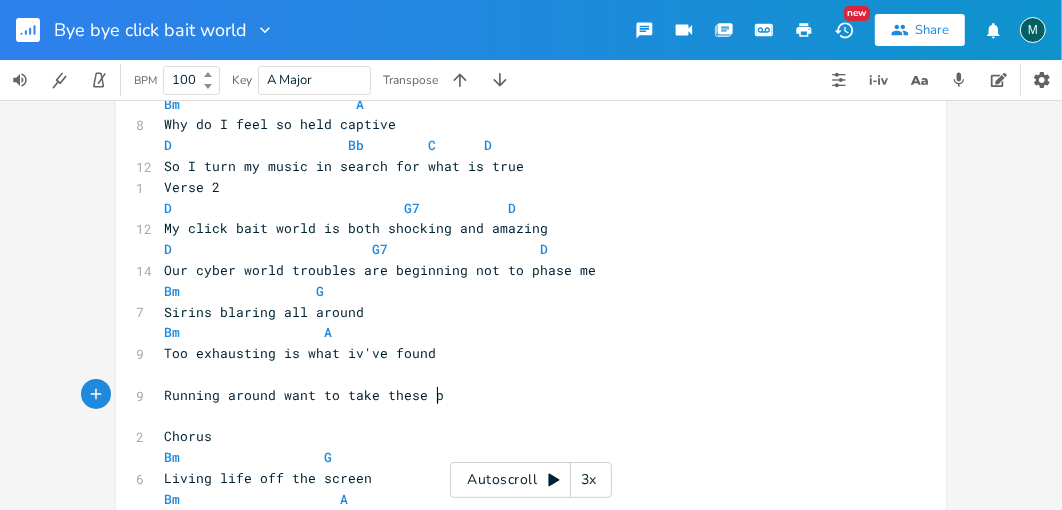 scroll, scrollTop: 0, scrollLeft: 120, axis: horizontal 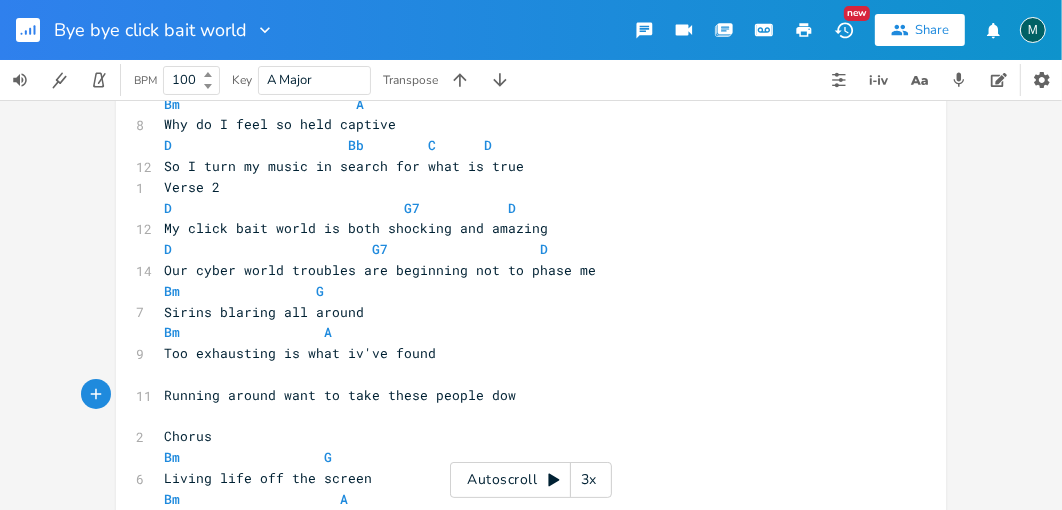 type on "want to take these people down" 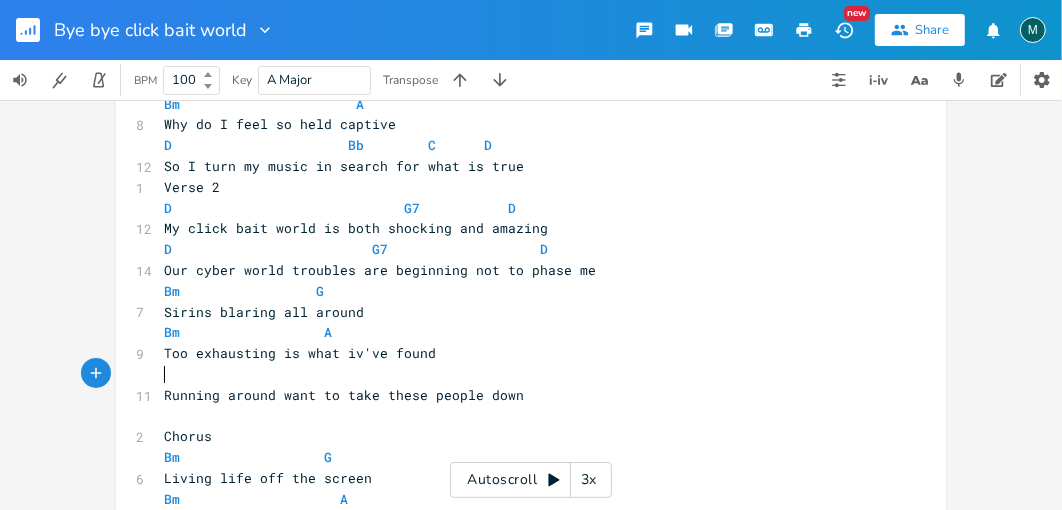 drag, startPoint x: 159, startPoint y: 379, endPoint x: 188, endPoint y: 397, distance: 34.132095 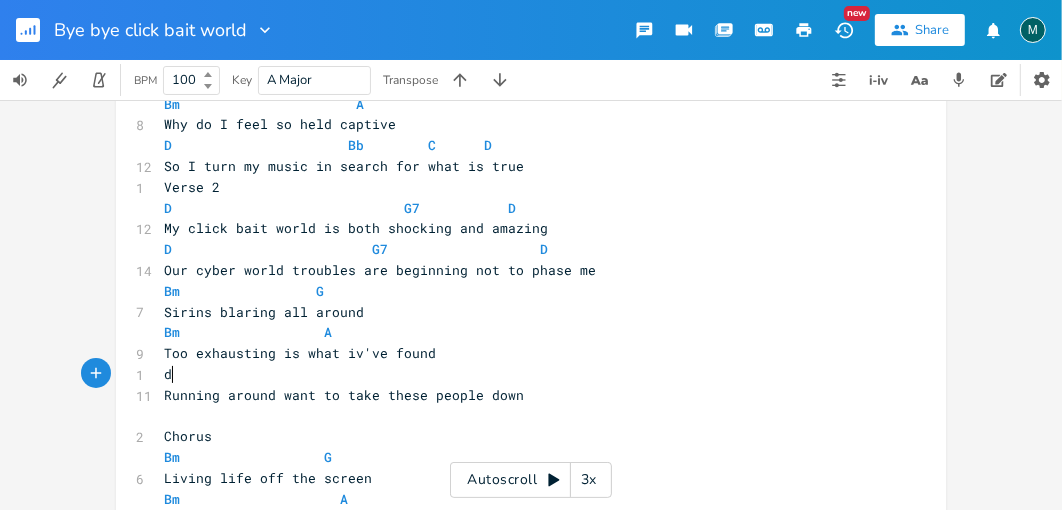 scroll, scrollTop: 0, scrollLeft: 7, axis: horizontal 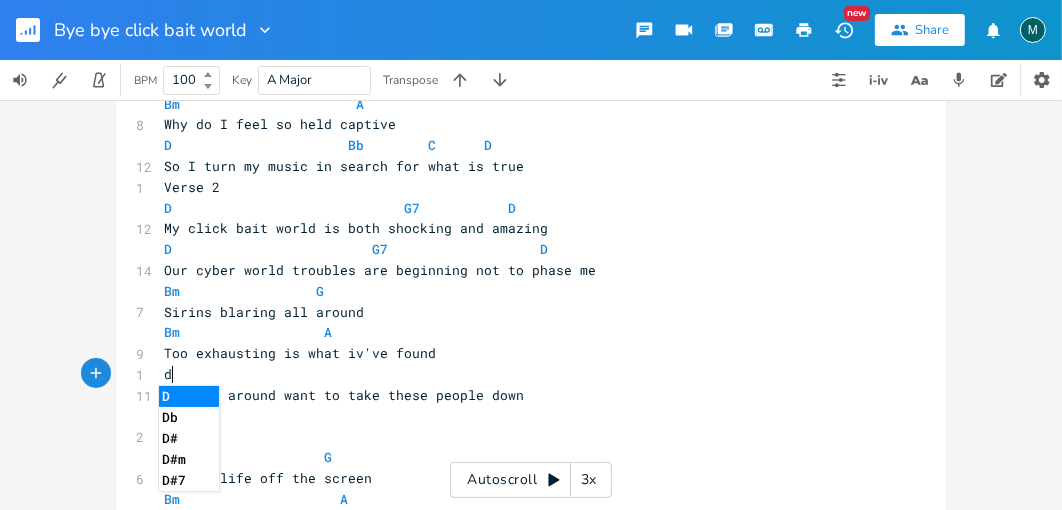 type on "d" 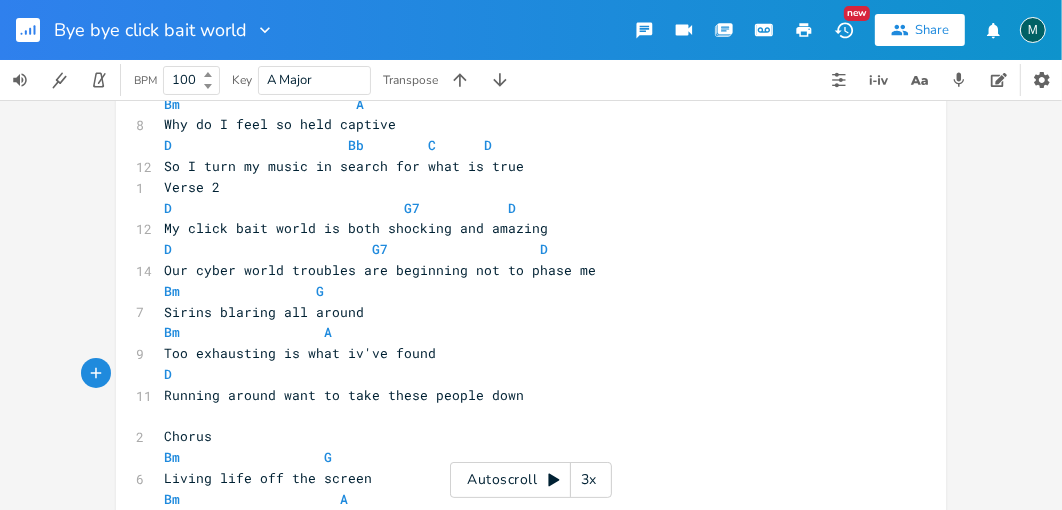 click on "D" at bounding box center (521, 374) 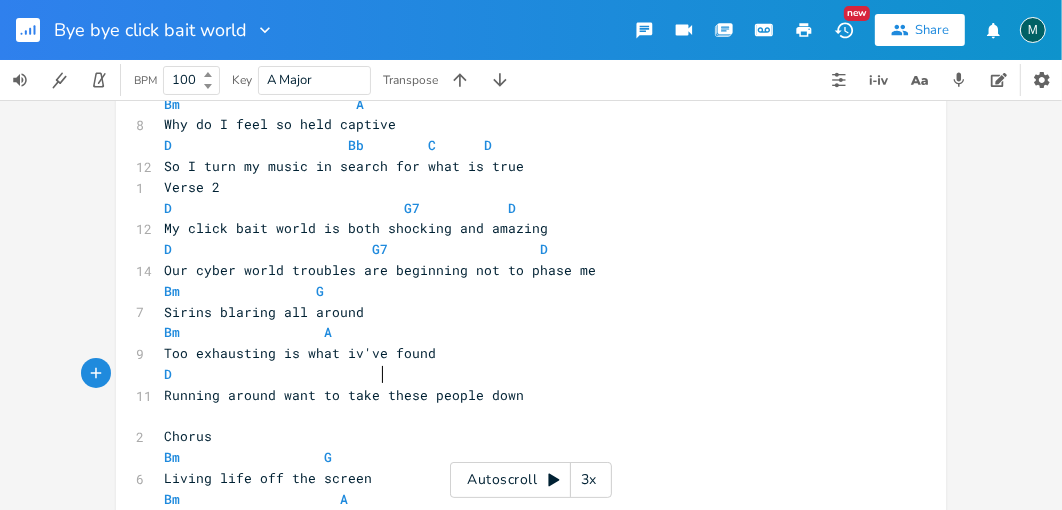 scroll, scrollTop: 0, scrollLeft: 98, axis: horizontal 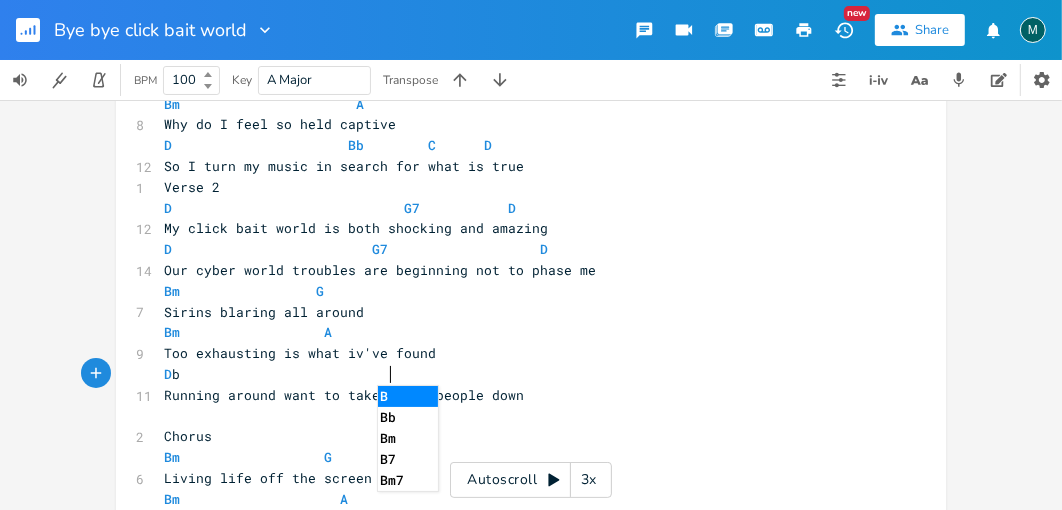 type on "b" 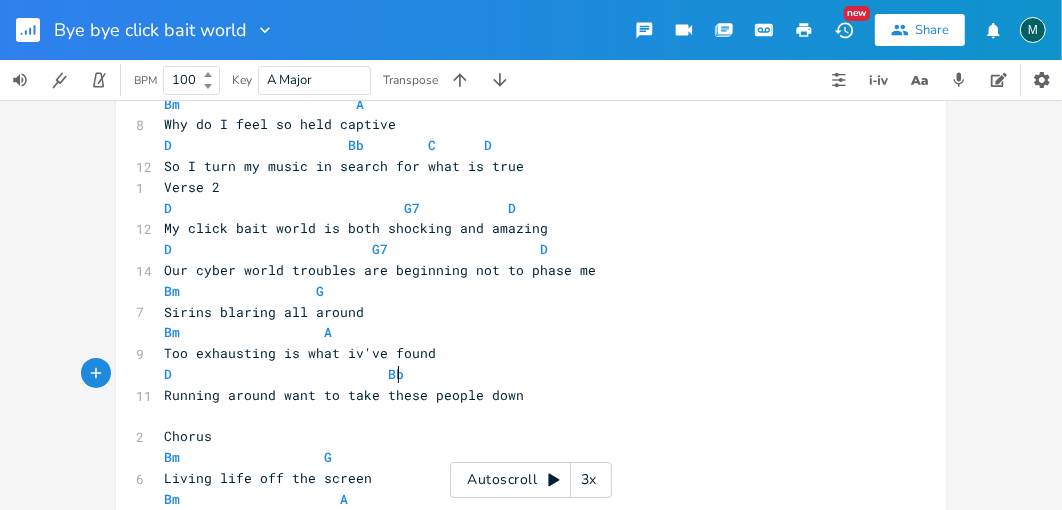 click on "D                             Bb" at bounding box center (521, 374) 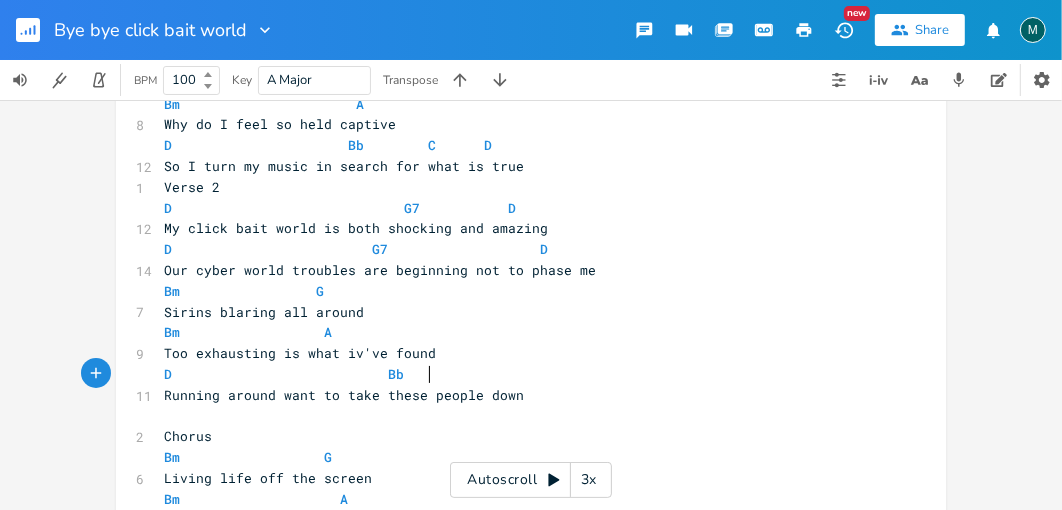 scroll, scrollTop: 0, scrollLeft: 18, axis: horizontal 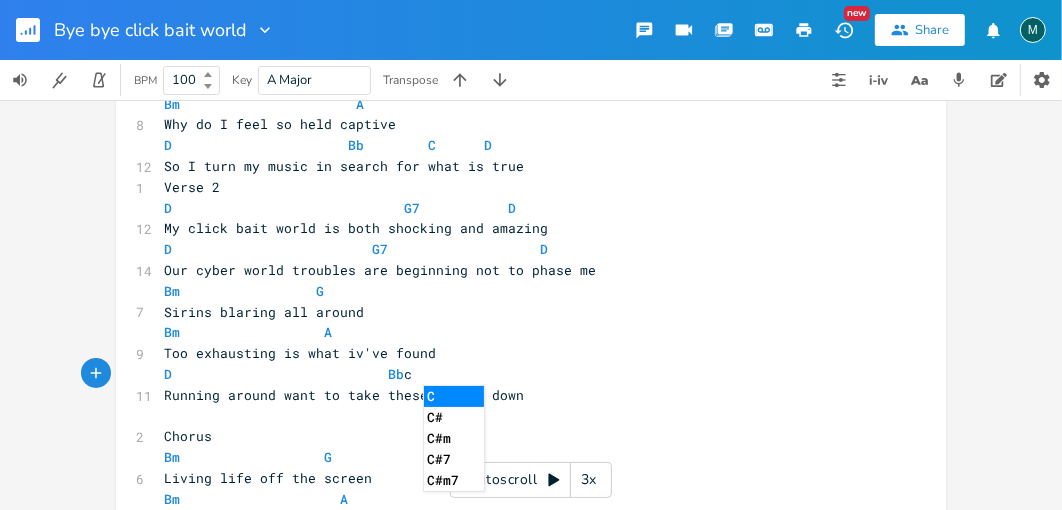 type on "c" 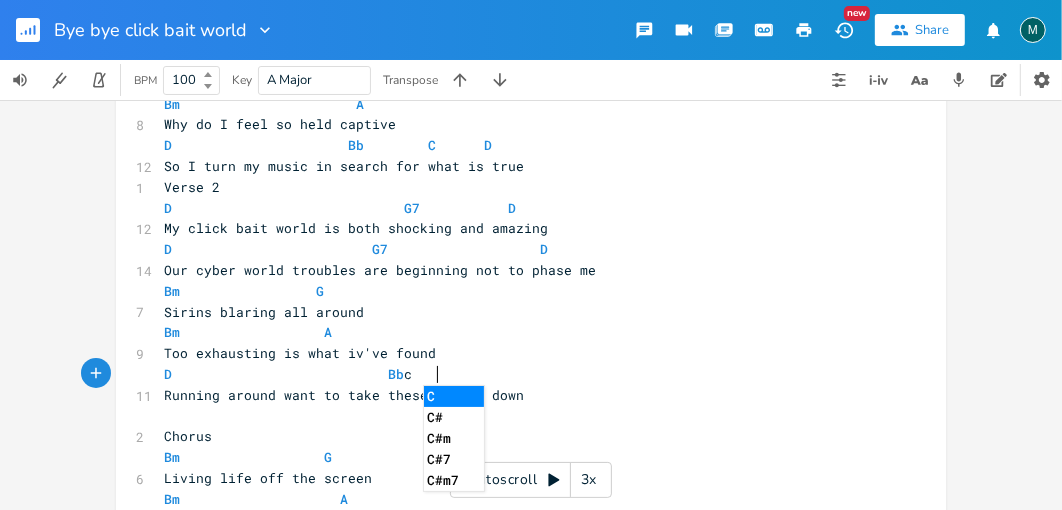 click on "C" at bounding box center [454, 396] 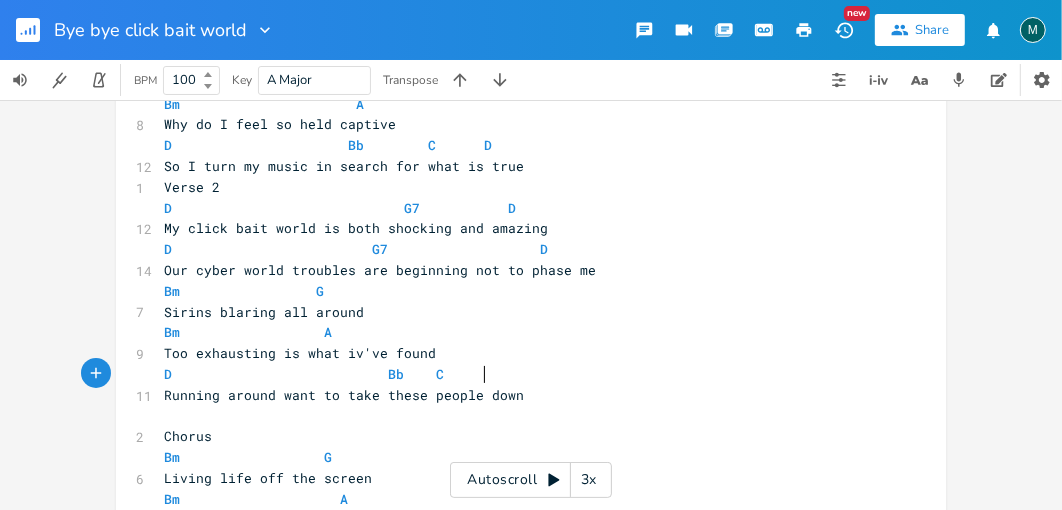 scroll, scrollTop: 0, scrollLeft: 27, axis: horizontal 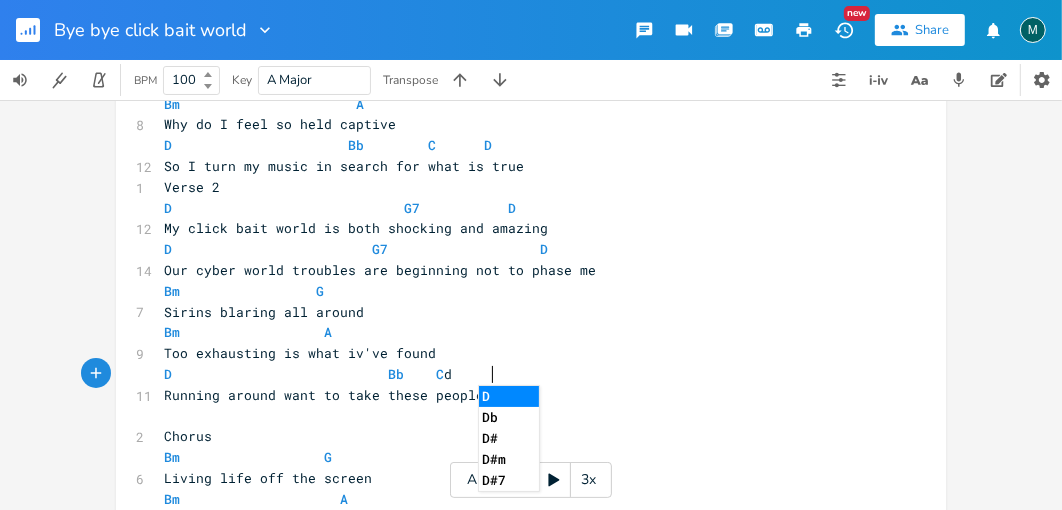 type on "d" 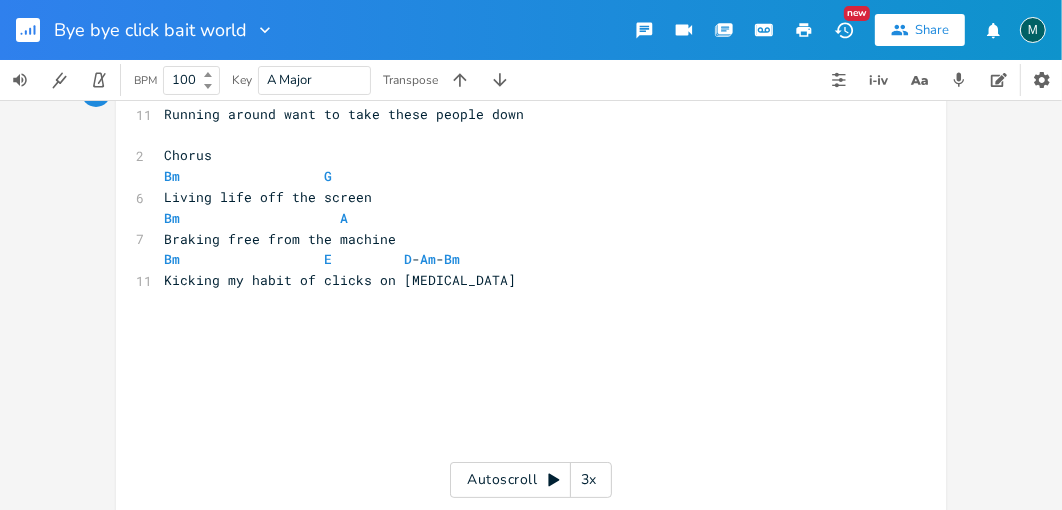 scroll, scrollTop: 500, scrollLeft: 0, axis: vertical 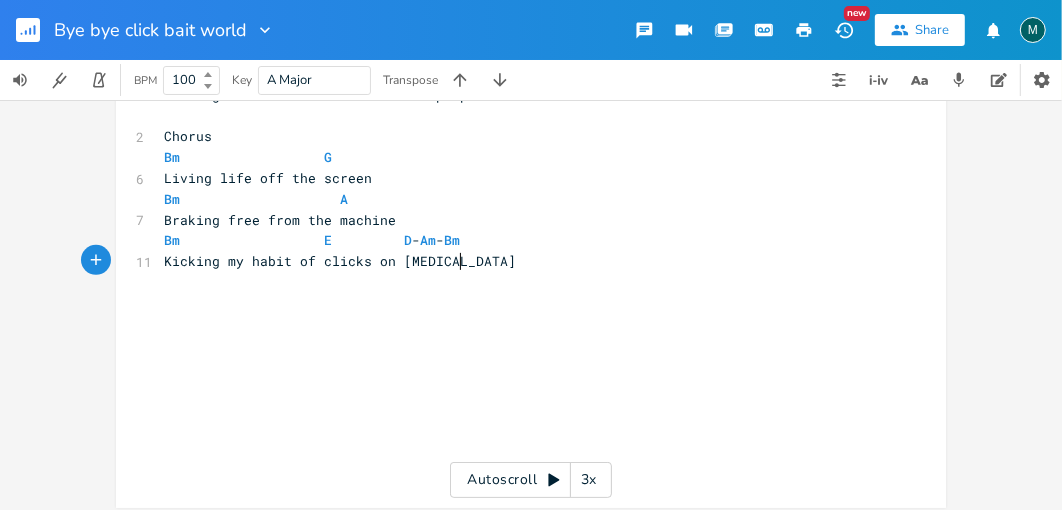 click on "Kicking my habit of clicks on [MEDICAL_DATA]" at bounding box center [521, 261] 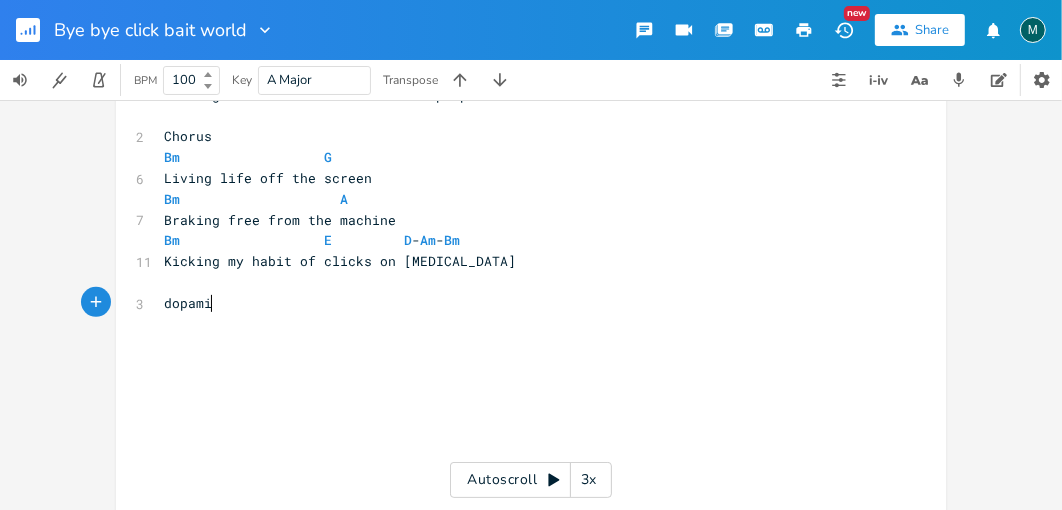 type on "[MEDICAL_DATA]" 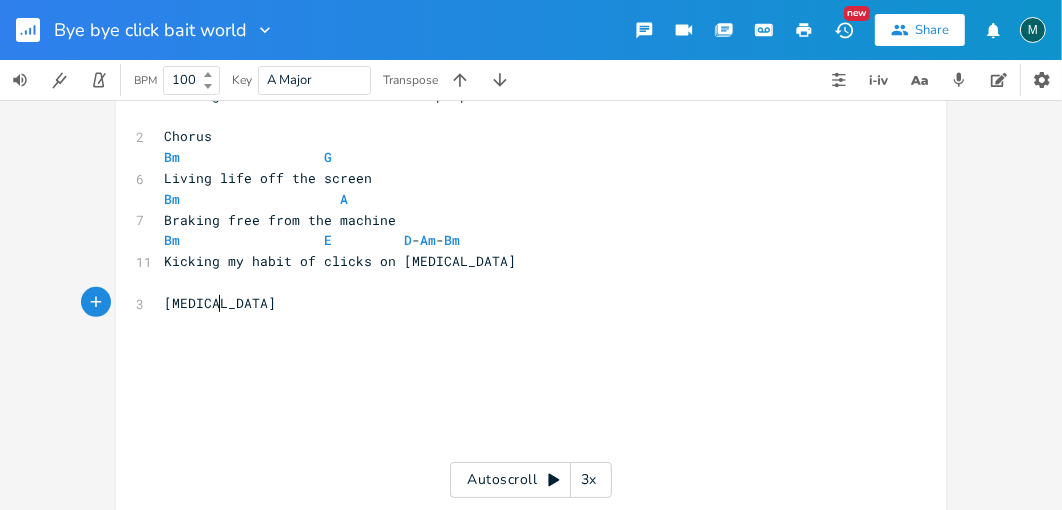 scroll, scrollTop: 0, scrollLeft: 50, axis: horizontal 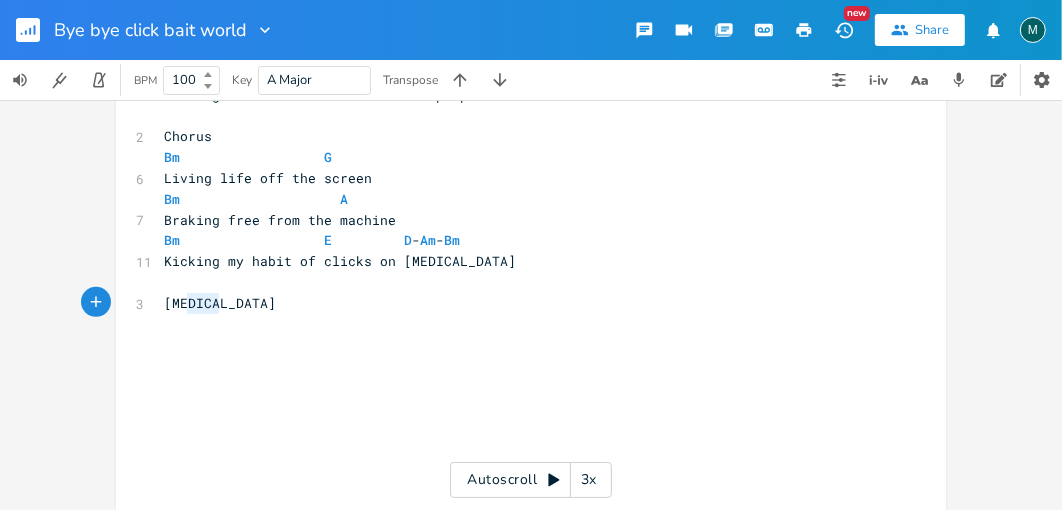 type on "pamin" 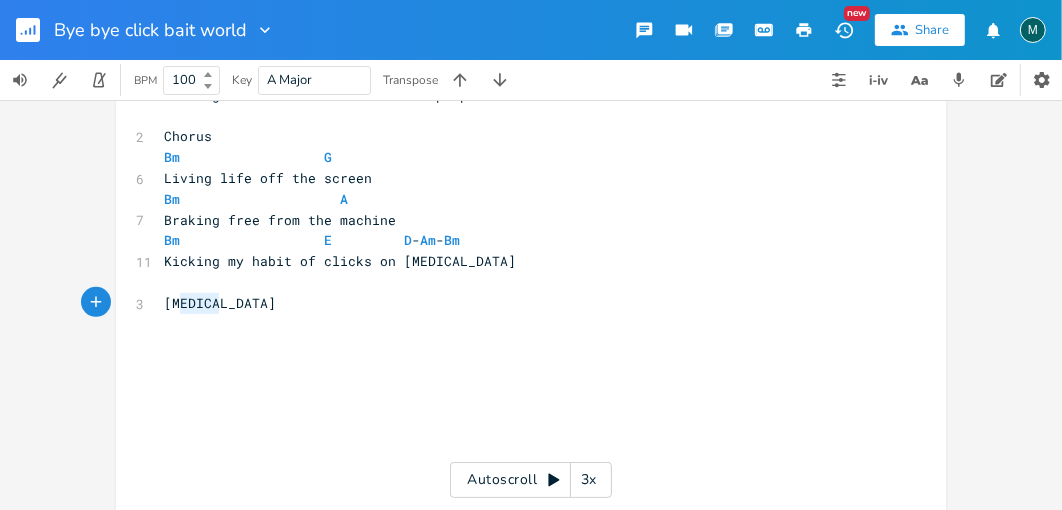 drag, startPoint x: 219, startPoint y: 299, endPoint x: 170, endPoint y: 317, distance: 52.201534 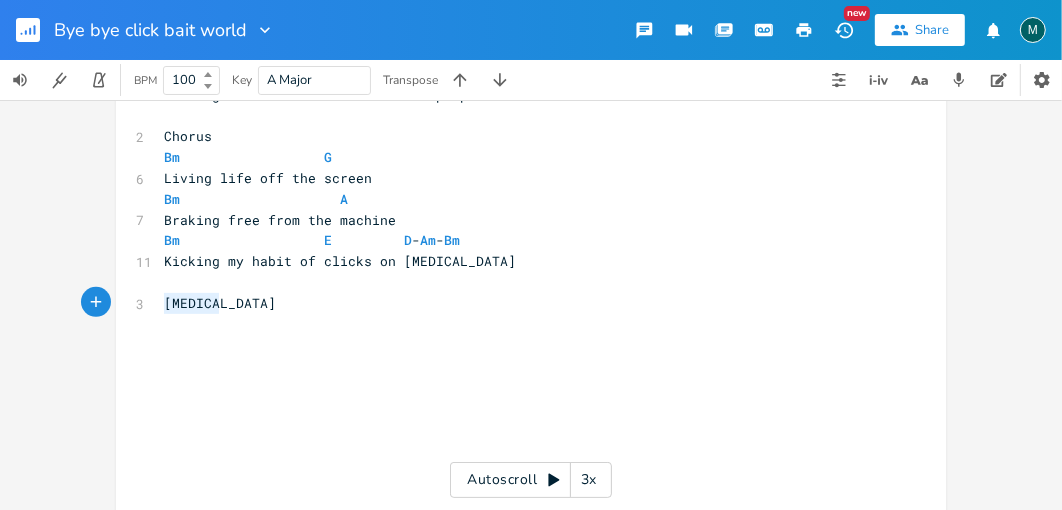 drag, startPoint x: 158, startPoint y: 302, endPoint x: 238, endPoint y: 301, distance: 80.00625 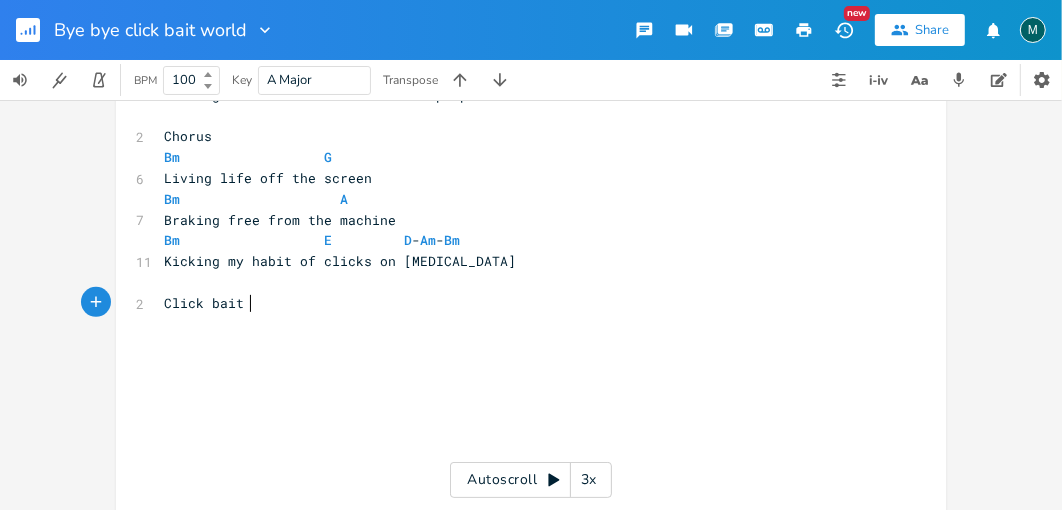 scroll, scrollTop: 0, scrollLeft: 56, axis: horizontal 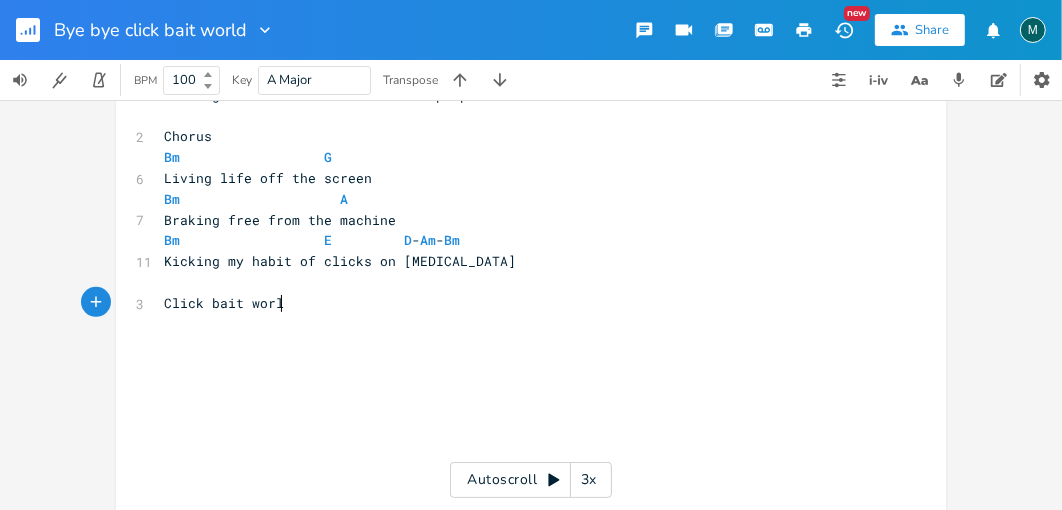 type on "Click bait world" 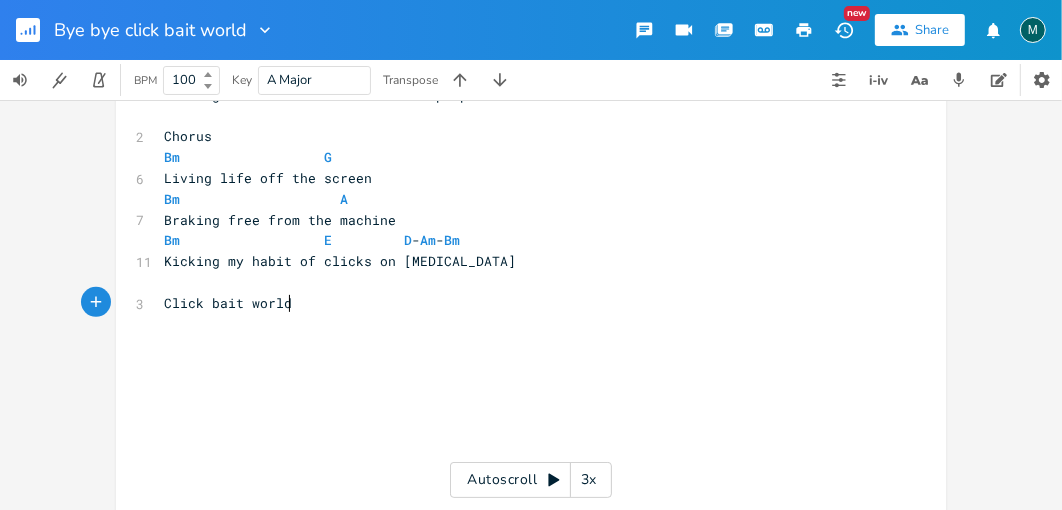 scroll, scrollTop: 0, scrollLeft: 91, axis: horizontal 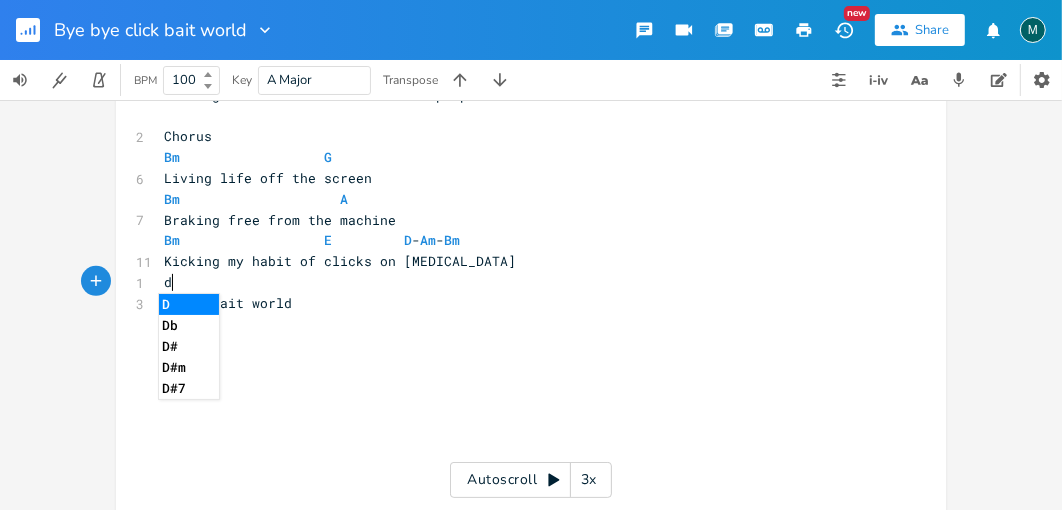 type on "d" 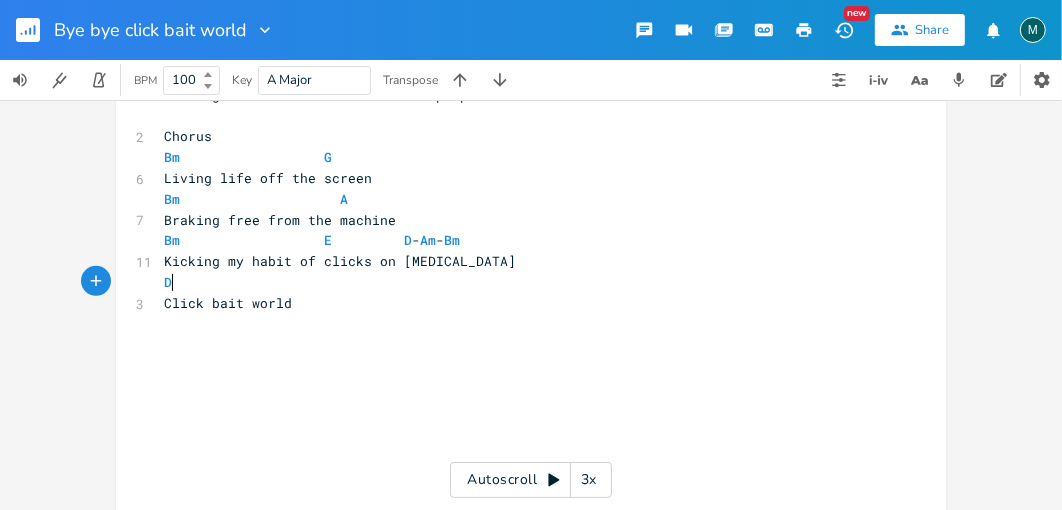 click on "D" at bounding box center [521, 282] 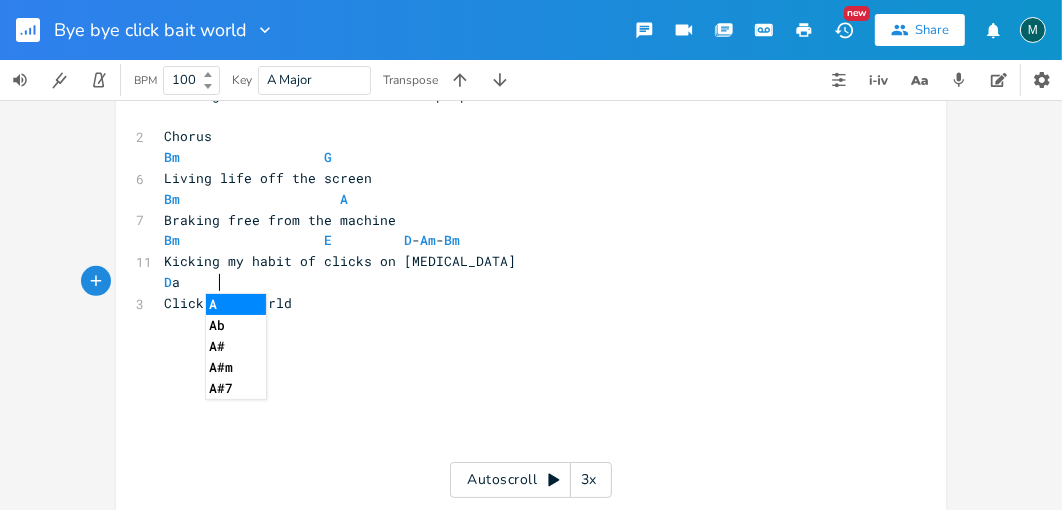 scroll, scrollTop: 0, scrollLeft: 34, axis: horizontal 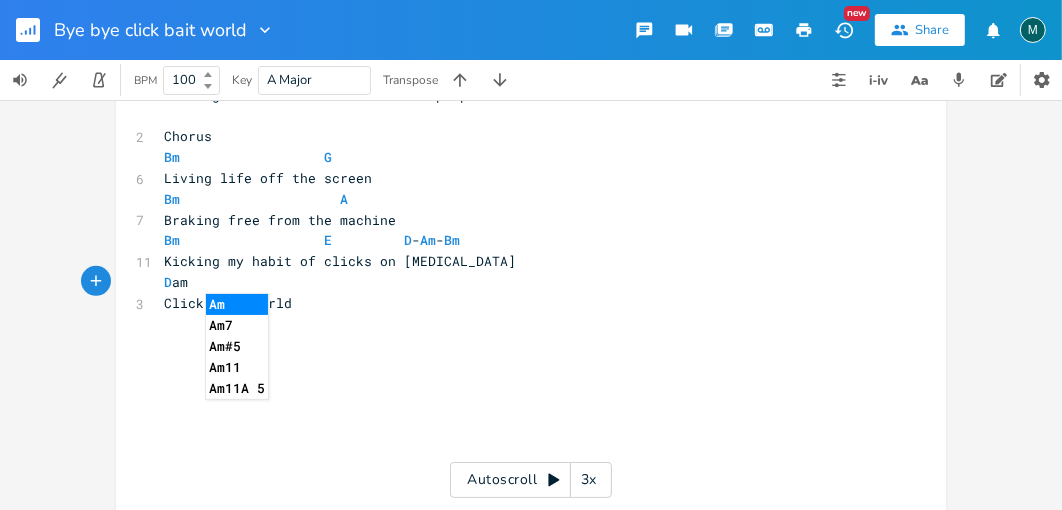 type on "am" 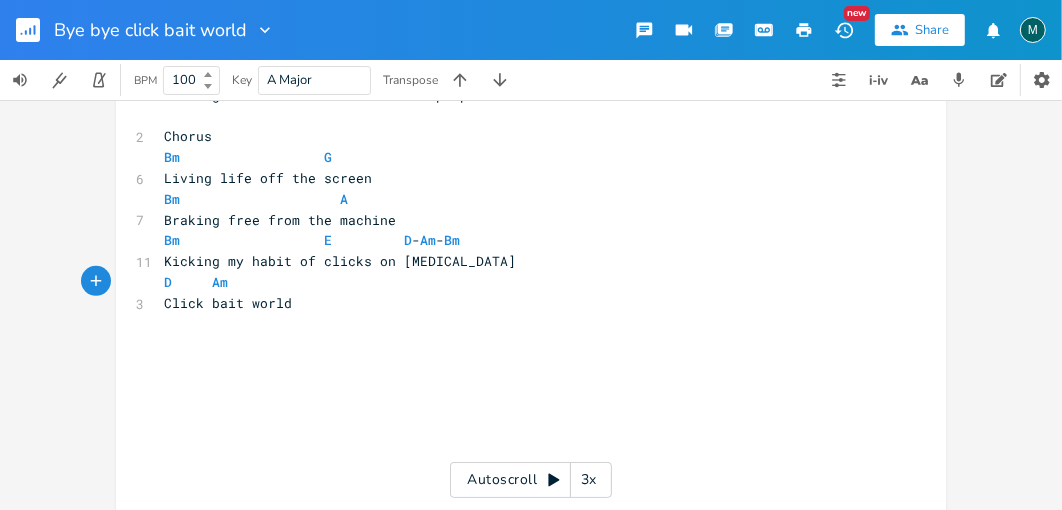 scroll, scrollTop: 0, scrollLeft: 16, axis: horizontal 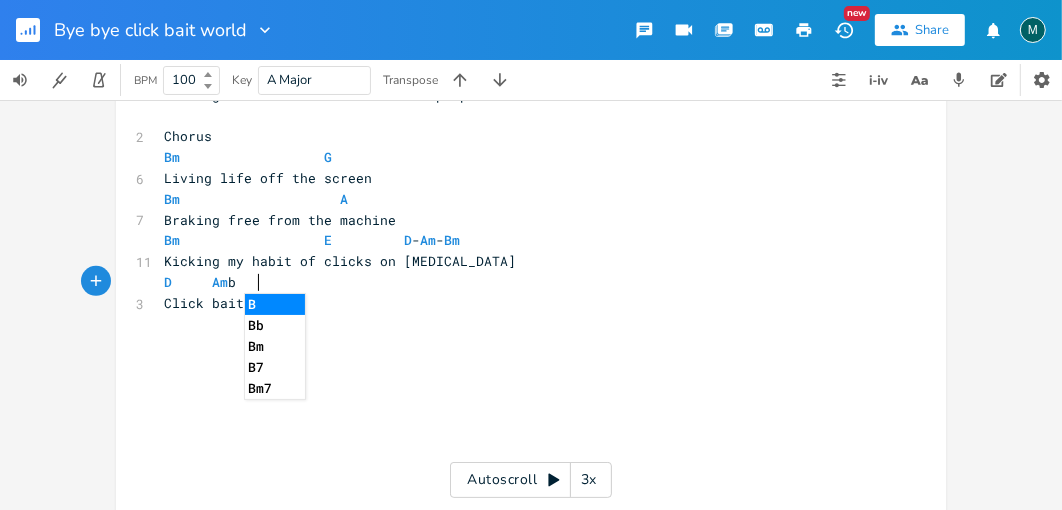 type on "b" 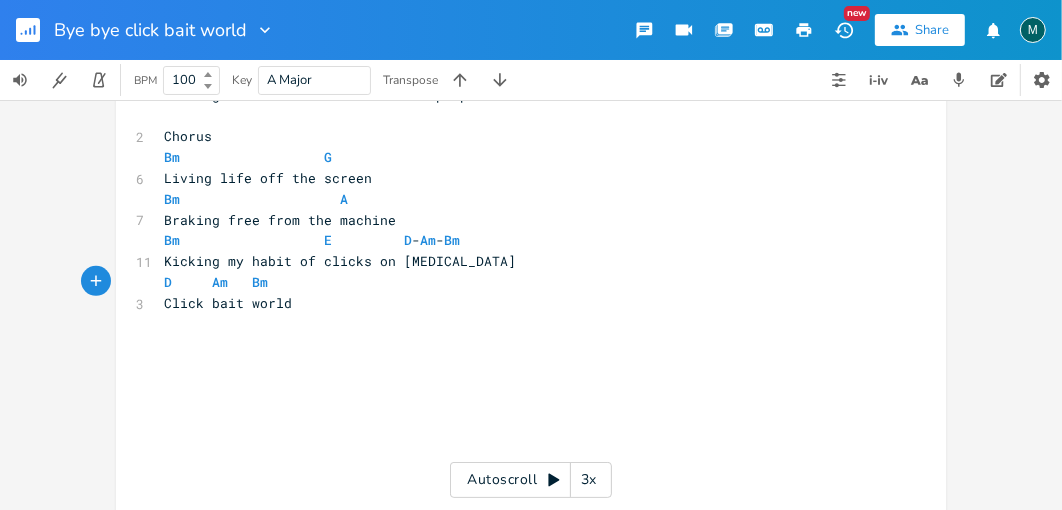 click on "Click bait world" at bounding box center [521, 303] 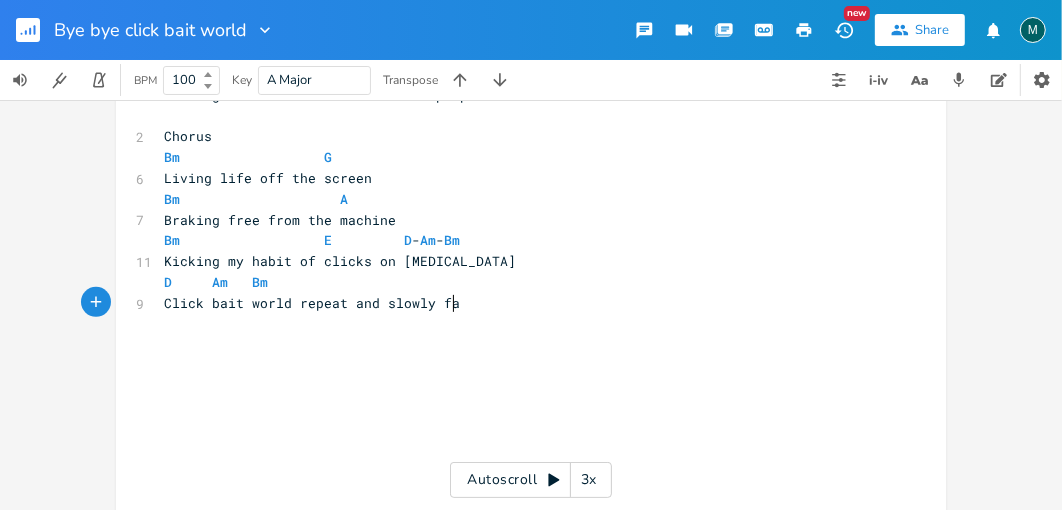 scroll, scrollTop: 0, scrollLeft: 131, axis: horizontal 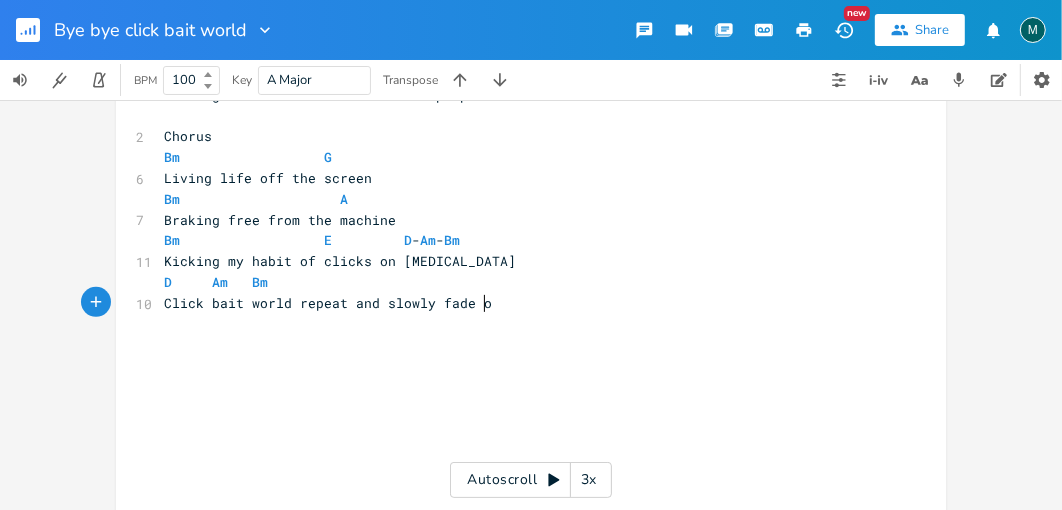 type on "repeat and slowly fade out" 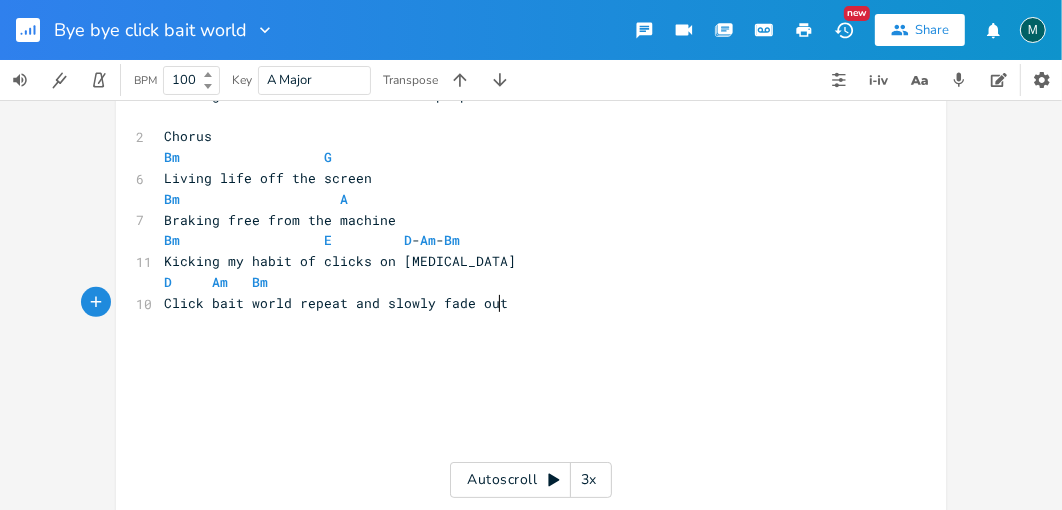 scroll, scrollTop: 0, scrollLeft: 161, axis: horizontal 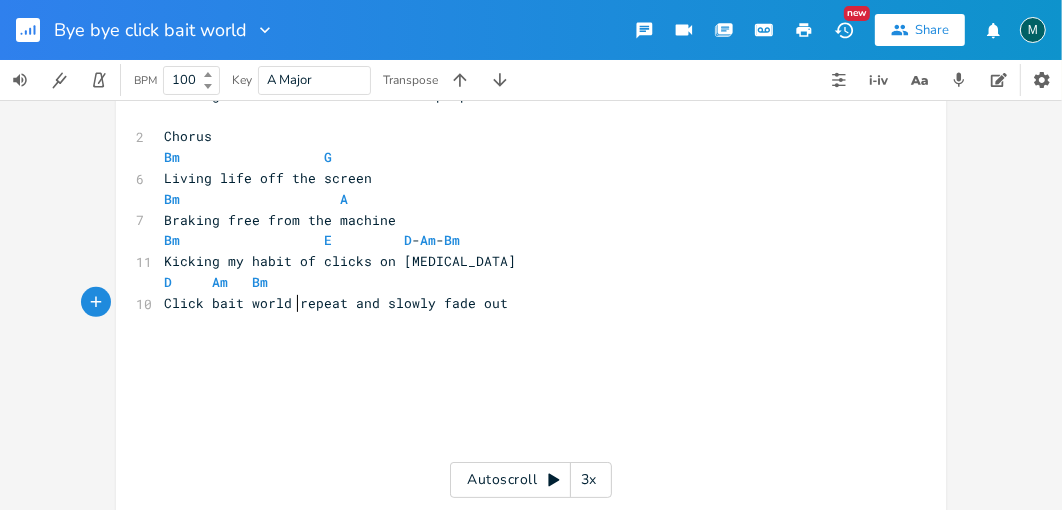 click on "Click bait world repeat and slowly fade out" at bounding box center (336, 303) 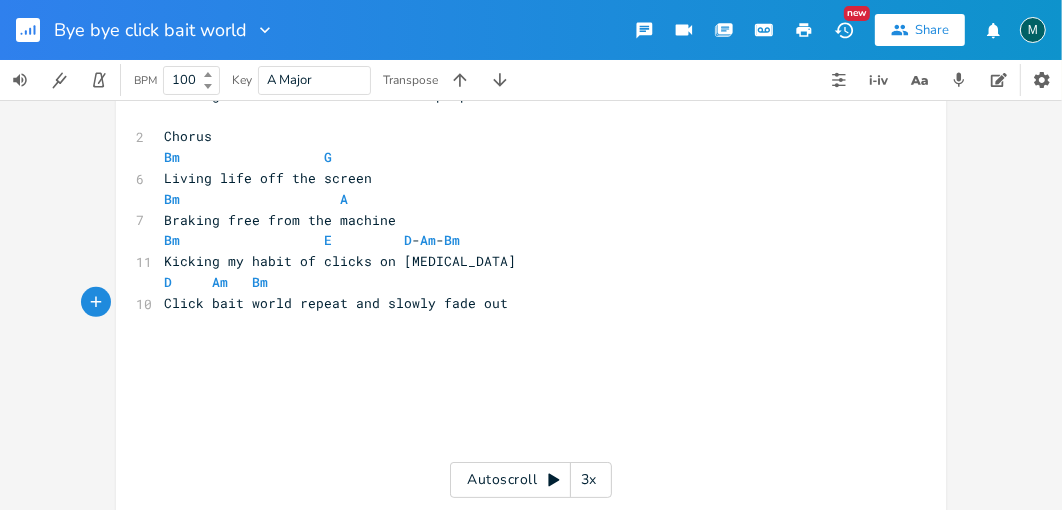 type on "(" 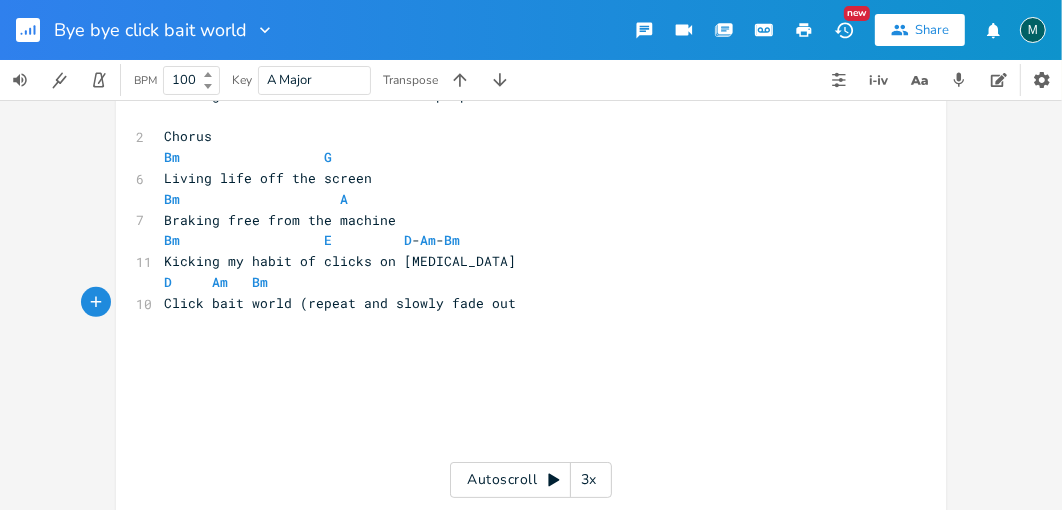 type on ")" 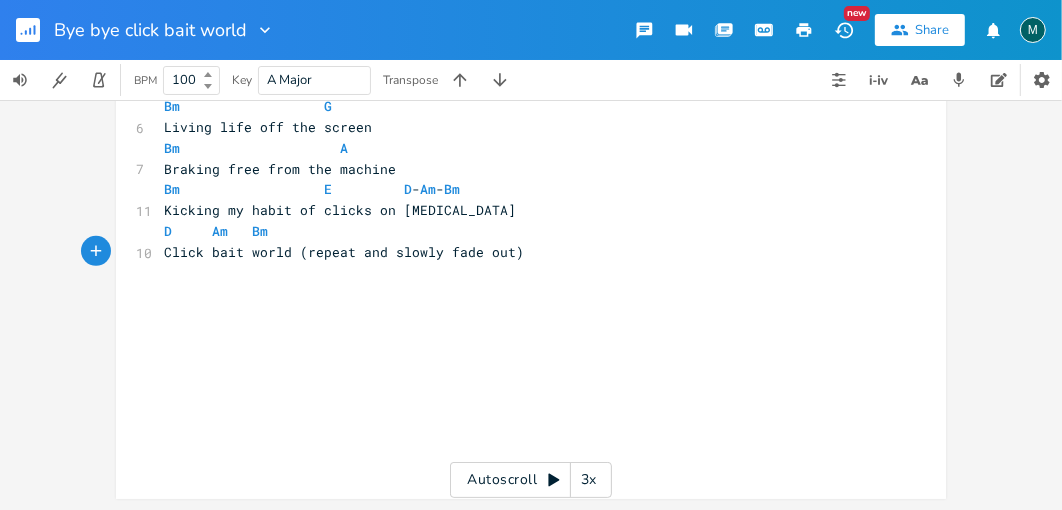 scroll, scrollTop: 0, scrollLeft: 0, axis: both 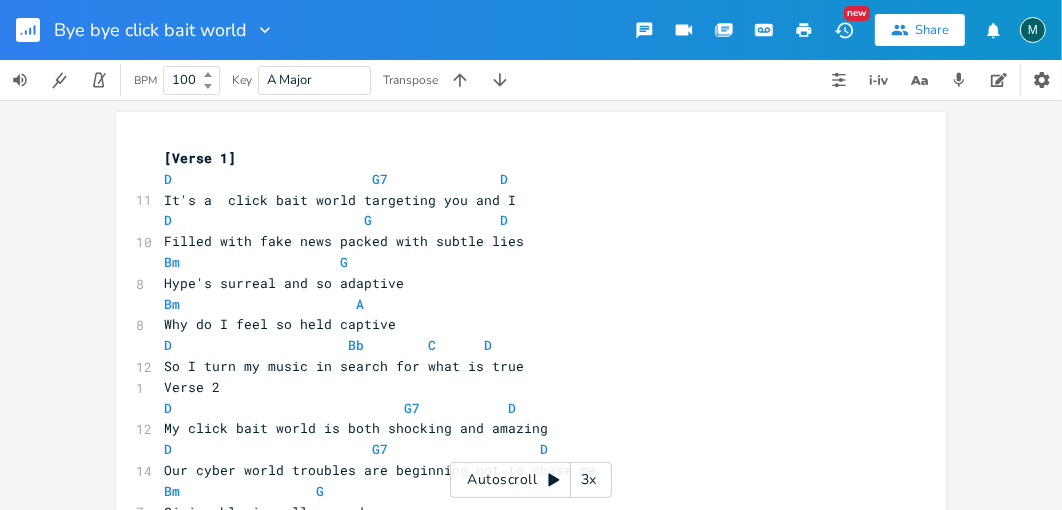 click on "So I turn my music in search for what is true" at bounding box center [521, 366] 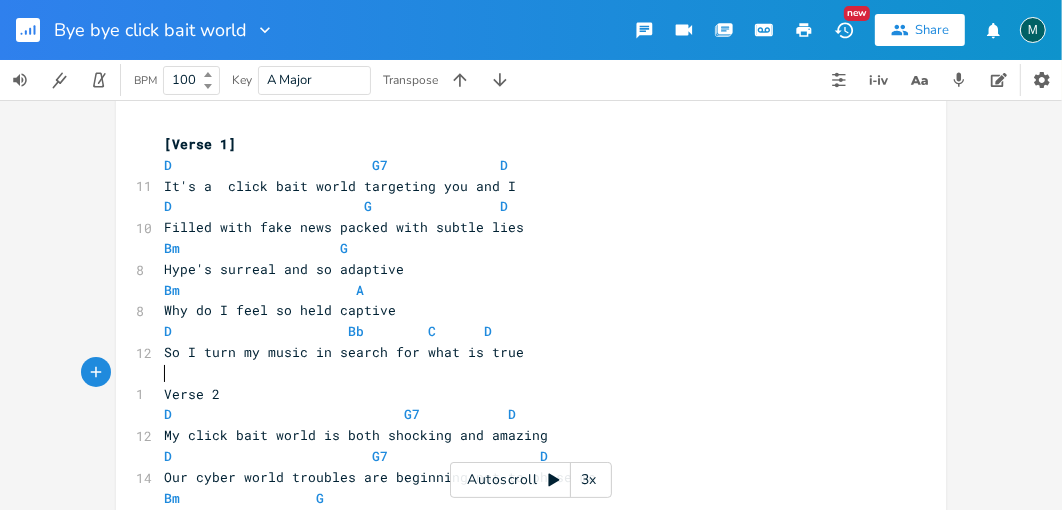 scroll, scrollTop: 0, scrollLeft: 0, axis: both 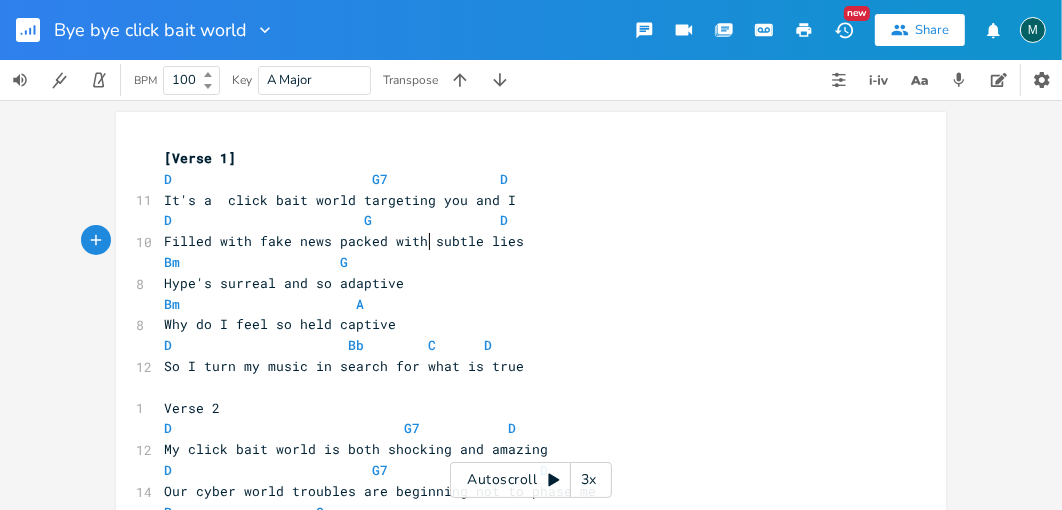 click on "Filled with fake news packed with subtle lies" at bounding box center [344, 241] 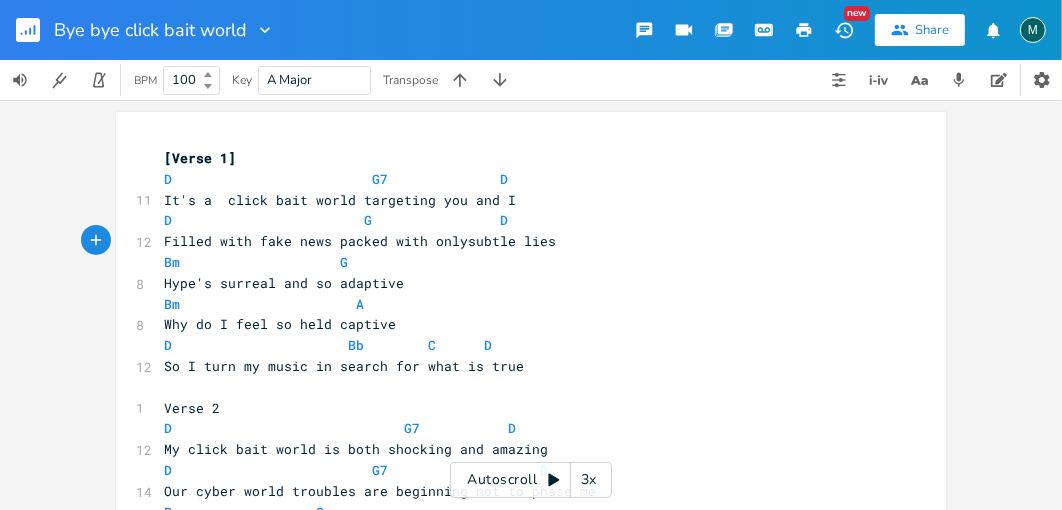 type on "only" 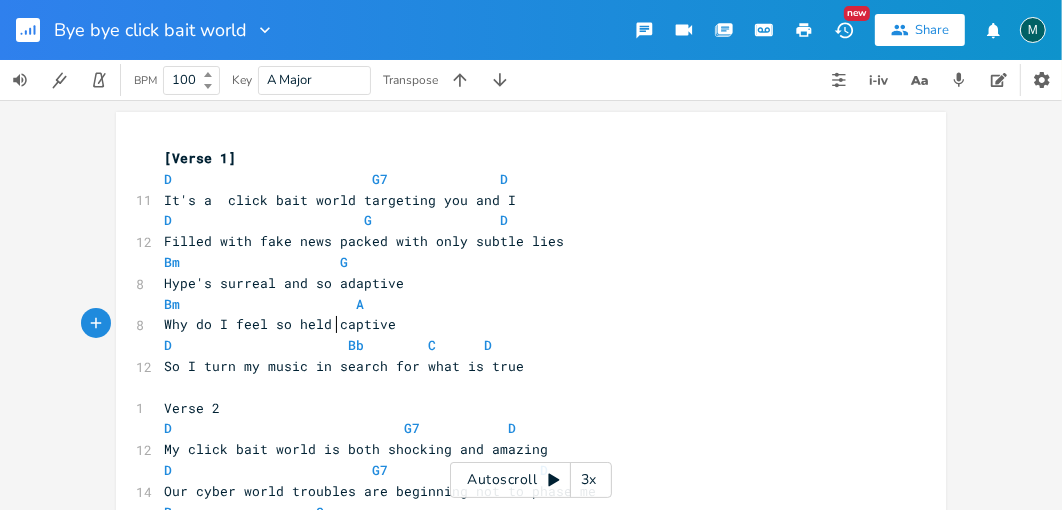 click on "Why do I feel so held captive" at bounding box center (280, 324) 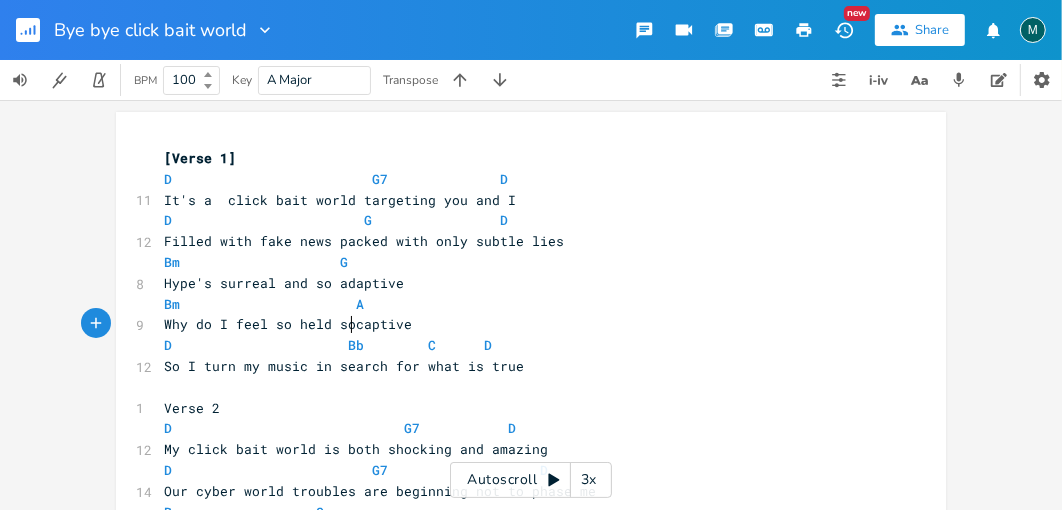 type on "so" 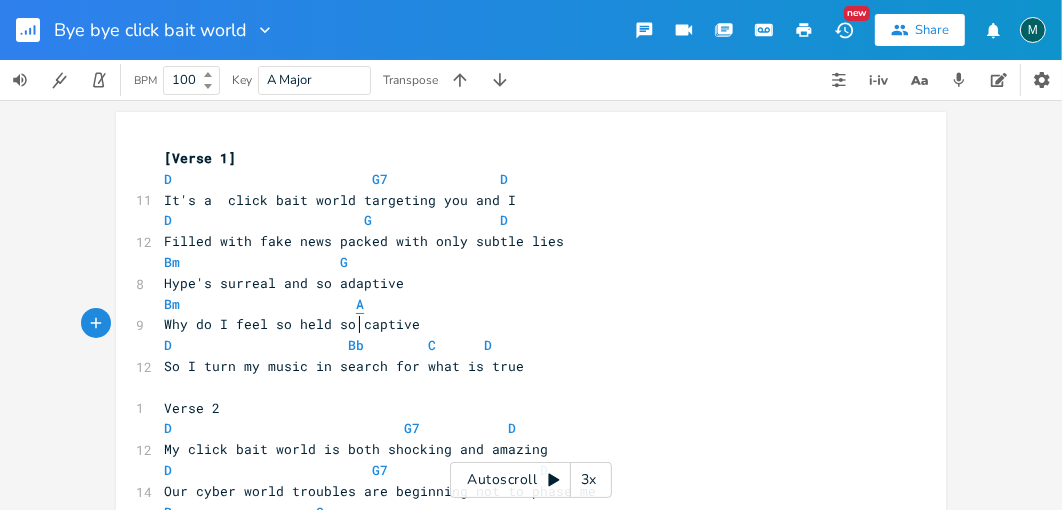 click on "A" at bounding box center (360, 304) 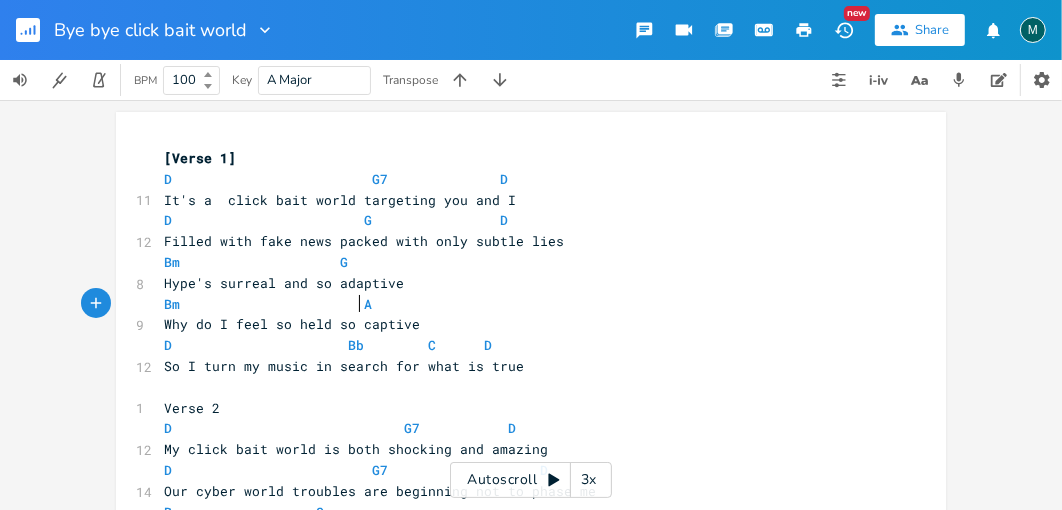 scroll, scrollTop: 0, scrollLeft: 5, axis: horizontal 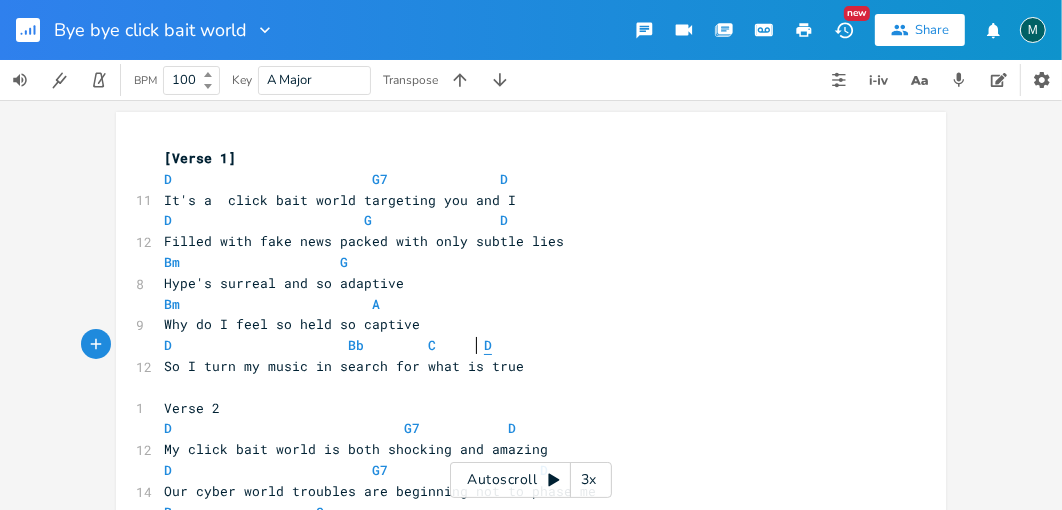 click on "D                        Bb          C        D" at bounding box center [328, 345] 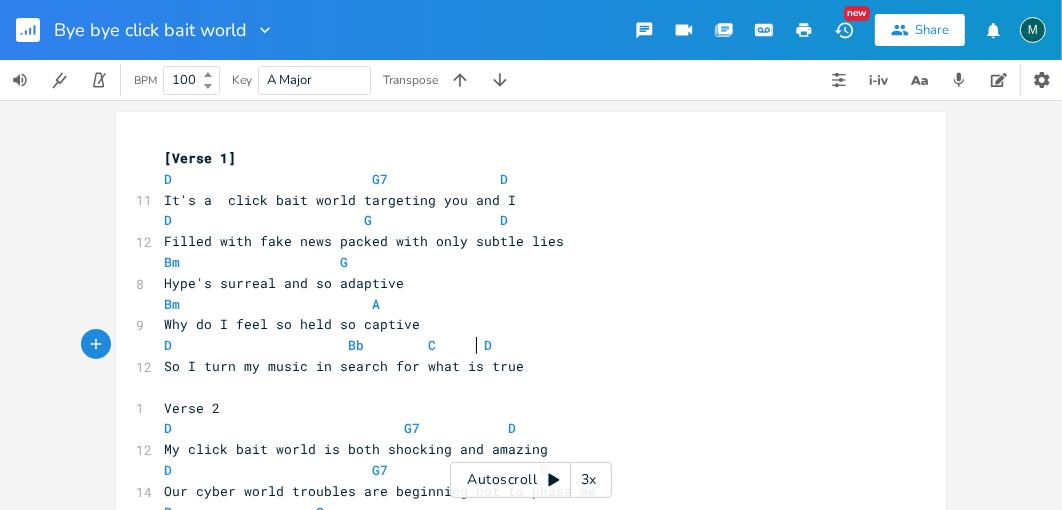 scroll, scrollTop: 0, scrollLeft: 3, axis: horizontal 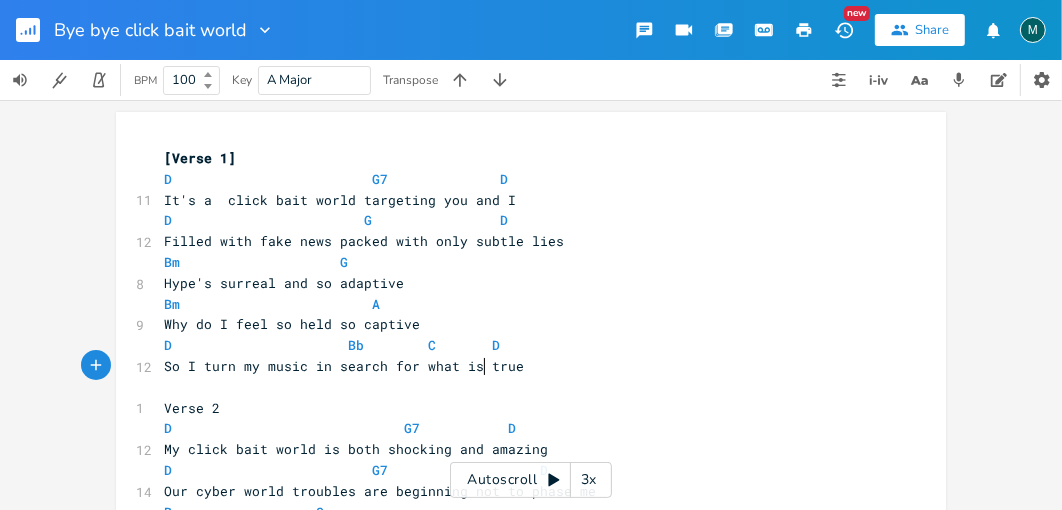 drag, startPoint x: 479, startPoint y: 363, endPoint x: 524, endPoint y: 415, distance: 68.76772 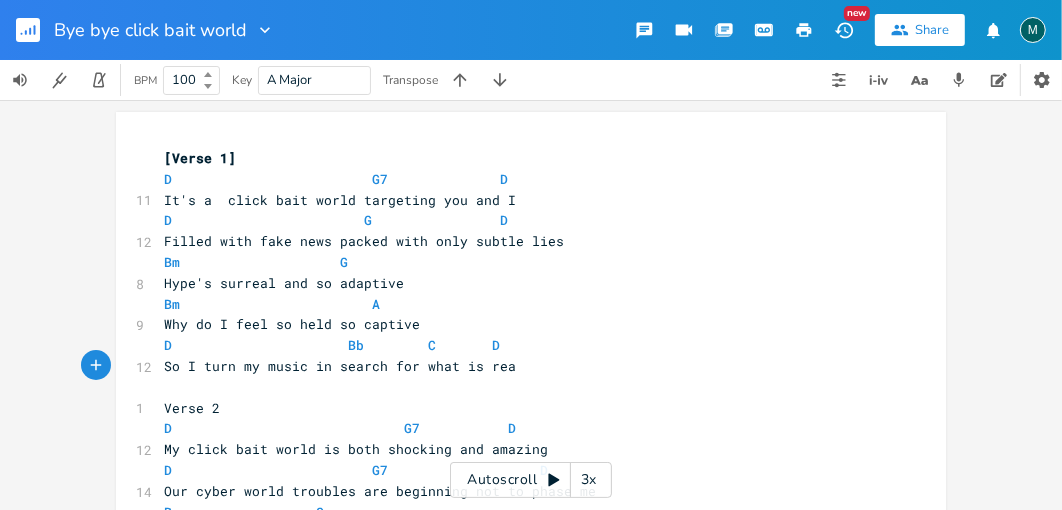 type on "real" 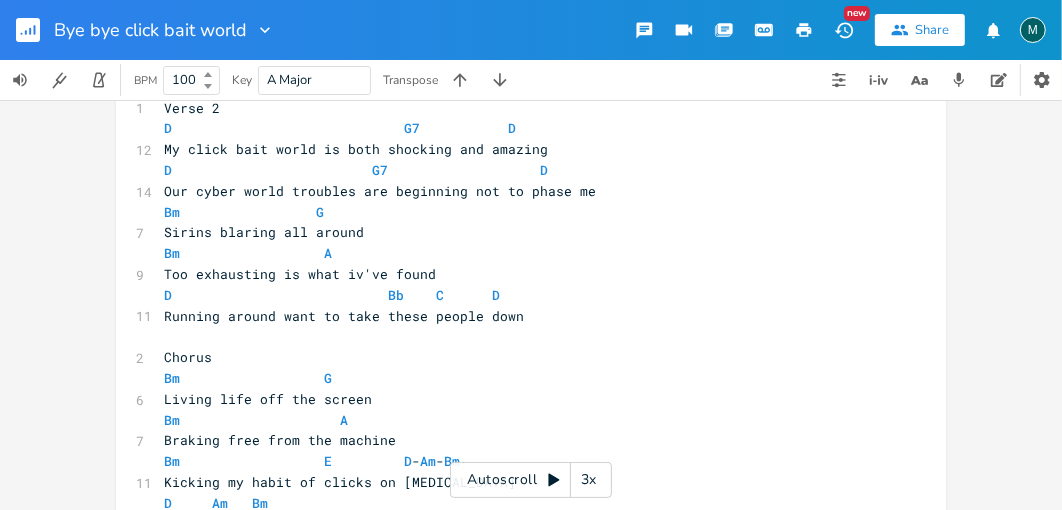 scroll, scrollTop: 200, scrollLeft: 0, axis: vertical 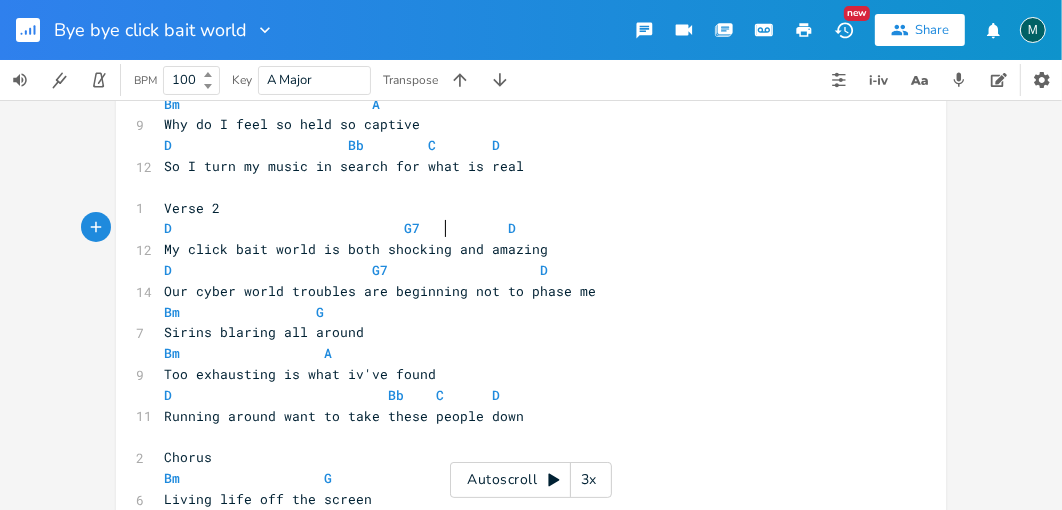 drag, startPoint x: 438, startPoint y: 230, endPoint x: 457, endPoint y: 237, distance: 20.248457 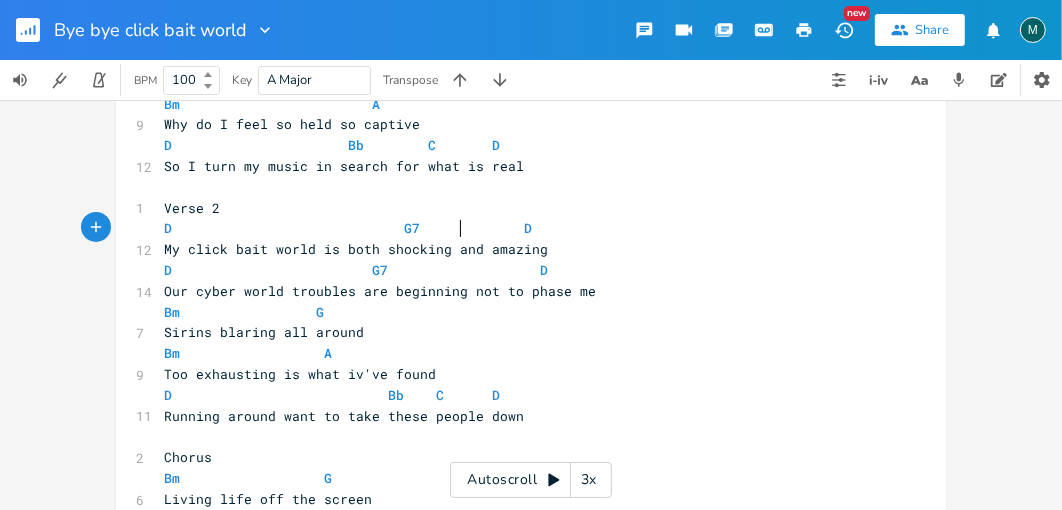 scroll, scrollTop: 0, scrollLeft: 11, axis: horizontal 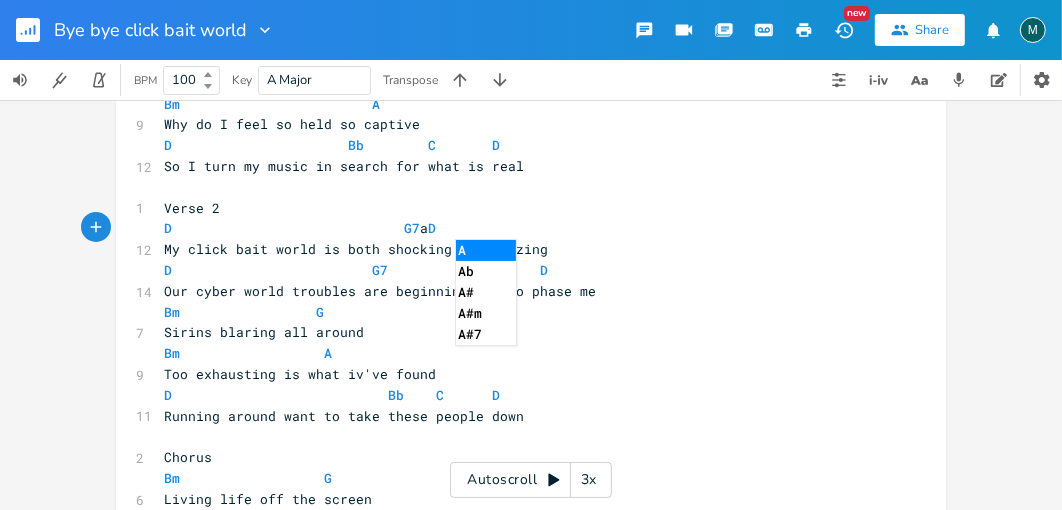 type on "a" 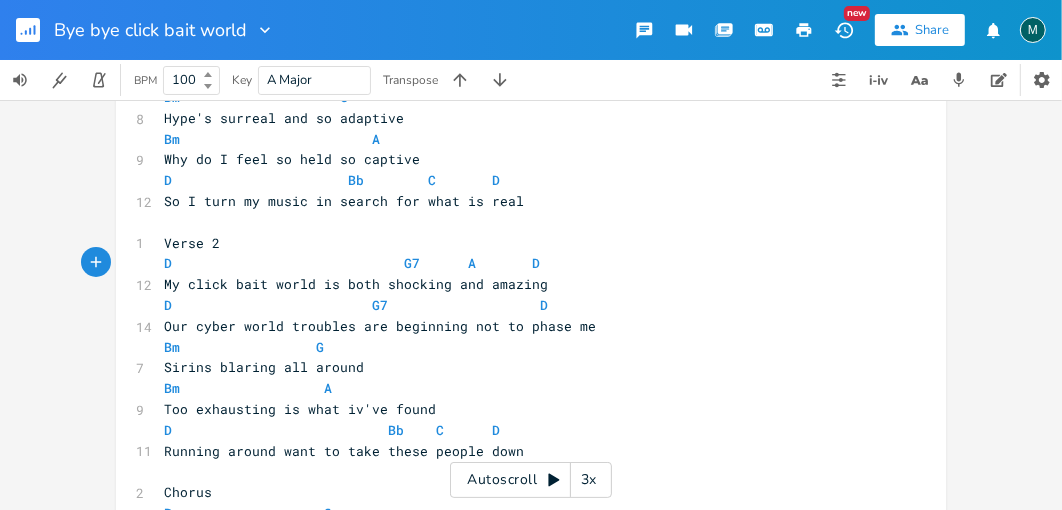 scroll, scrollTop: 200, scrollLeft: 0, axis: vertical 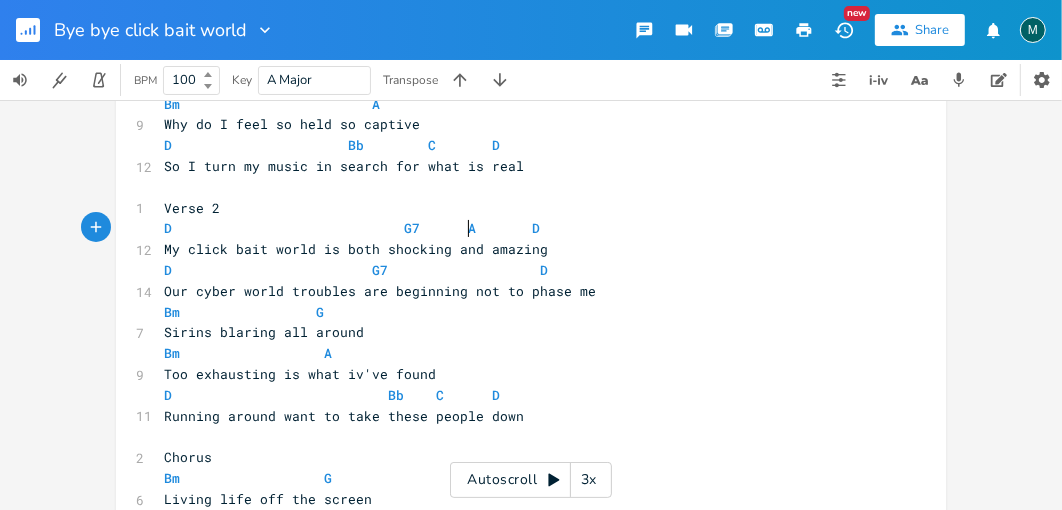 click on "D                           G7                     D" at bounding box center (356, 270) 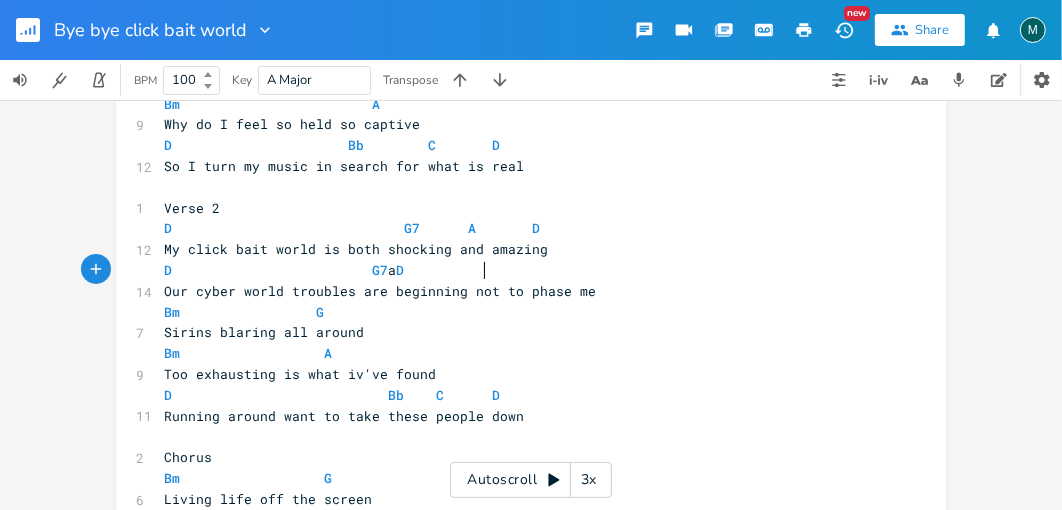 scroll, scrollTop: 0, scrollLeft: 6, axis: horizontal 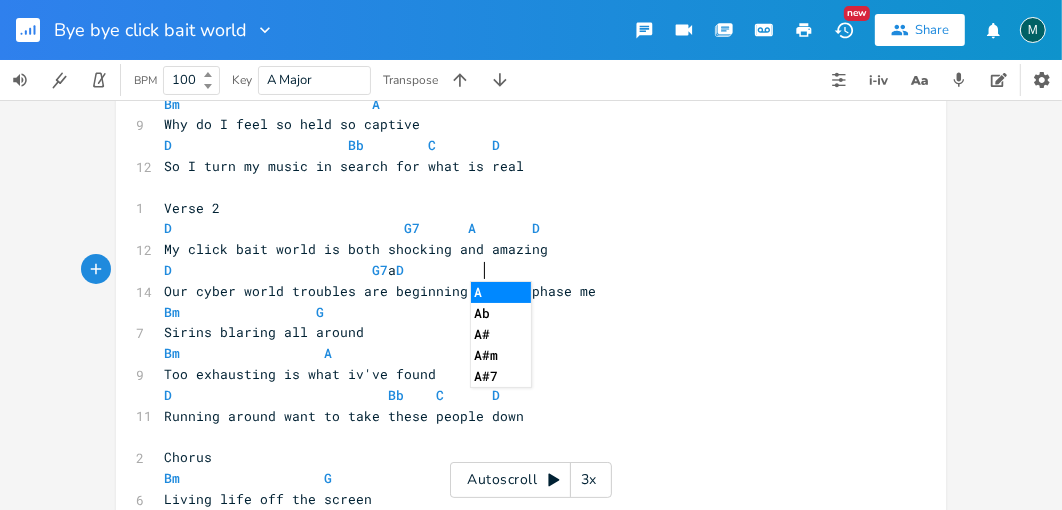type on "a" 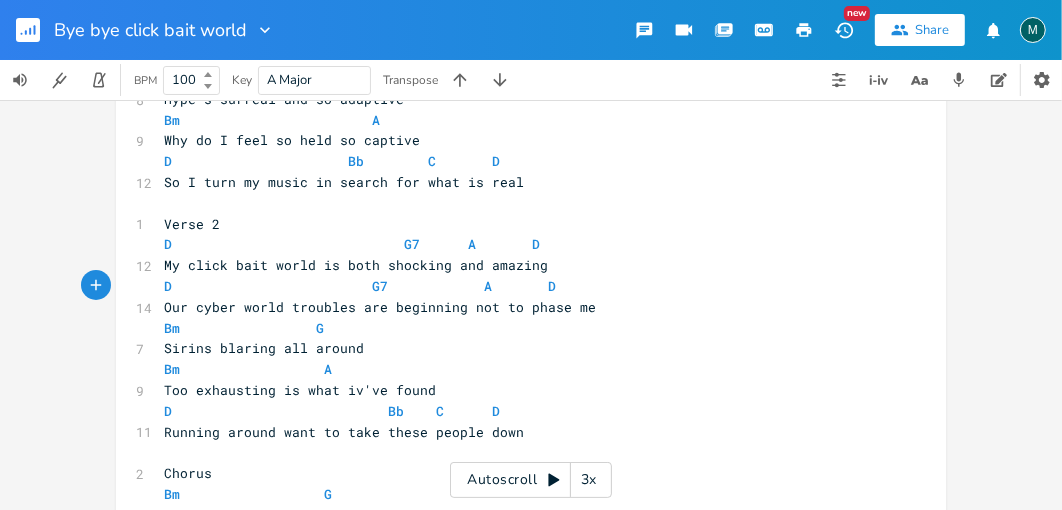 scroll, scrollTop: 200, scrollLeft: 0, axis: vertical 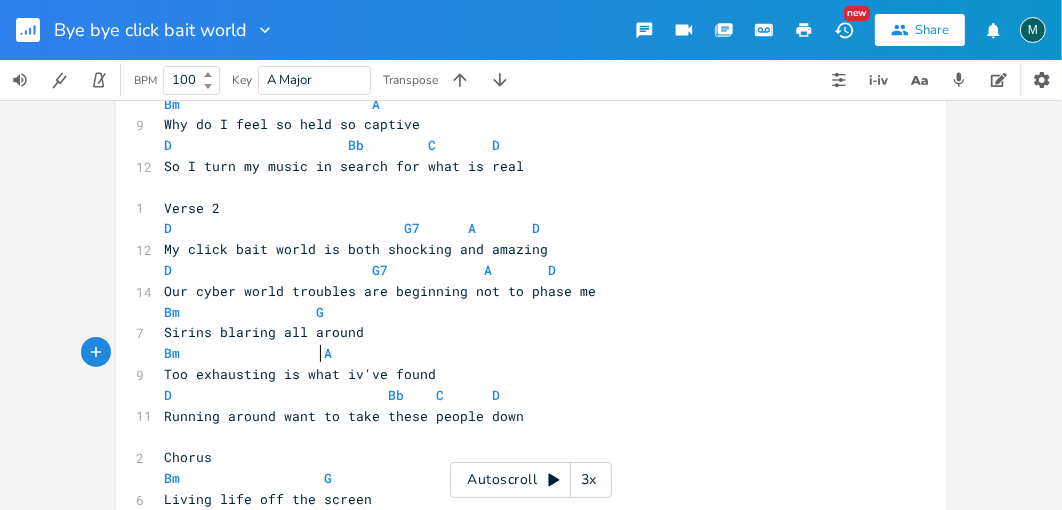 click on "Bm                    A" at bounding box center (248, 353) 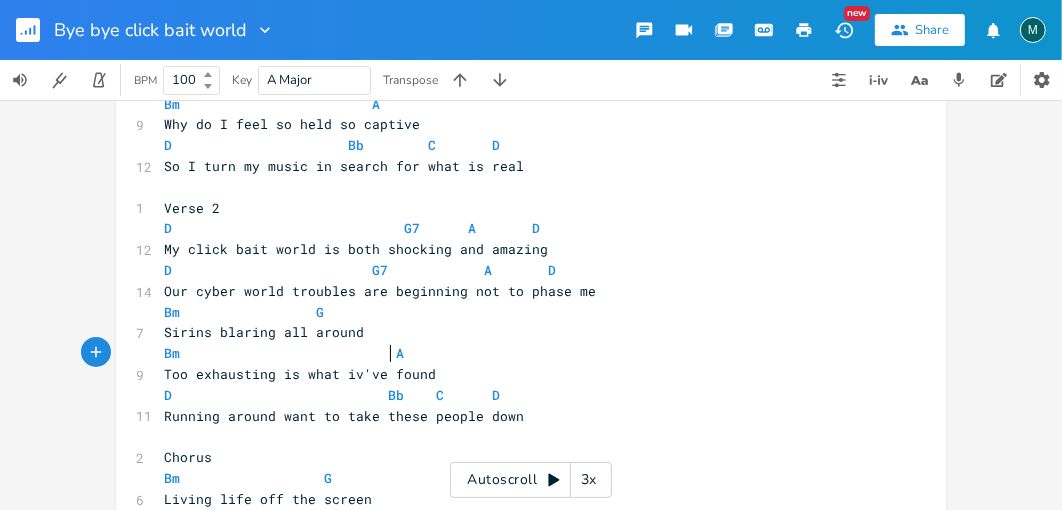 scroll, scrollTop: 0, scrollLeft: 32, axis: horizontal 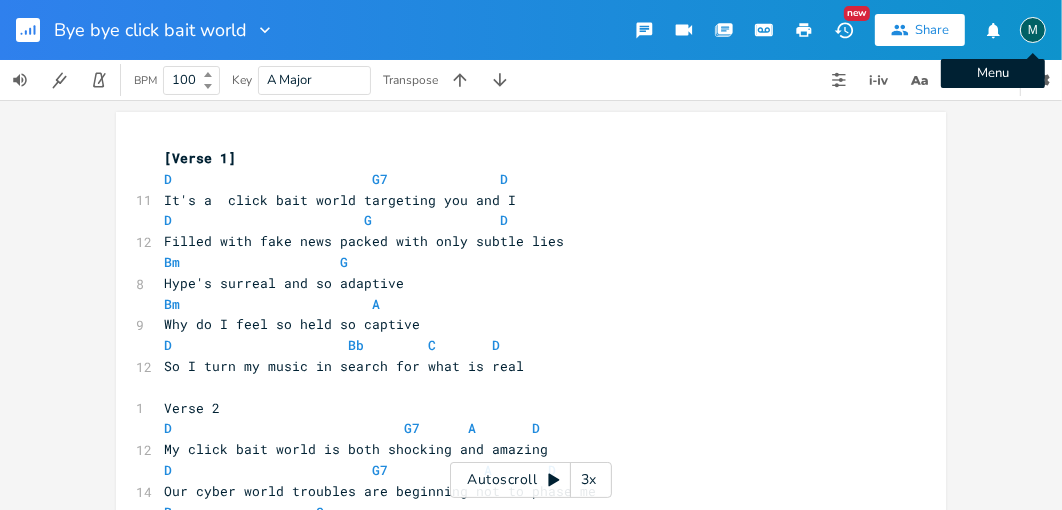 click on "M" at bounding box center (1033, 30) 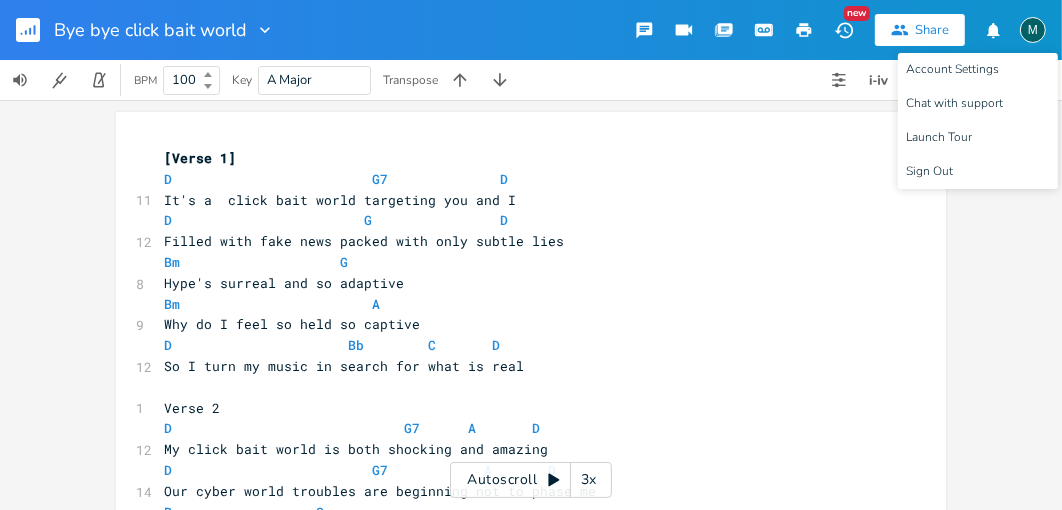 type 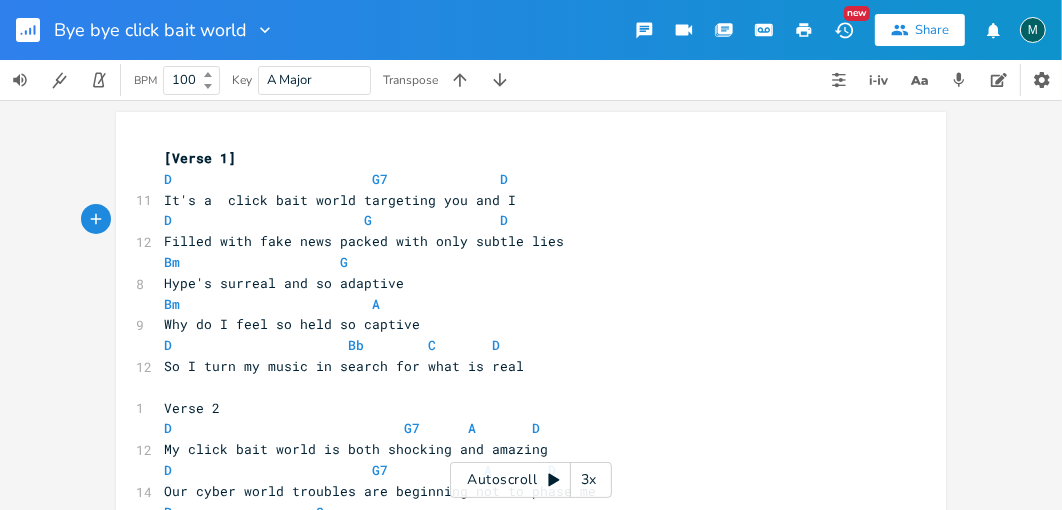click 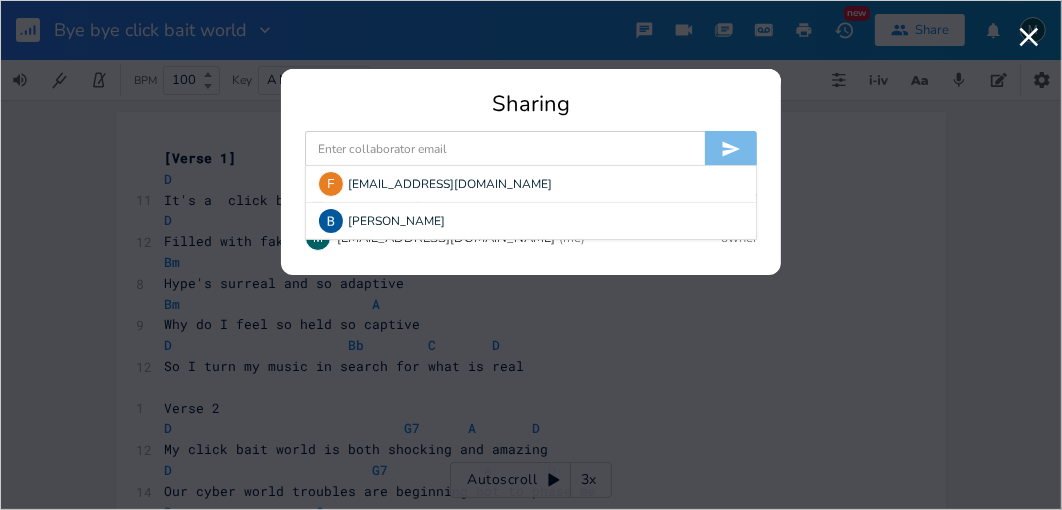 click at bounding box center (505, 149) 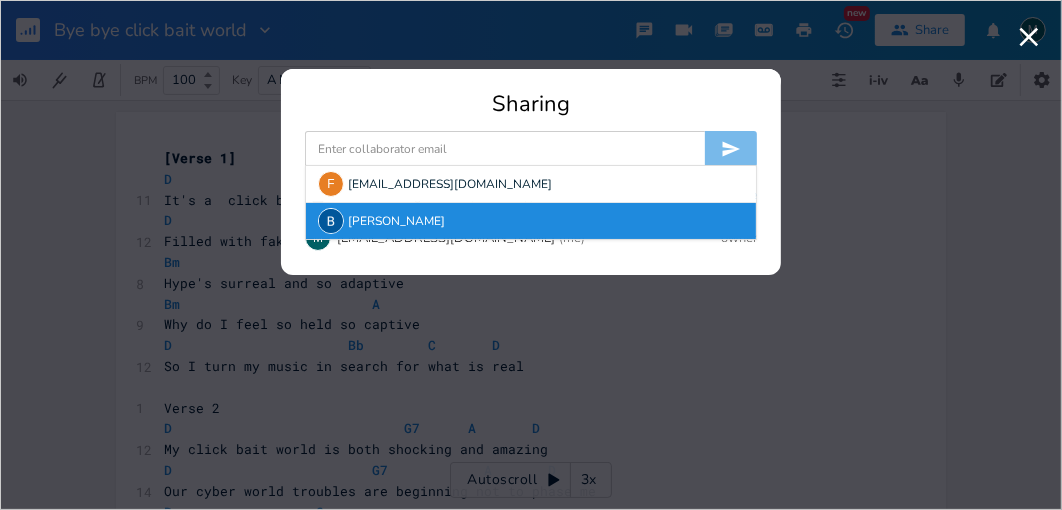 click at bounding box center (331, 221) 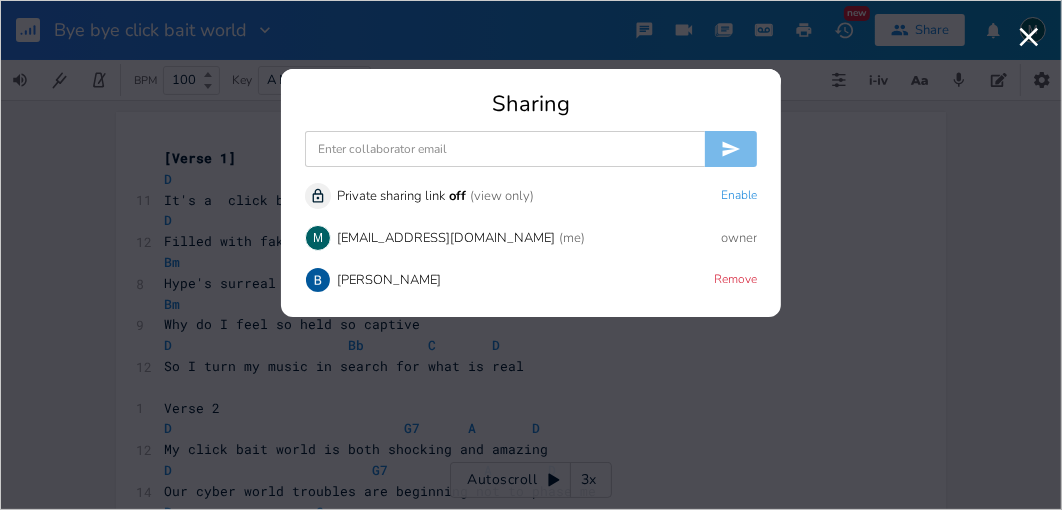 click at bounding box center (318, 280) 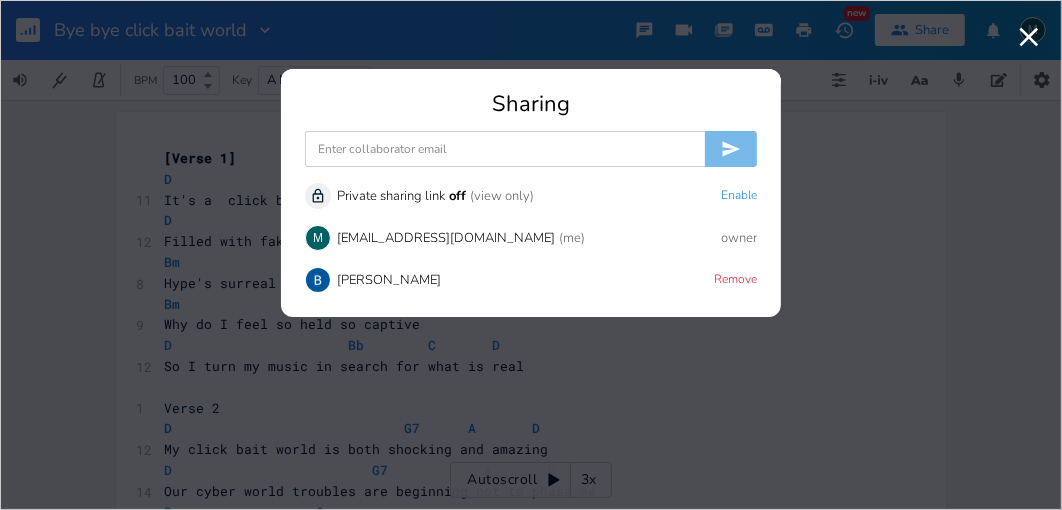 click at bounding box center [505, 149] 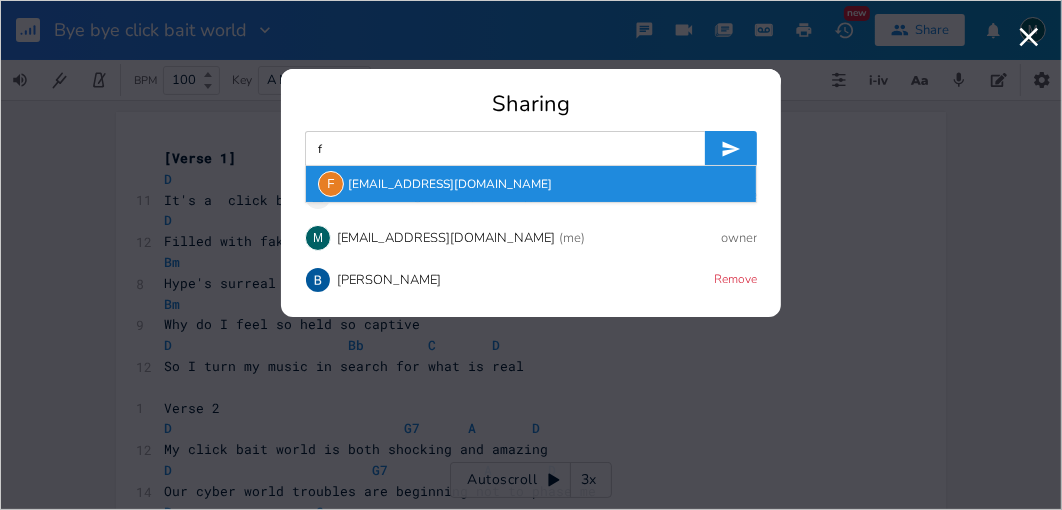 type on "f" 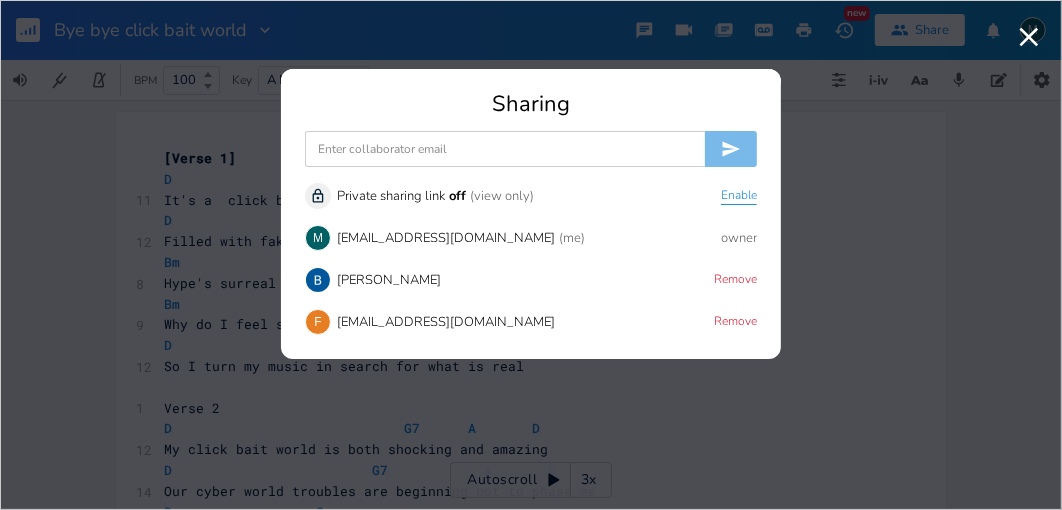 click on "Enable" at bounding box center (739, 196) 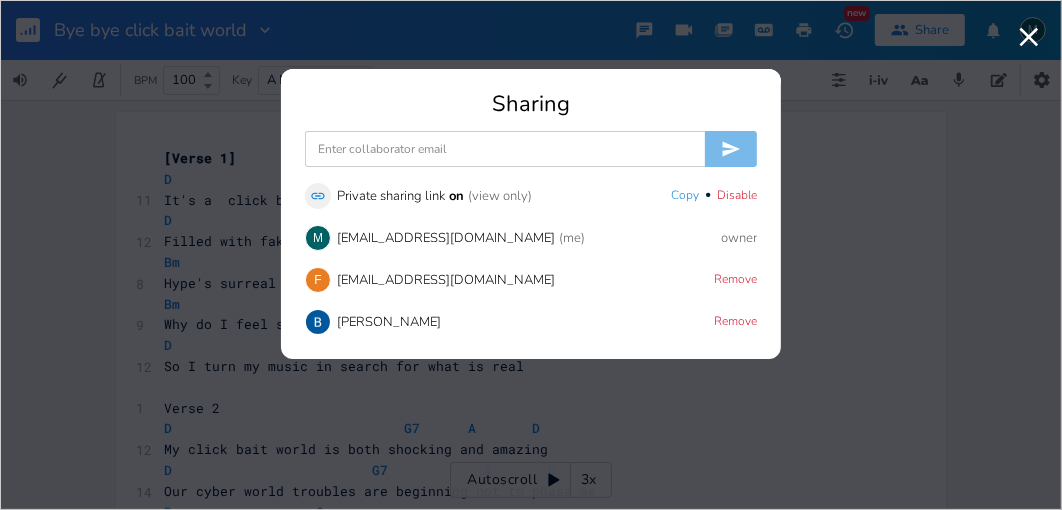 click at bounding box center [318, 322] 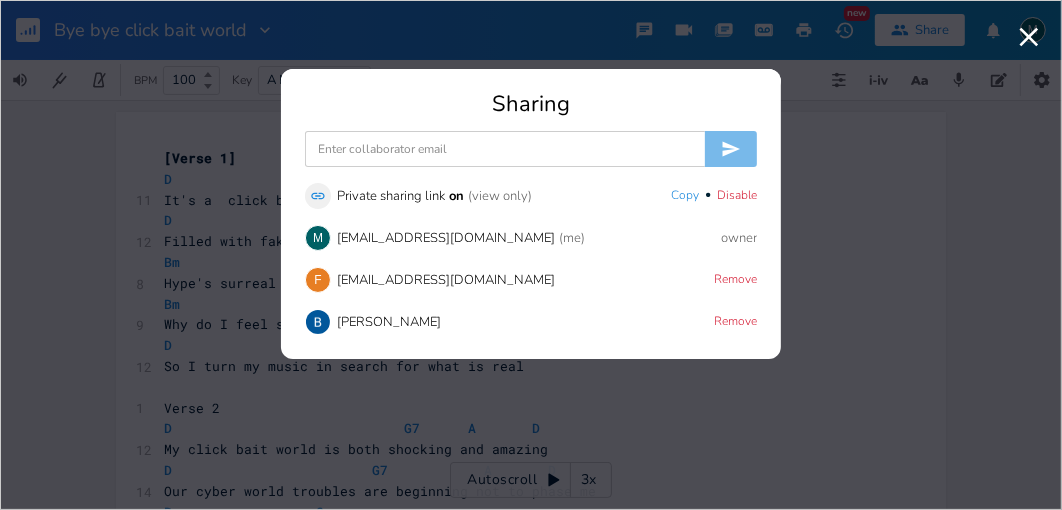 click at bounding box center (505, 149) 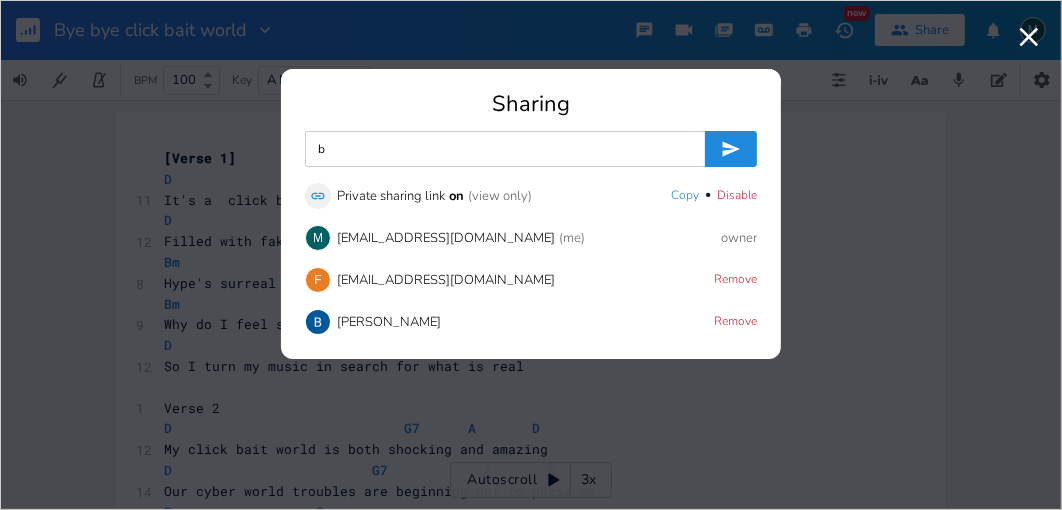 click on "[PERSON_NAME]" at bounding box center [389, 322] 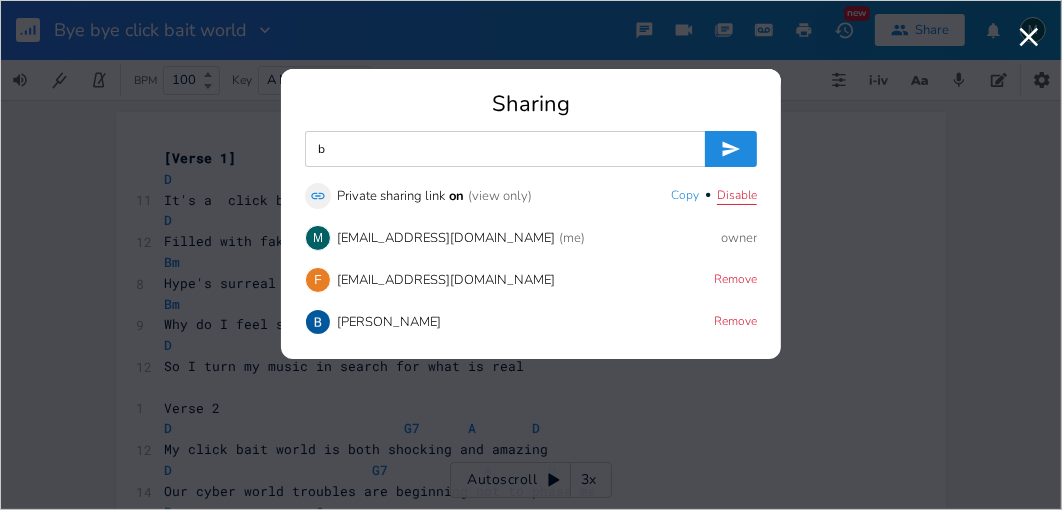 click on "Disable" at bounding box center [737, 196] 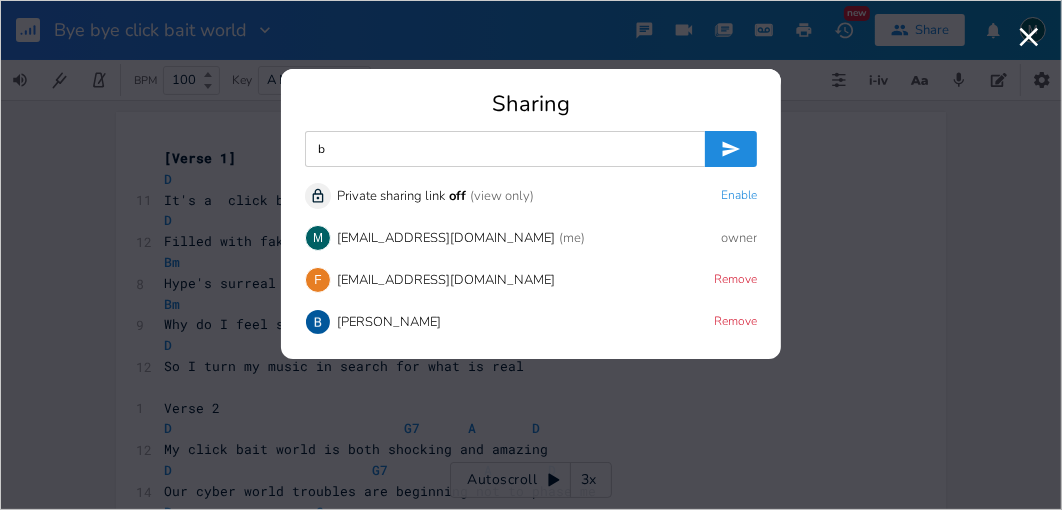 drag, startPoint x: 325, startPoint y: 147, endPoint x: 299, endPoint y: 151, distance: 26.305893 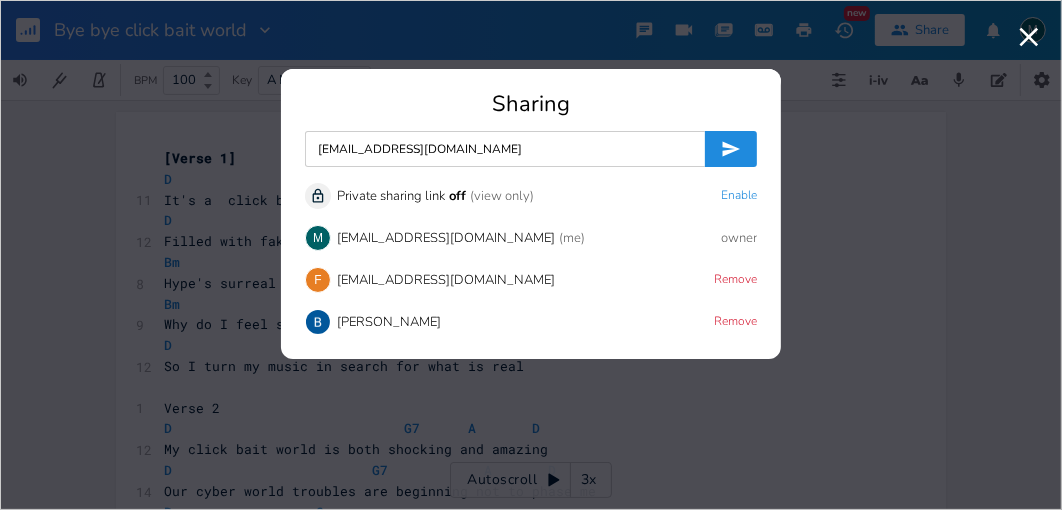 type on "[EMAIL_ADDRESS][DOMAIN_NAME]" 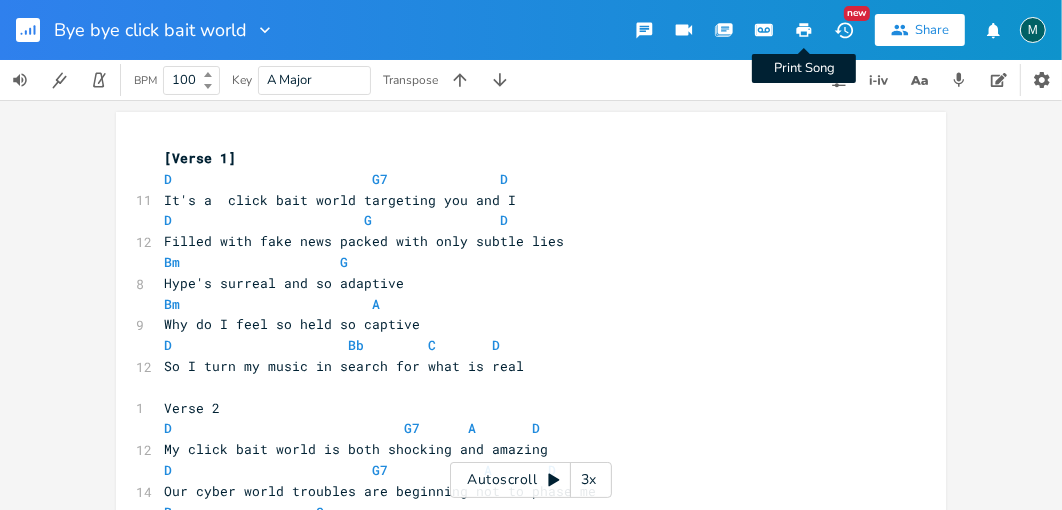 click on "Print Song" at bounding box center [804, 30] 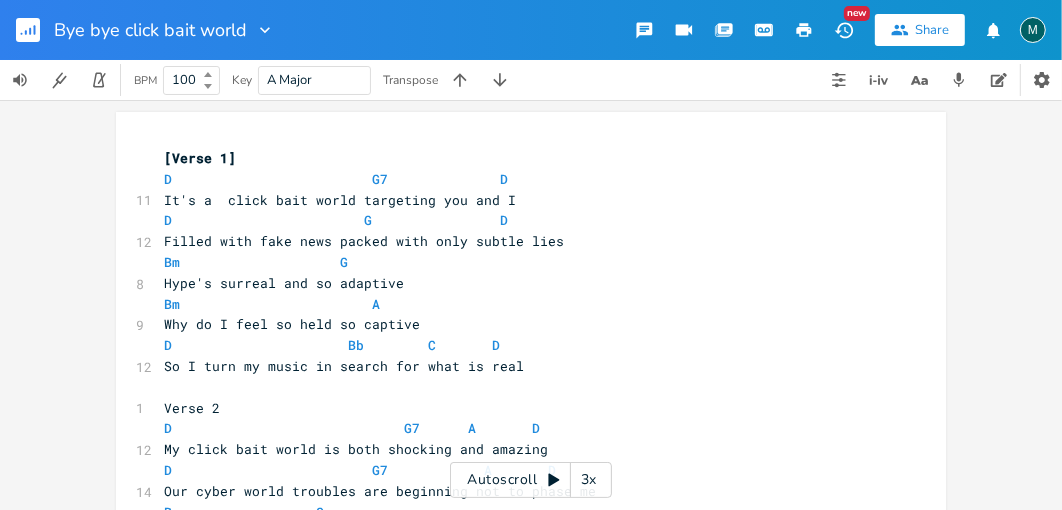 scroll, scrollTop: 0, scrollLeft: 0, axis: both 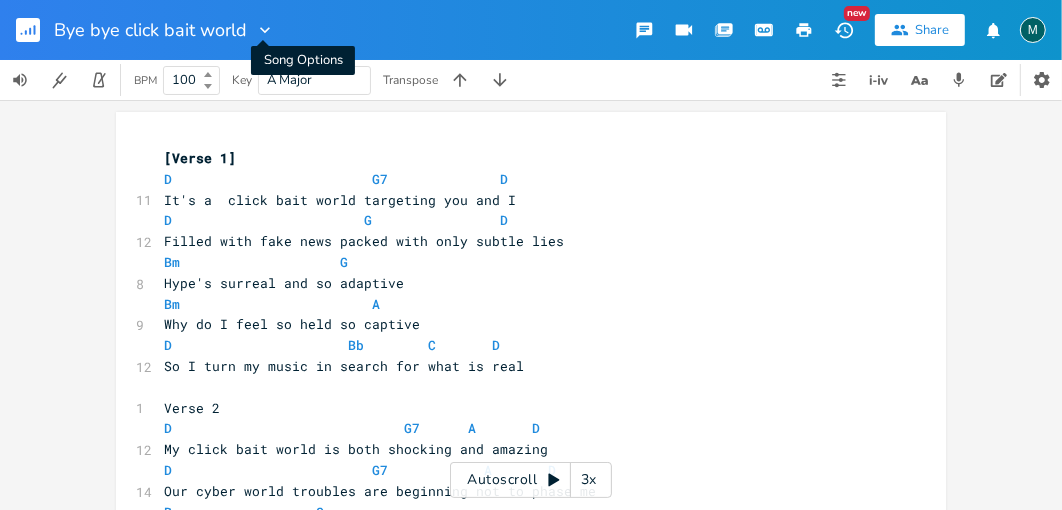 click 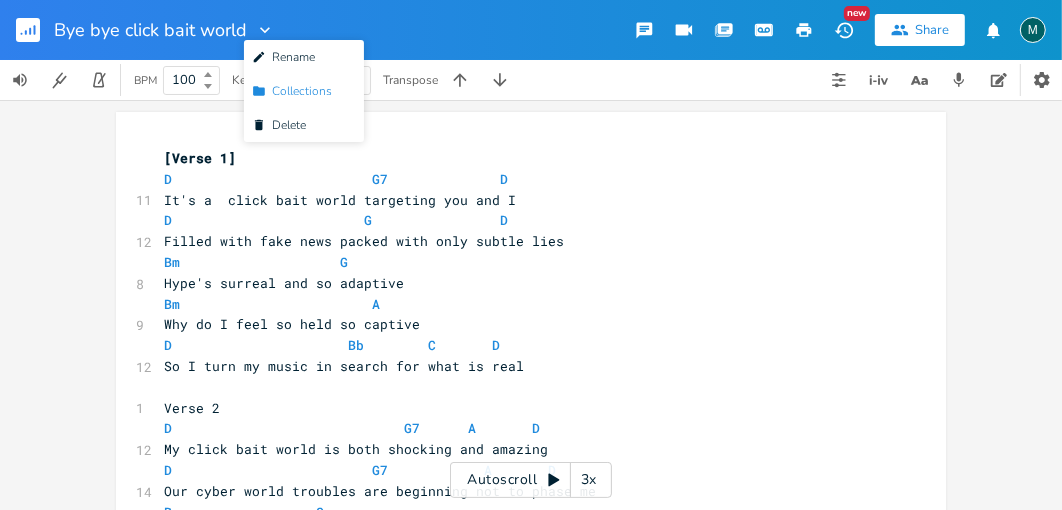 click on "Collection" 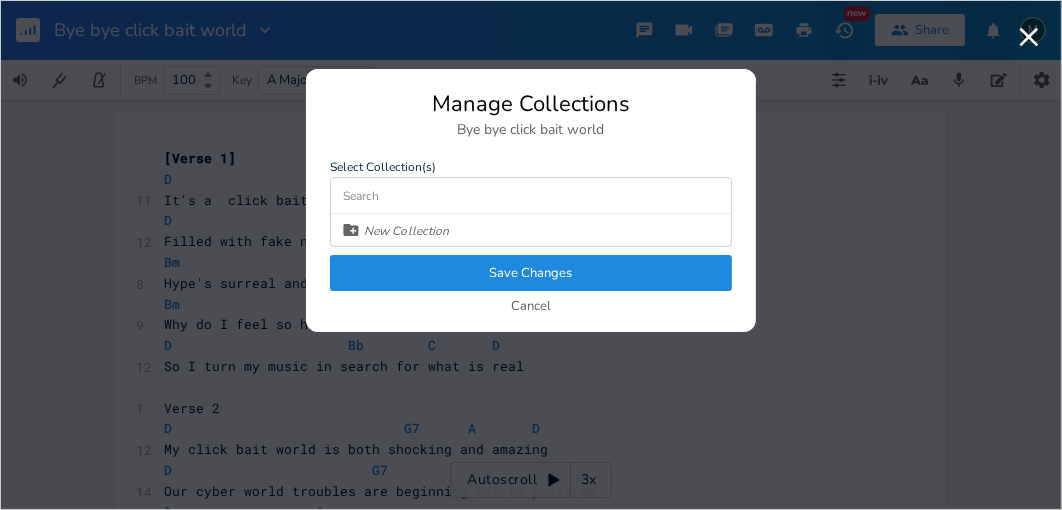 click on "Save Changes" at bounding box center (531, 273) 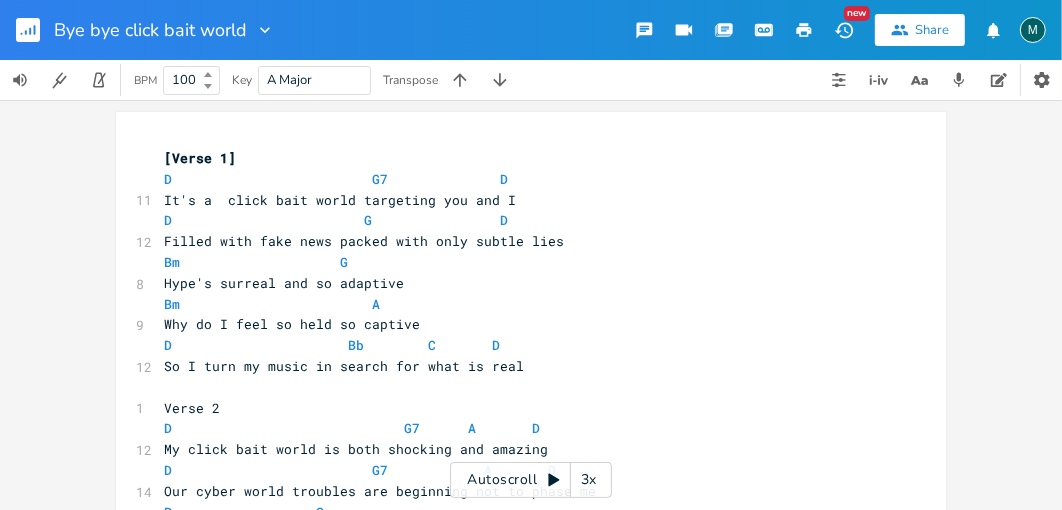 click on "New" at bounding box center (857, 13) 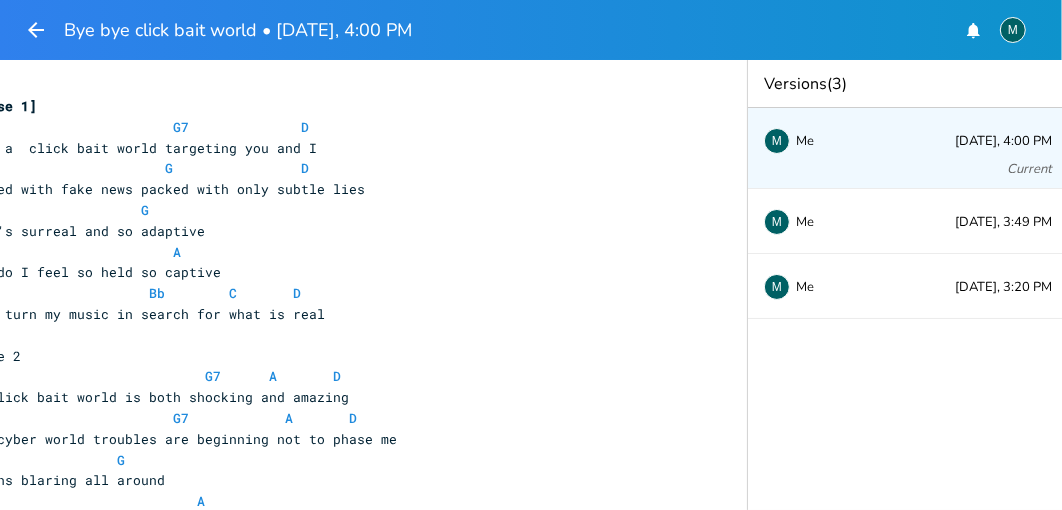 scroll, scrollTop: 0, scrollLeft: 88, axis: horizontal 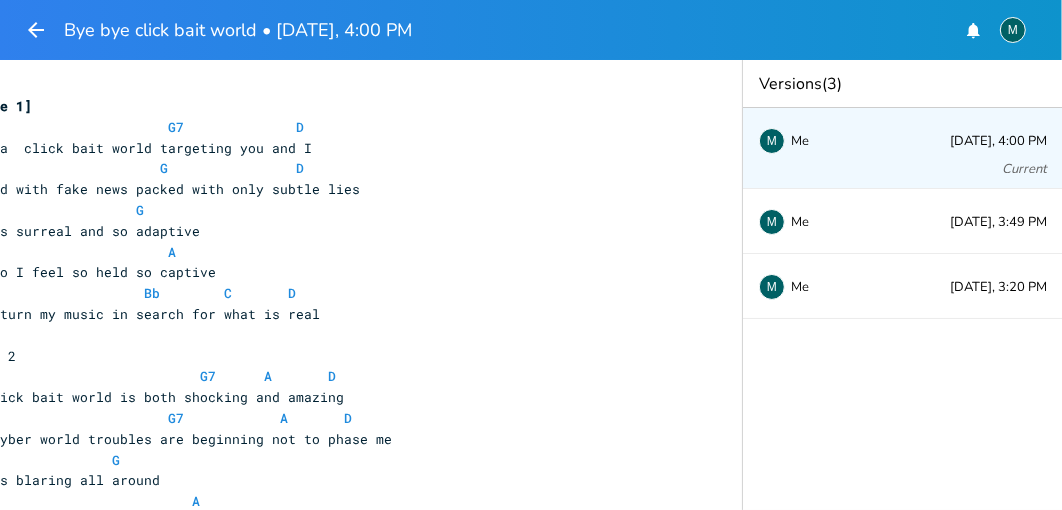 click 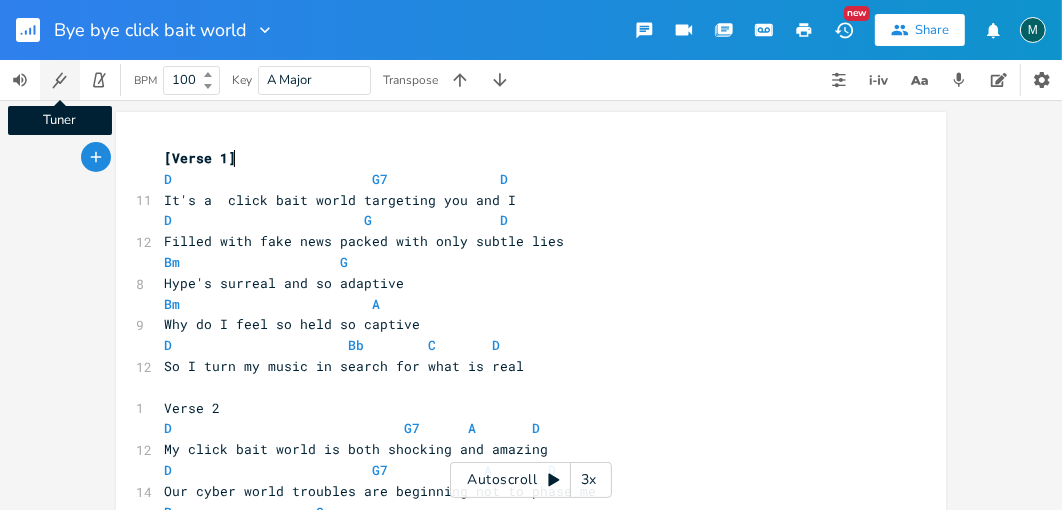 click 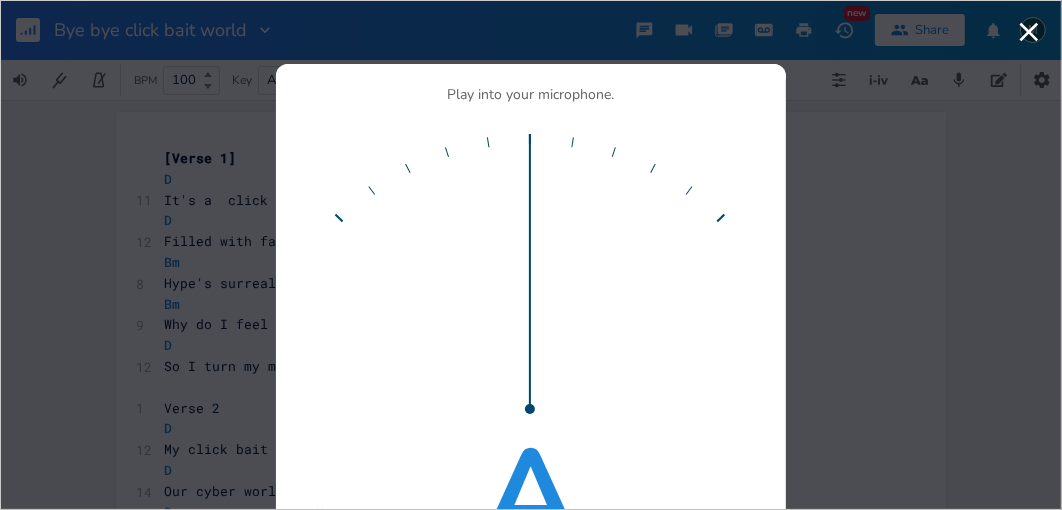 scroll, scrollTop: 0, scrollLeft: 0, axis: both 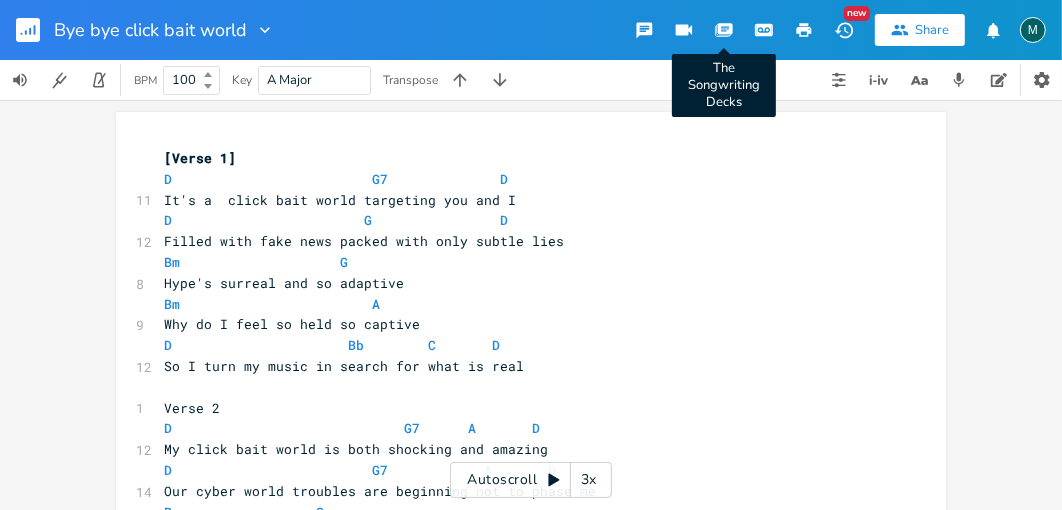 click 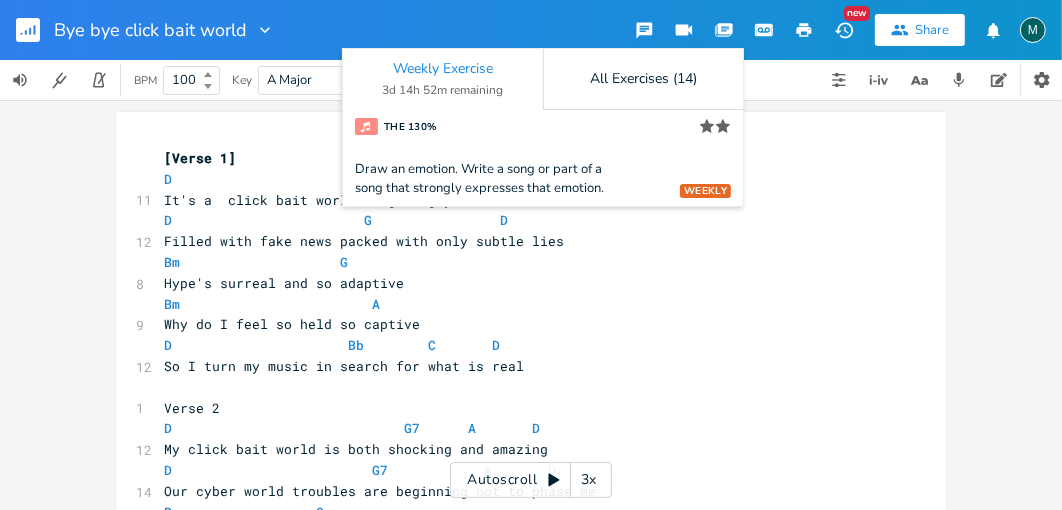 click 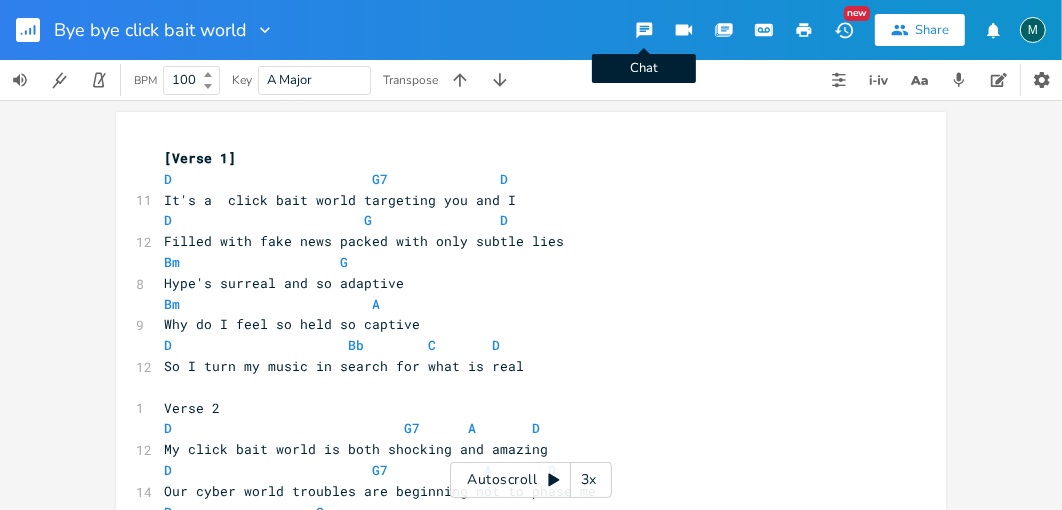click 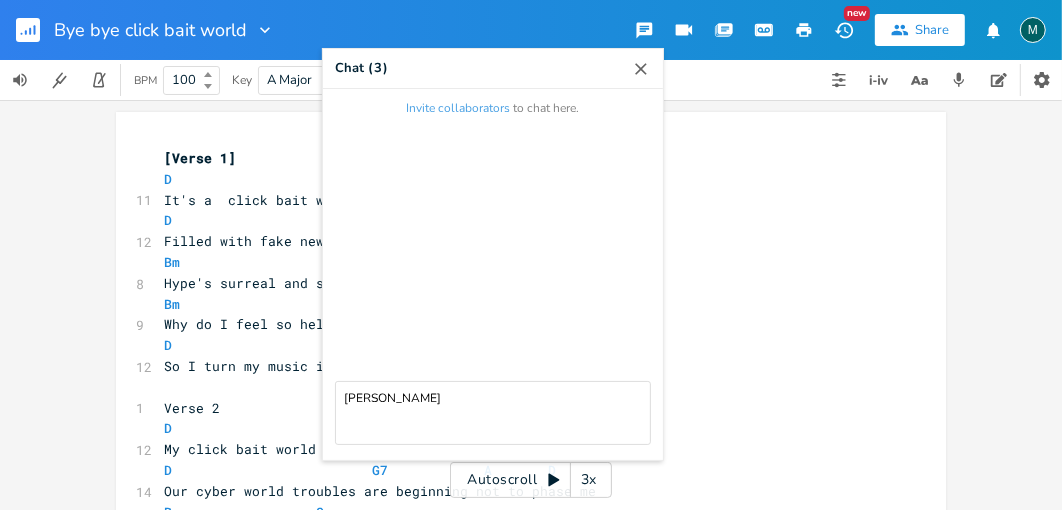 drag, startPoint x: 368, startPoint y: 396, endPoint x: 299, endPoint y: 396, distance: 69 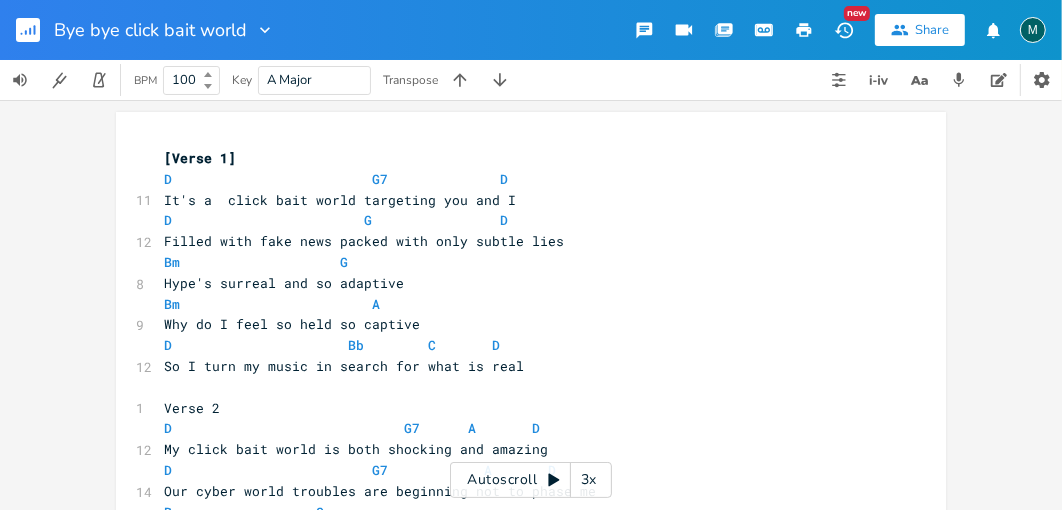 scroll, scrollTop: 572, scrollLeft: 0, axis: vertical 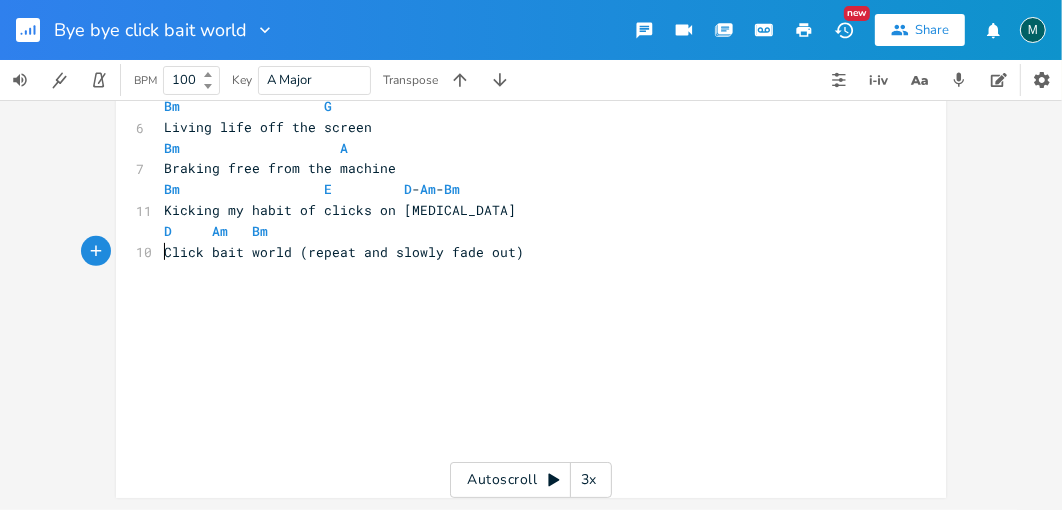 click on "Click bait world (repeat and slowly fade out)" at bounding box center [344, 252] 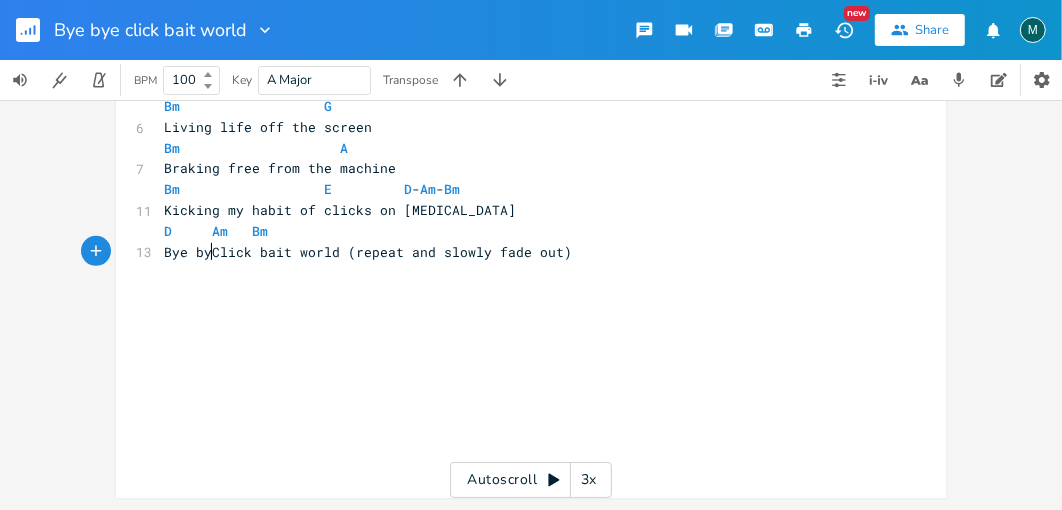 scroll, scrollTop: 0, scrollLeft: 38, axis: horizontal 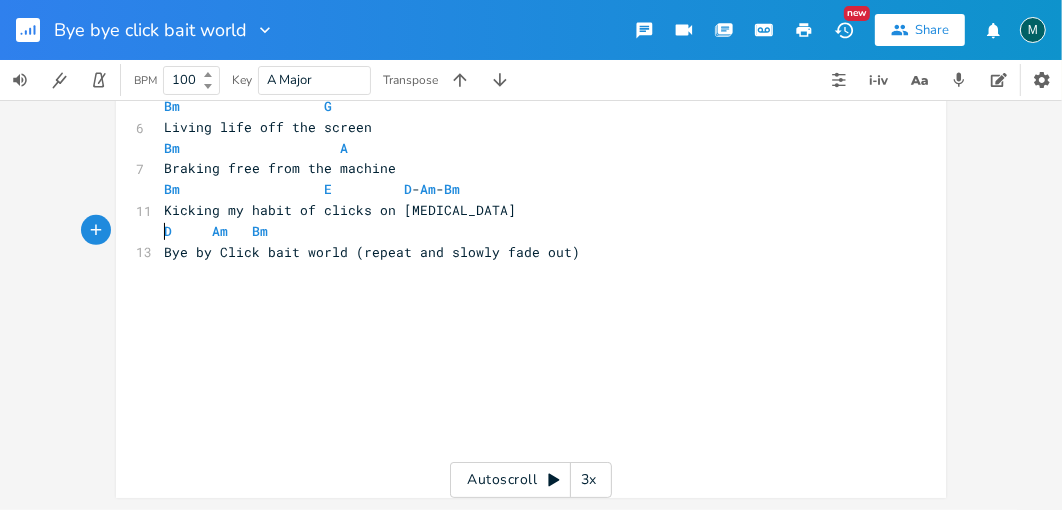 click on "D       Am     Bm" at bounding box center [521, 231] 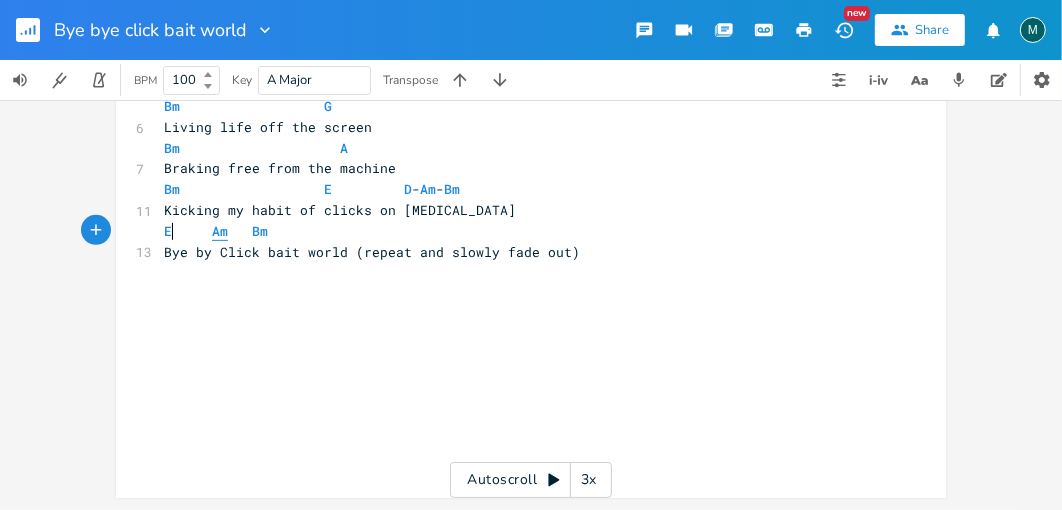 click on "E       Am     Bm" at bounding box center (216, 231) 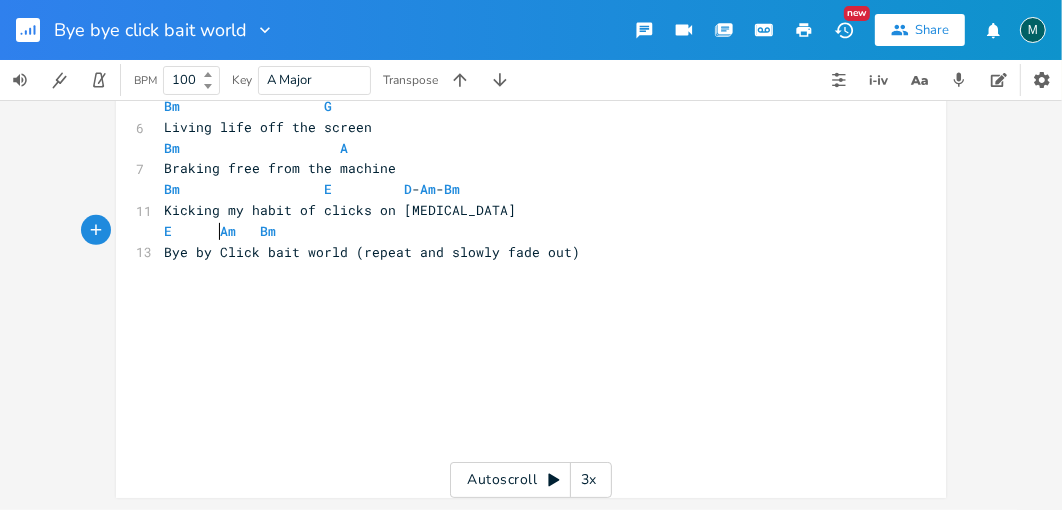 scroll, scrollTop: 0, scrollLeft: 5, axis: horizontal 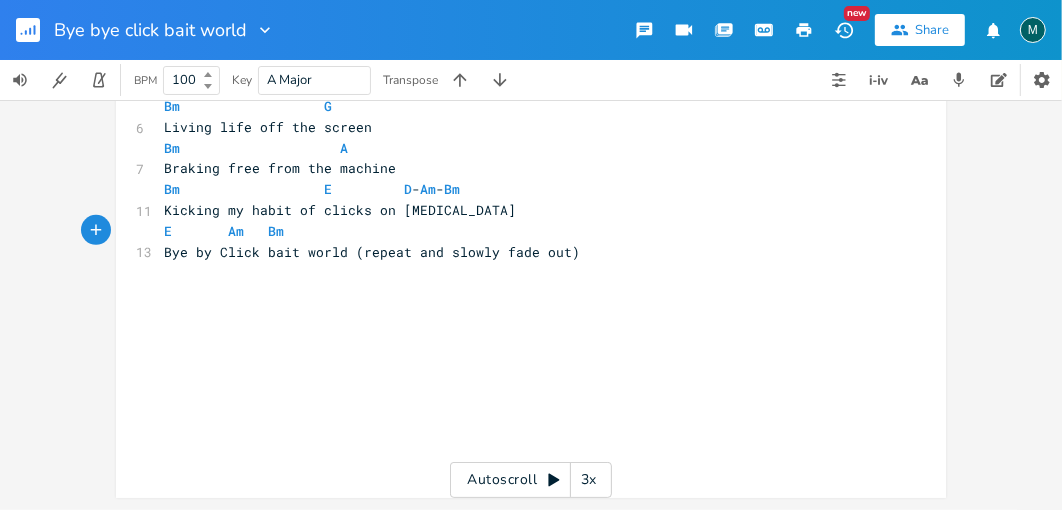 type on "d" 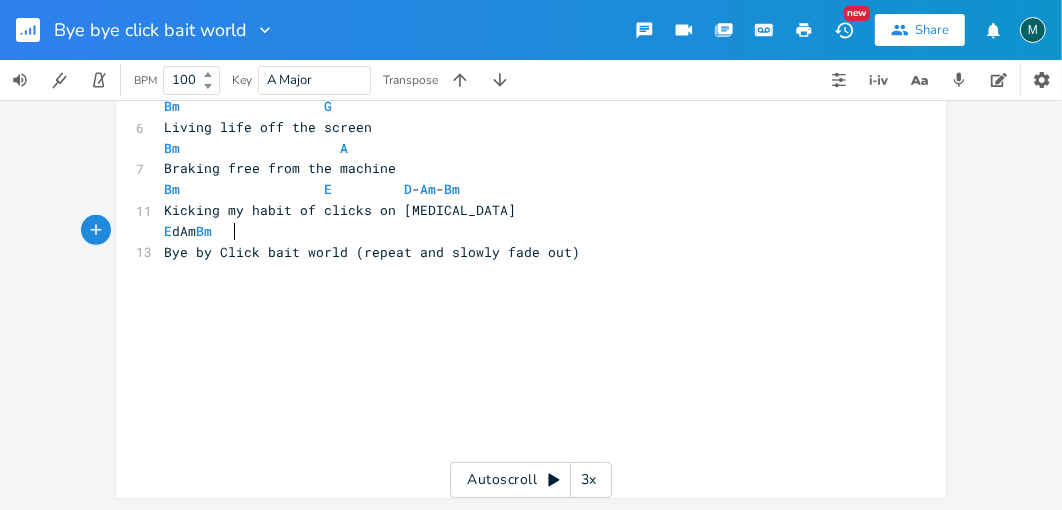 click on "E        dAm    Bm" at bounding box center [188, 231] 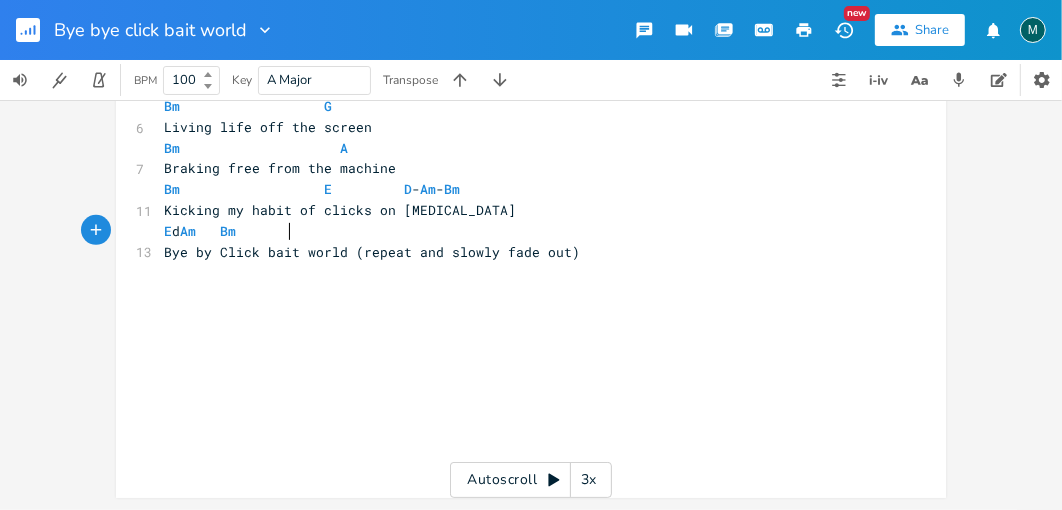scroll, scrollTop: 0, scrollLeft: 22, axis: horizontal 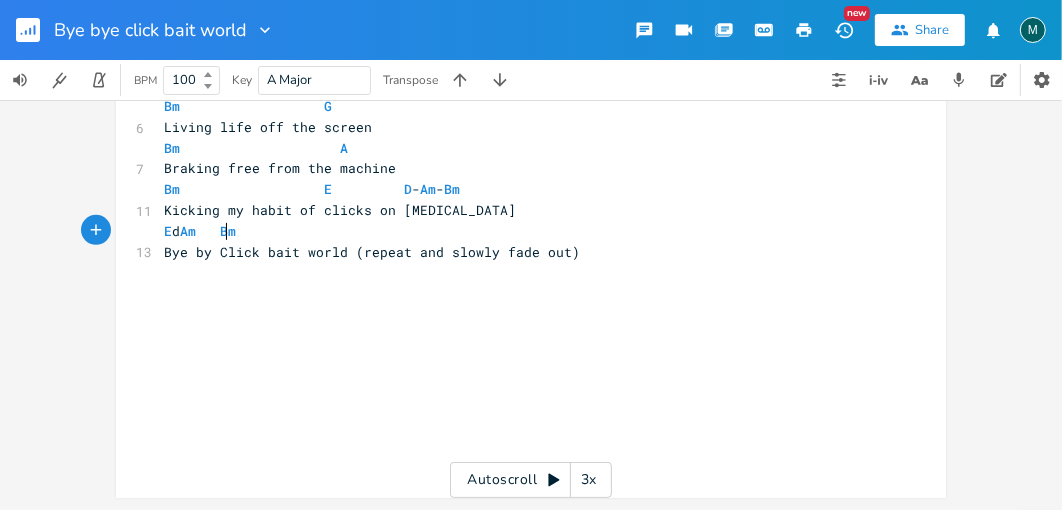 click on "E        d        Am     Bm" at bounding box center [200, 231] 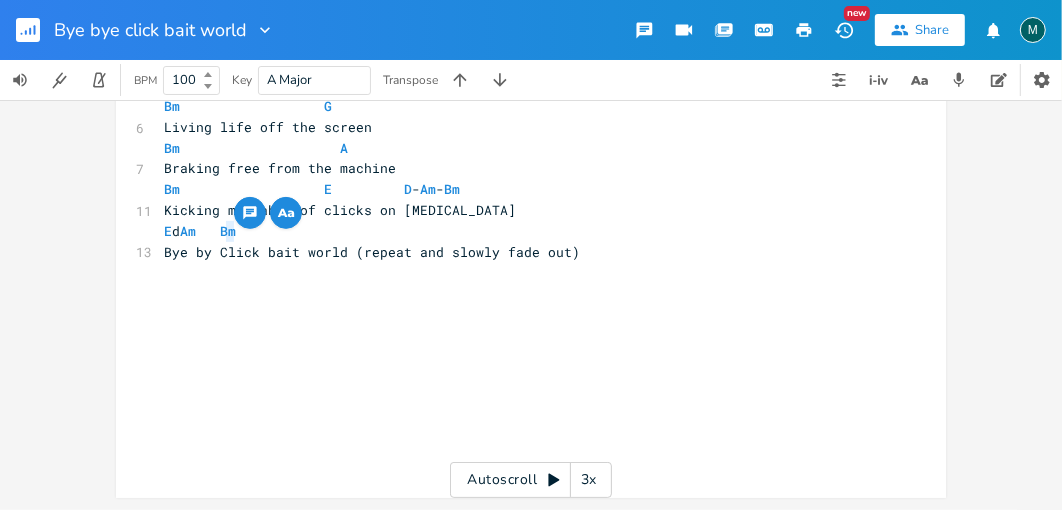 click on "E        d        Am     Bm" at bounding box center (200, 231) 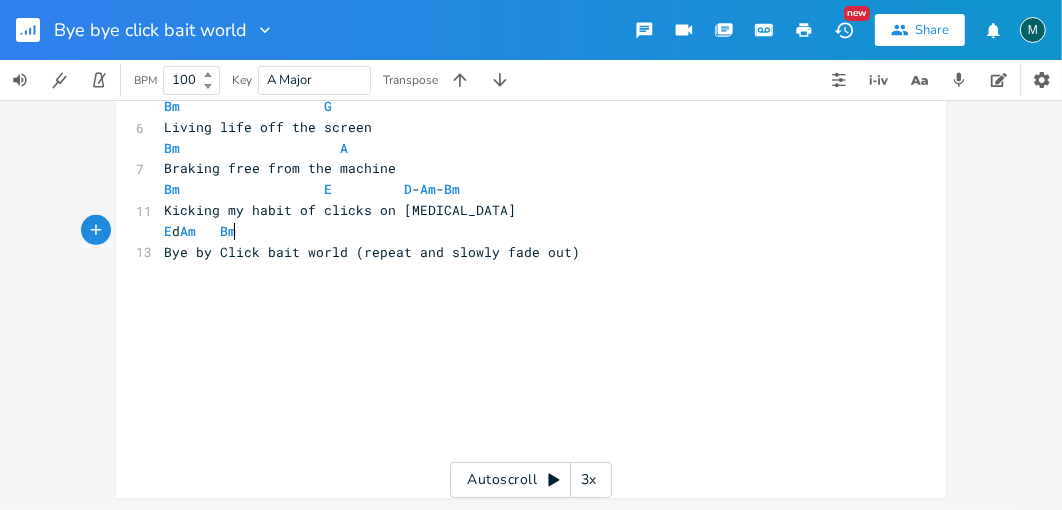 scroll, scrollTop: 0, scrollLeft: 7, axis: horizontal 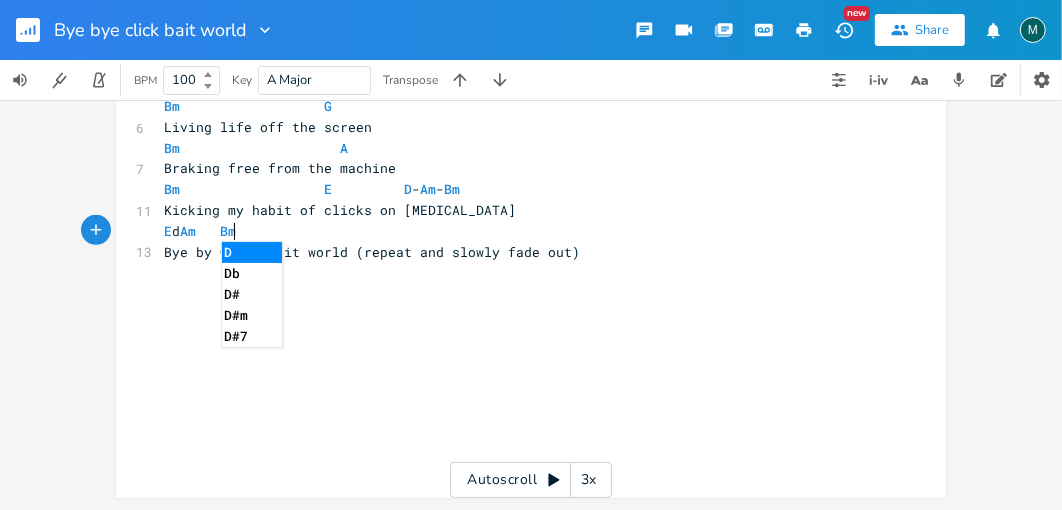 type on "d" 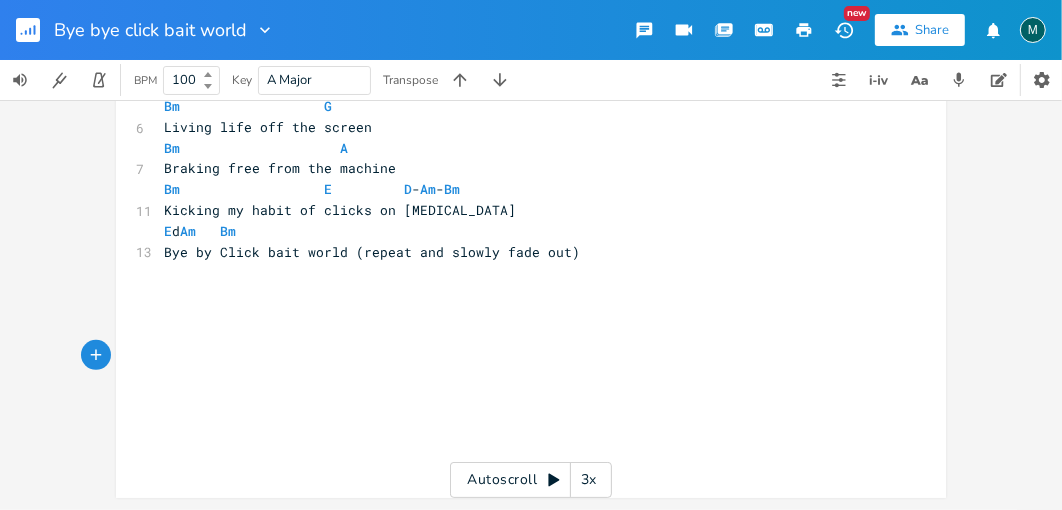 click on "E        d        Am     Bm" at bounding box center (200, 231) 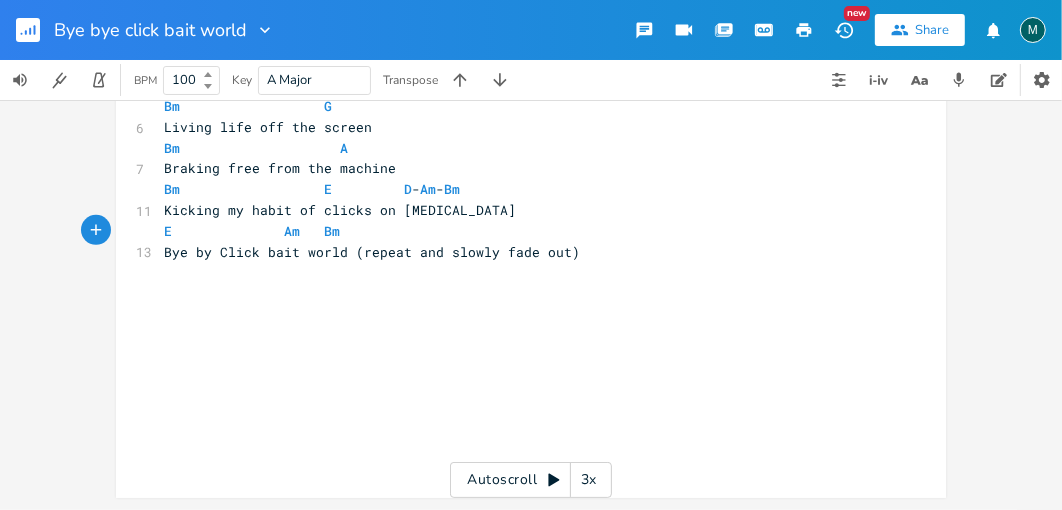 type on "d" 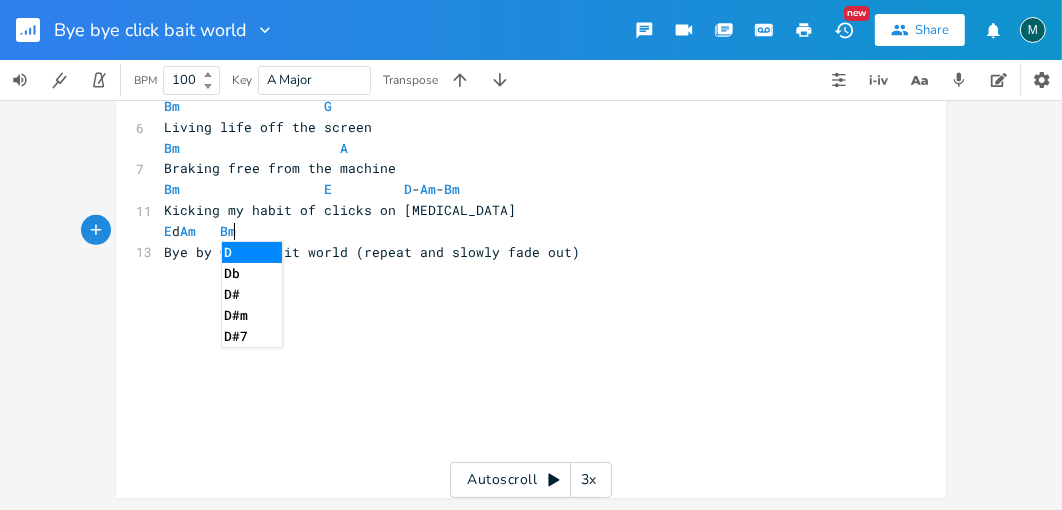 type 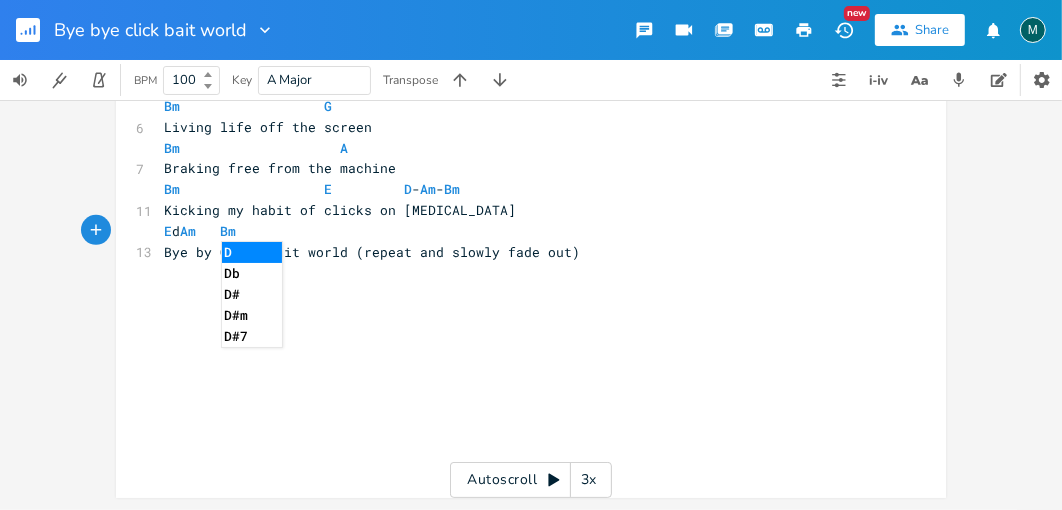 scroll, scrollTop: 0, scrollLeft: 0, axis: both 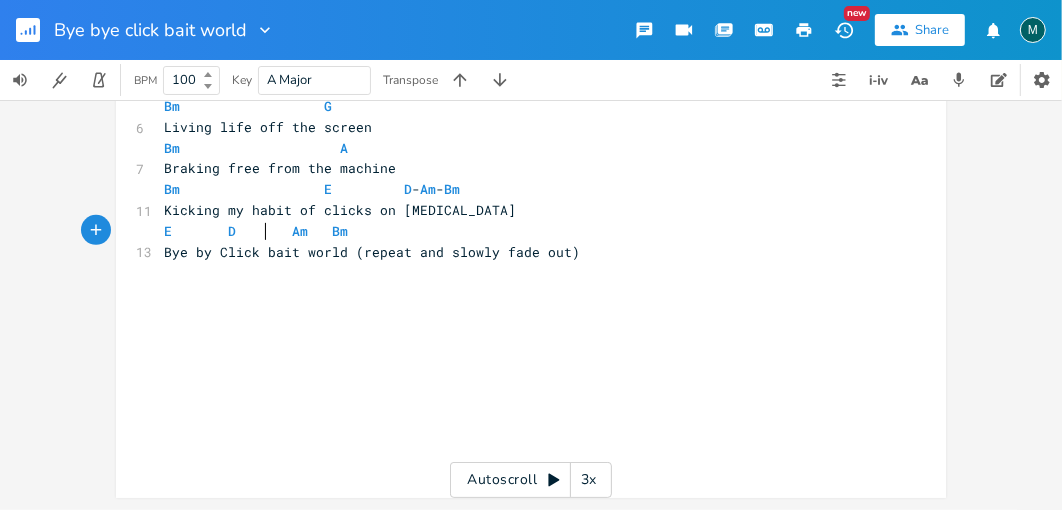 click on "E         D         Am     Bm" at bounding box center (256, 231) 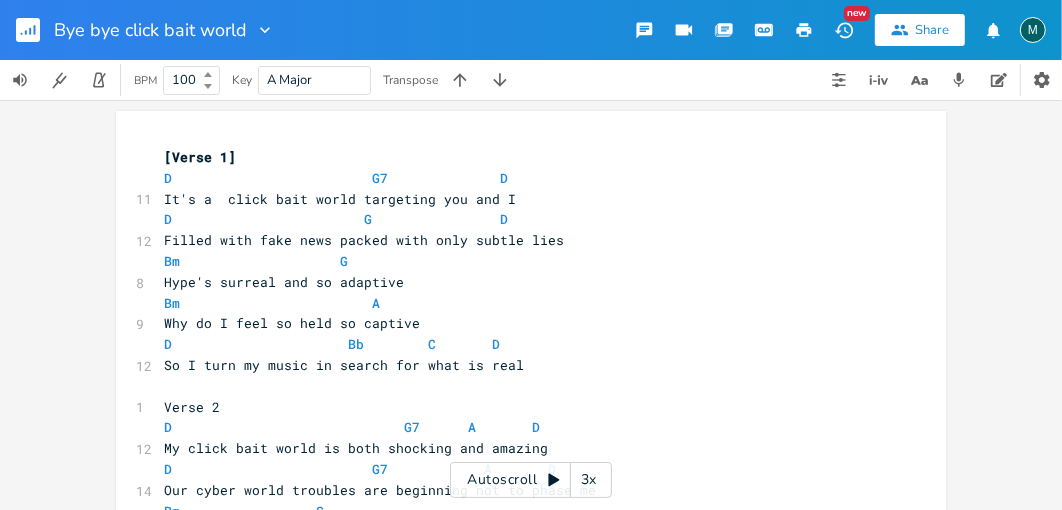scroll, scrollTop: 0, scrollLeft: 0, axis: both 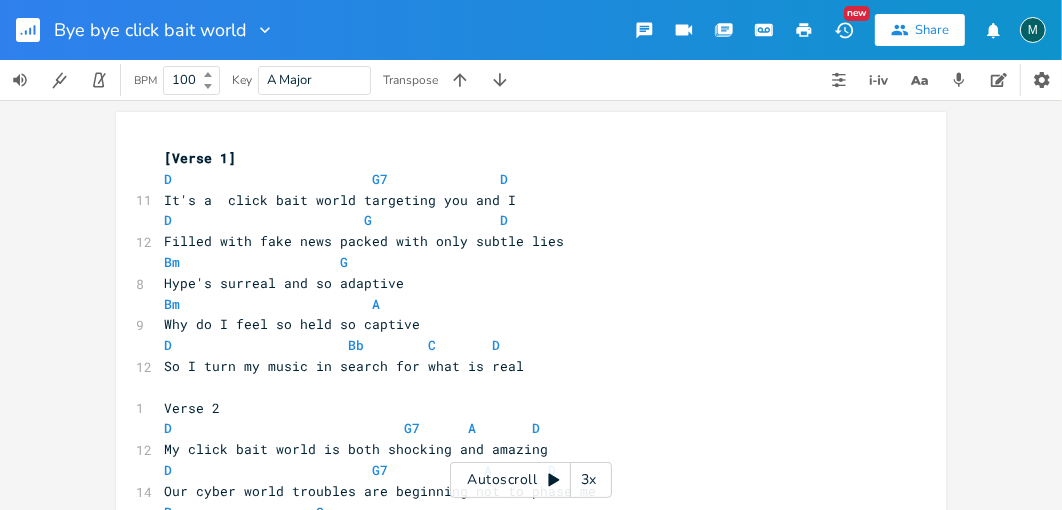 click 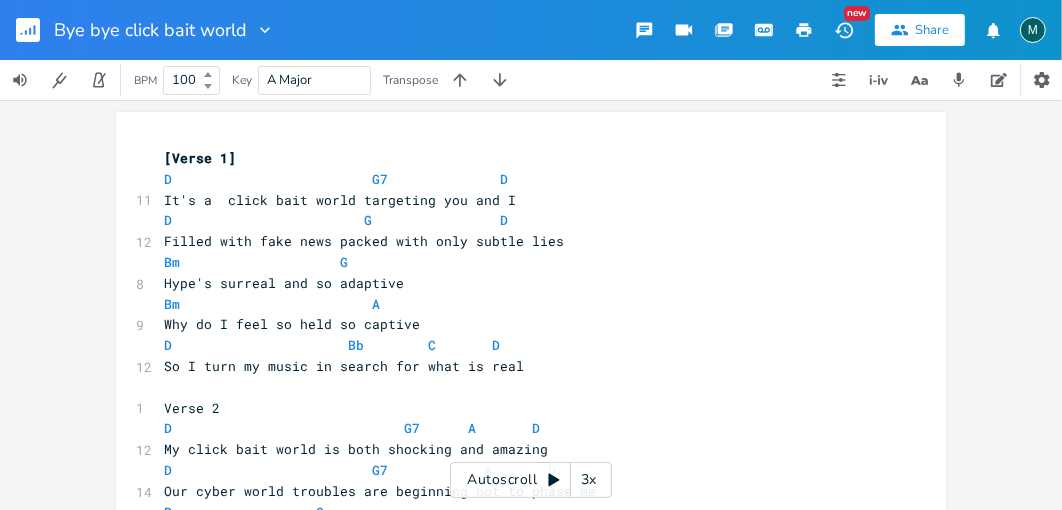 scroll, scrollTop: 0, scrollLeft: 0, axis: both 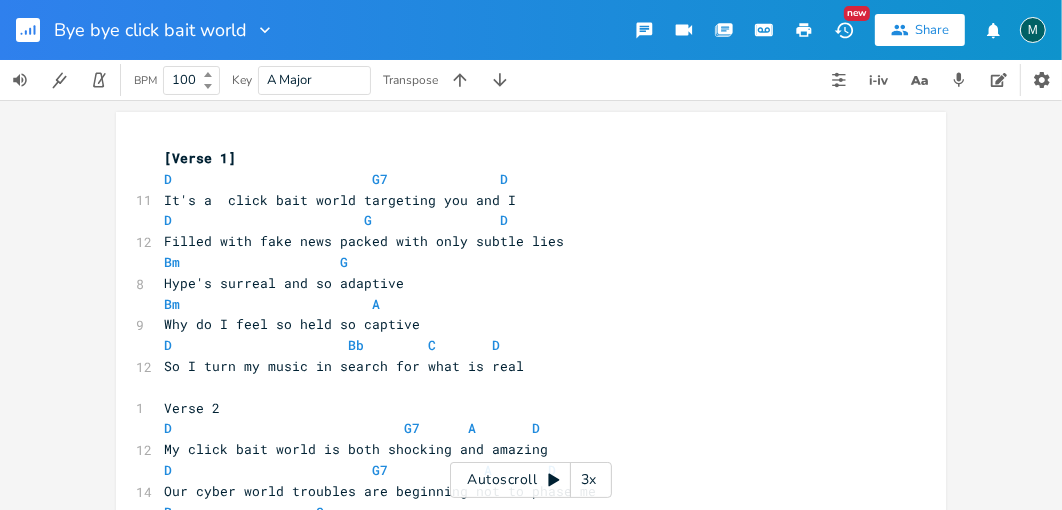 click 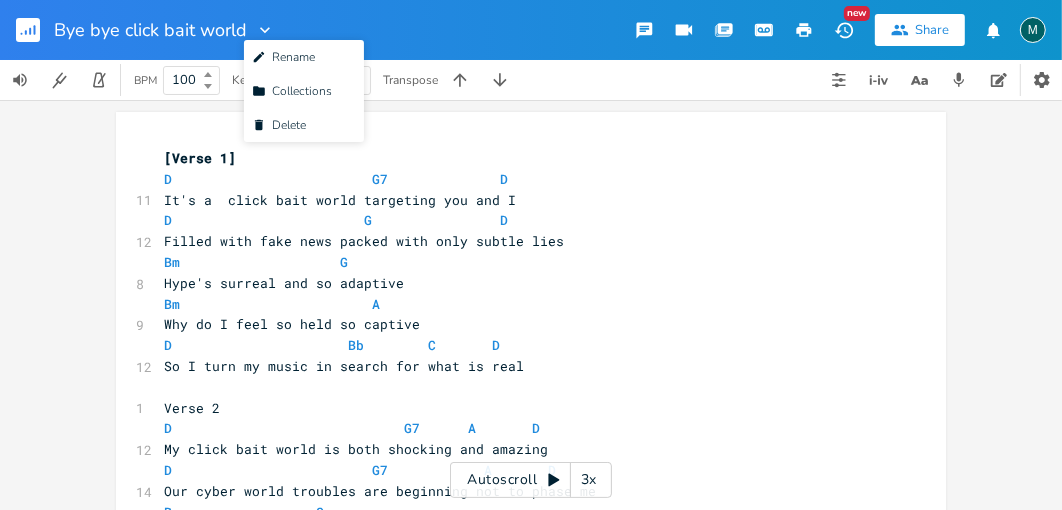 click 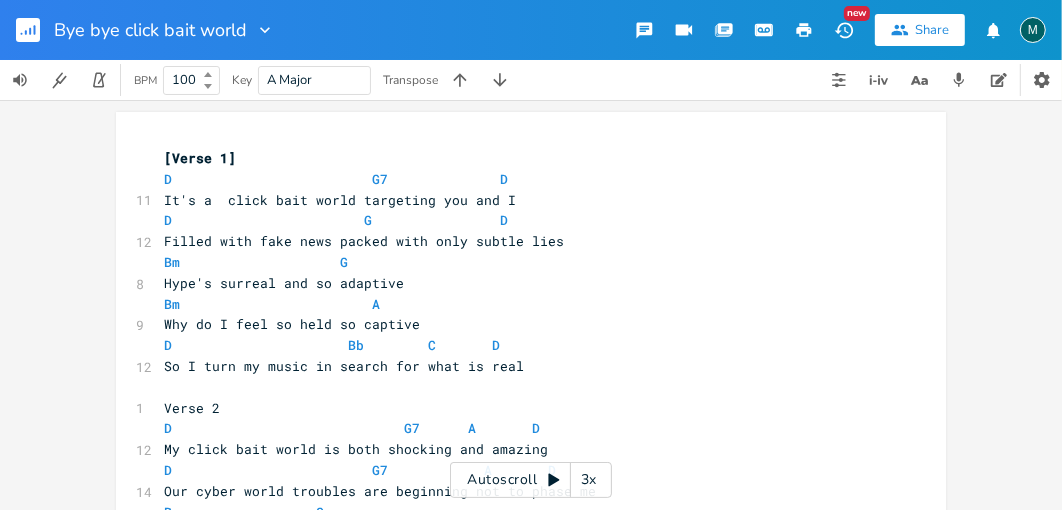 click 